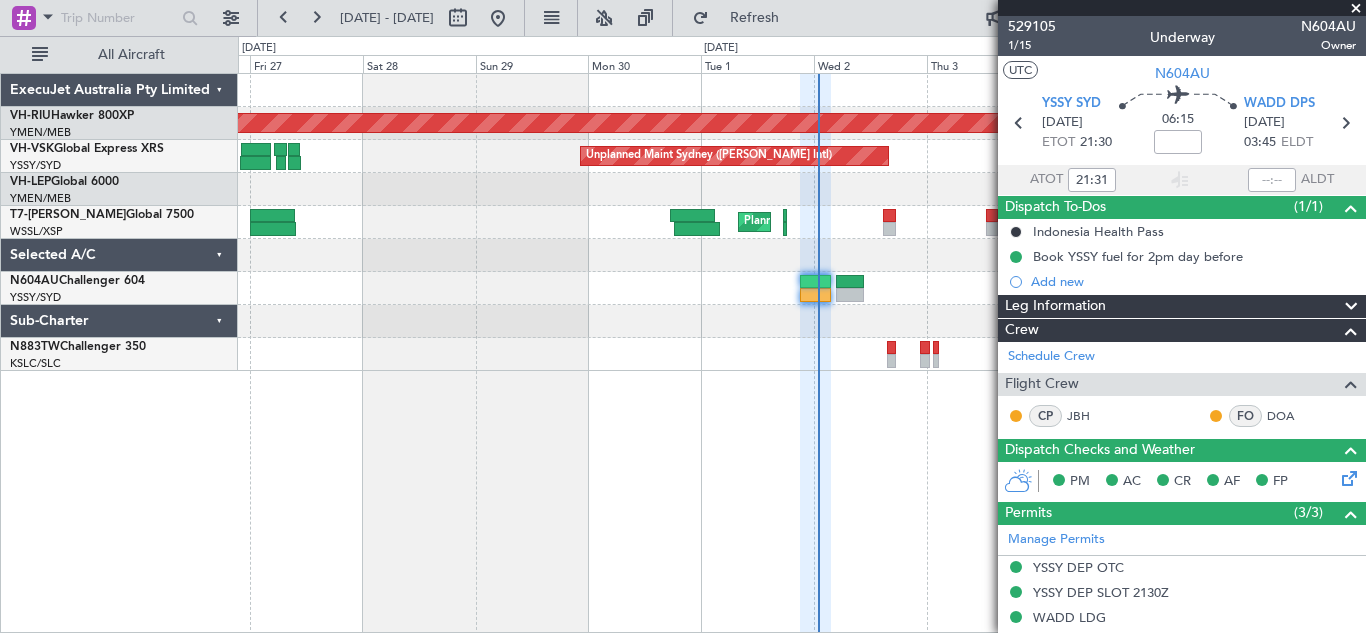 scroll, scrollTop: 0, scrollLeft: 0, axis: both 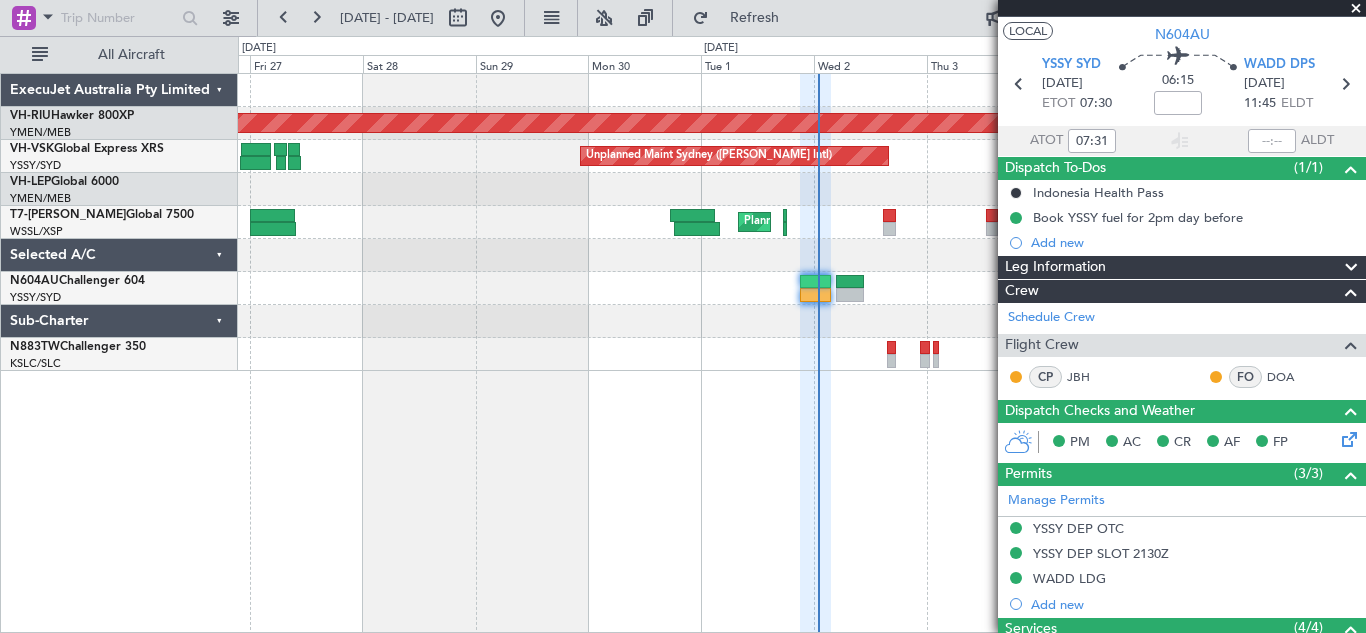 type on "21:31" 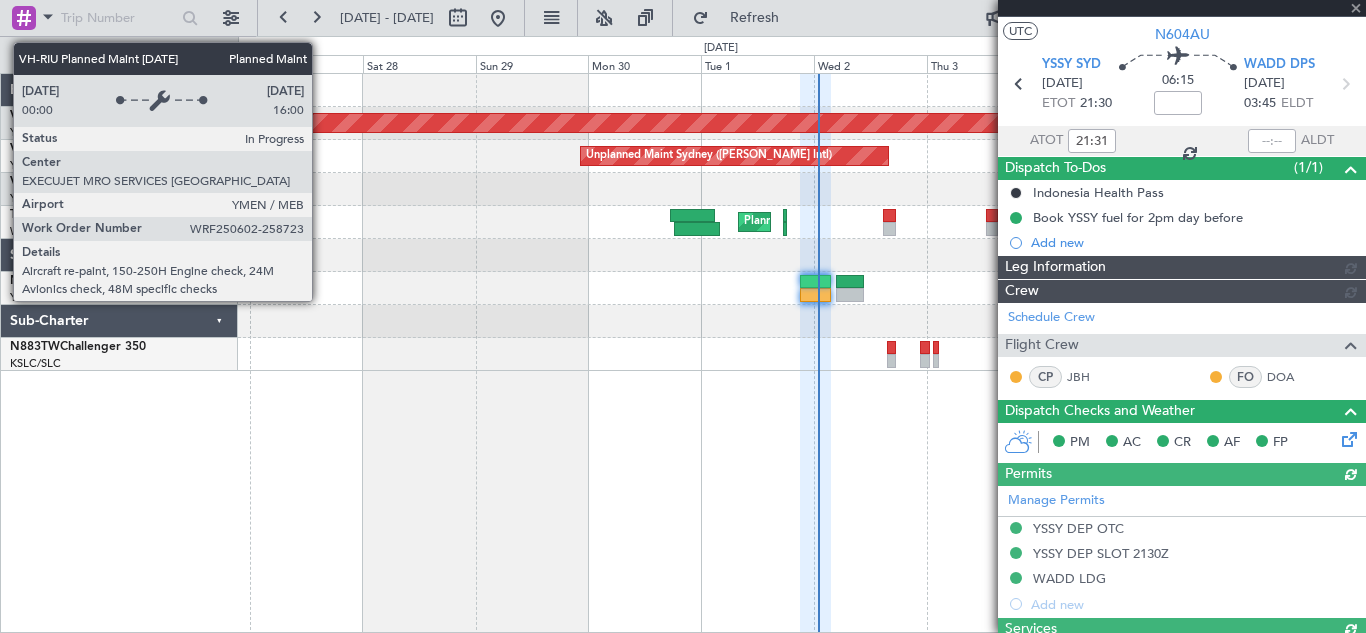 type on "[PERSON_NAME] (KYA)" 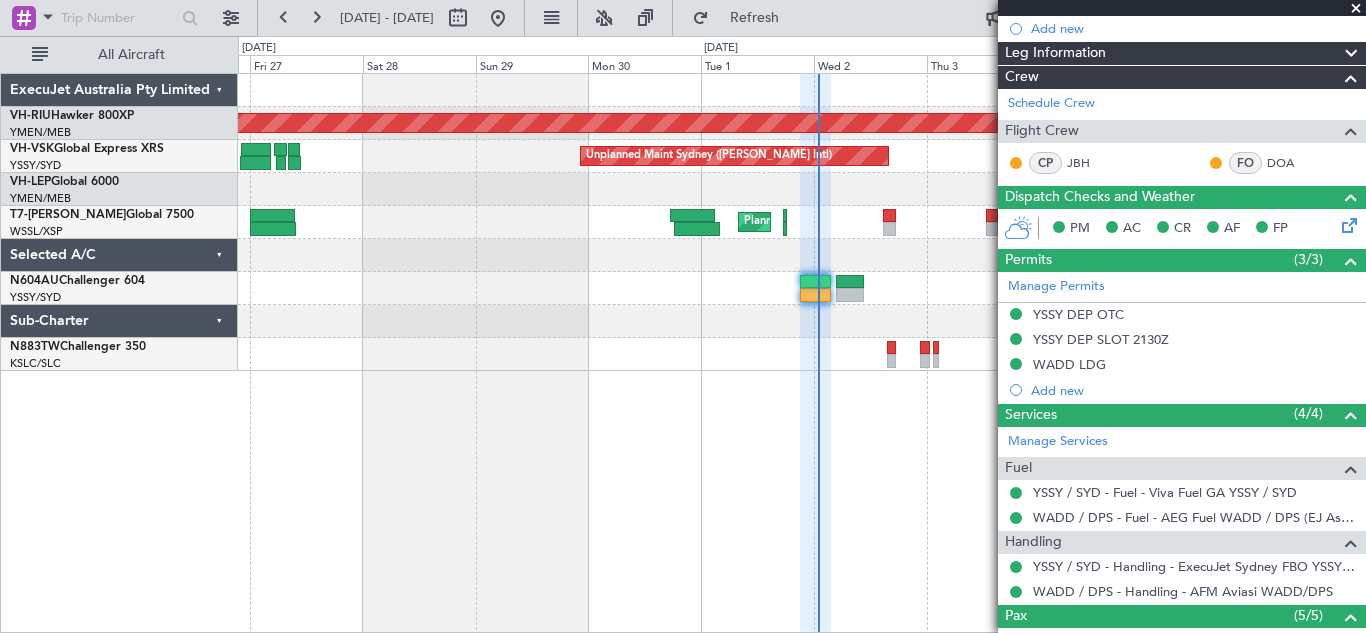 scroll, scrollTop: 0, scrollLeft: 0, axis: both 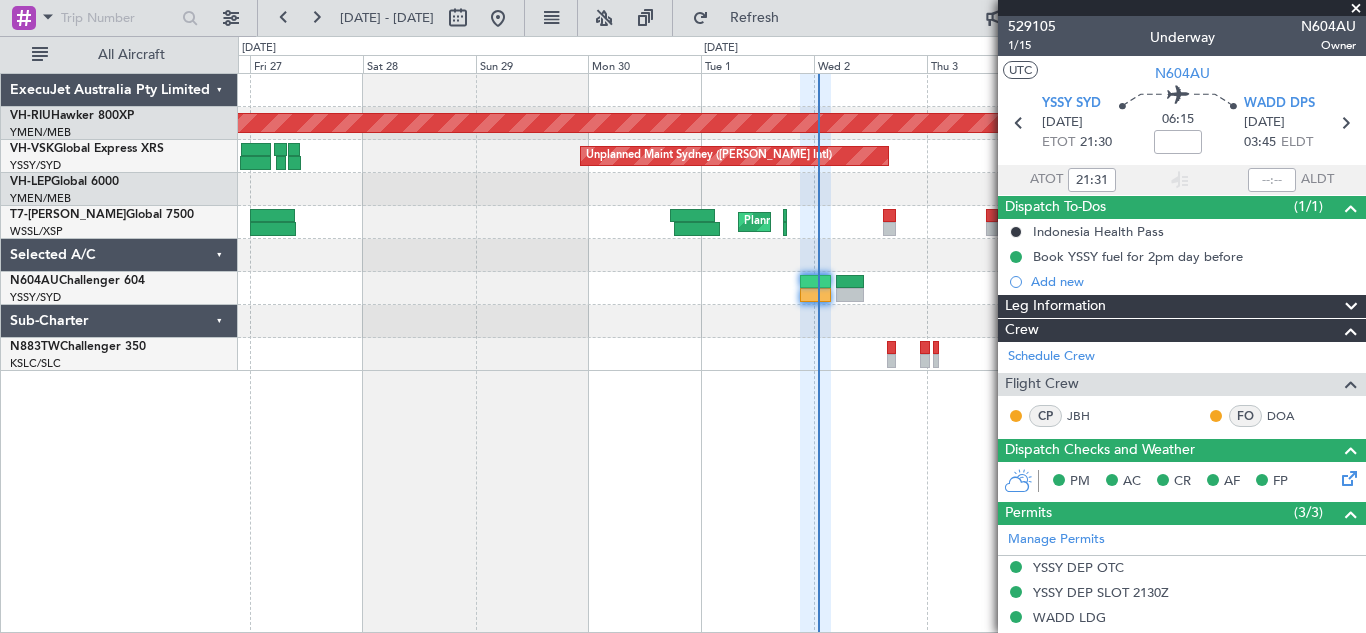 click at bounding box center [1356, 9] 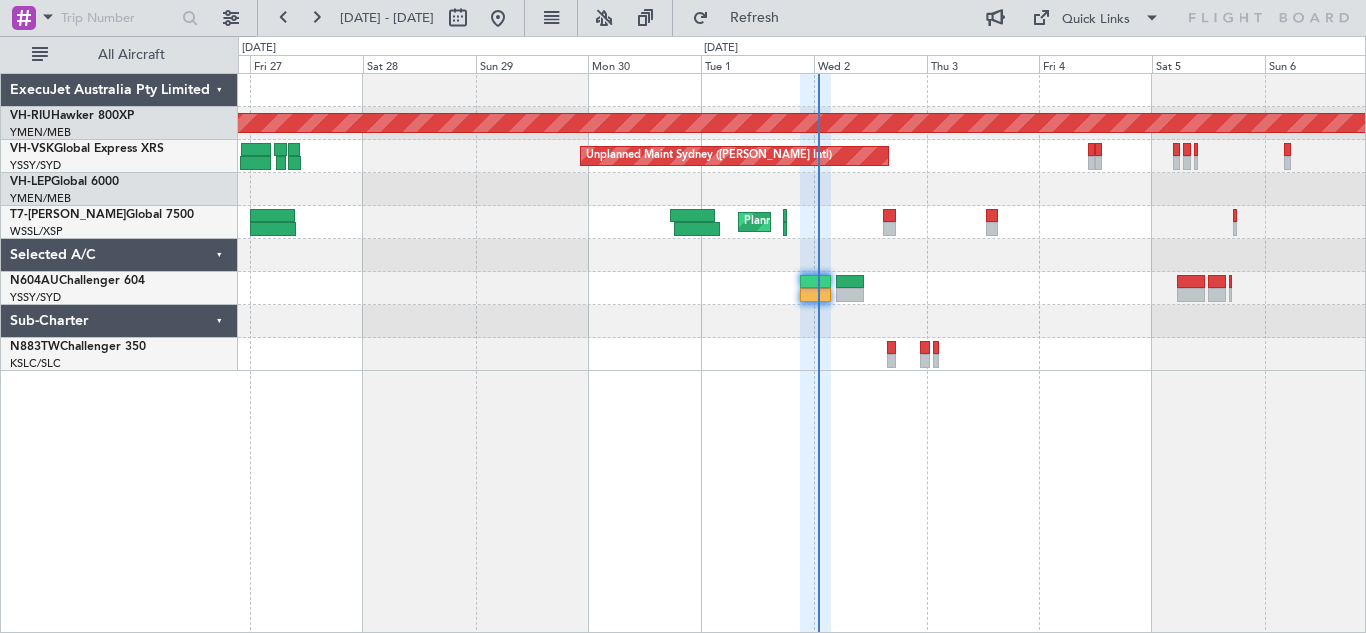 type on "0" 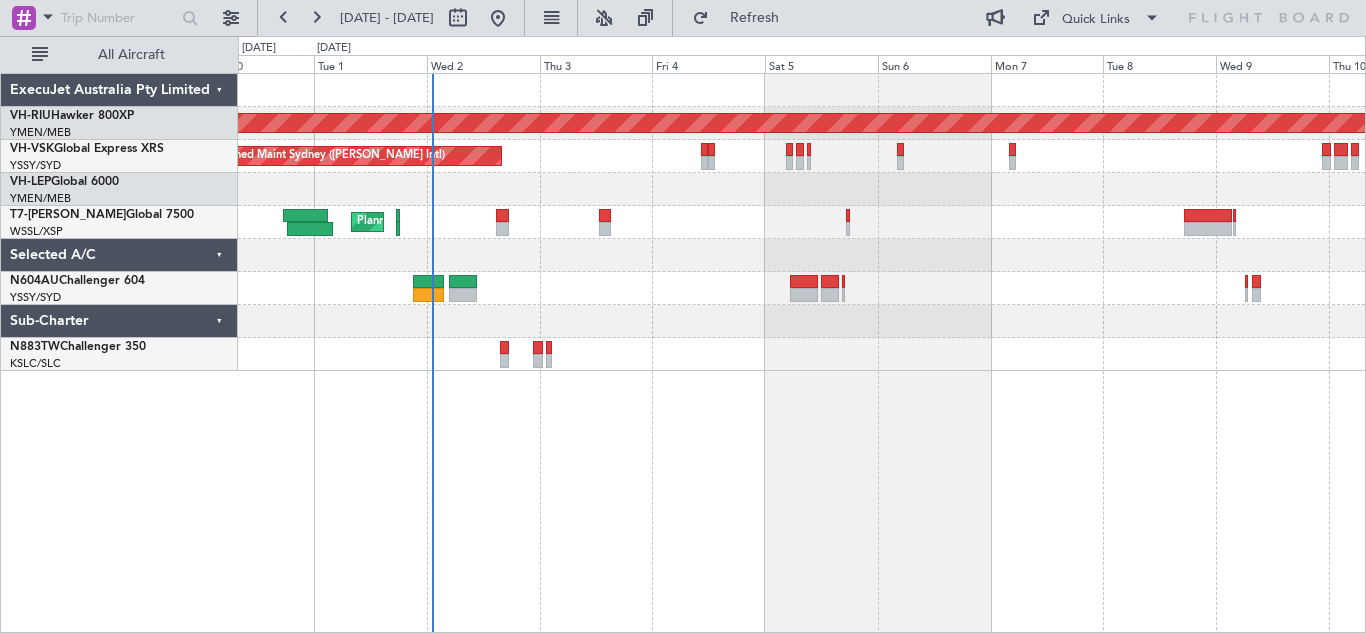 click 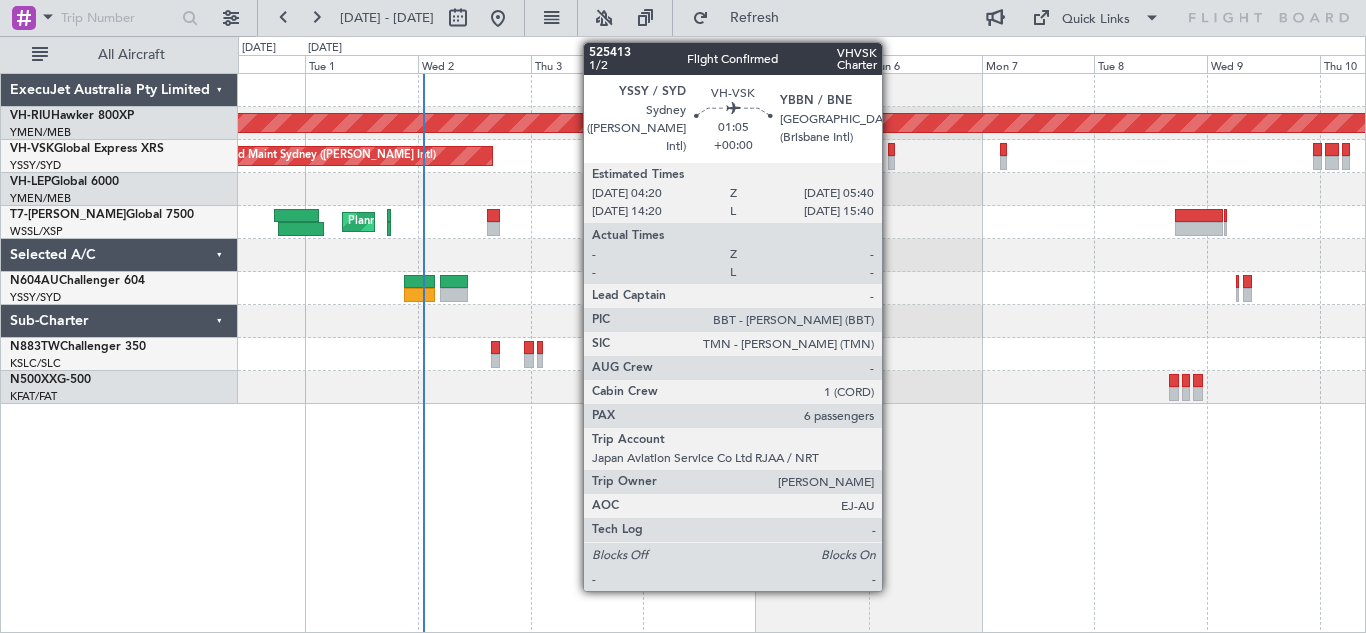 click 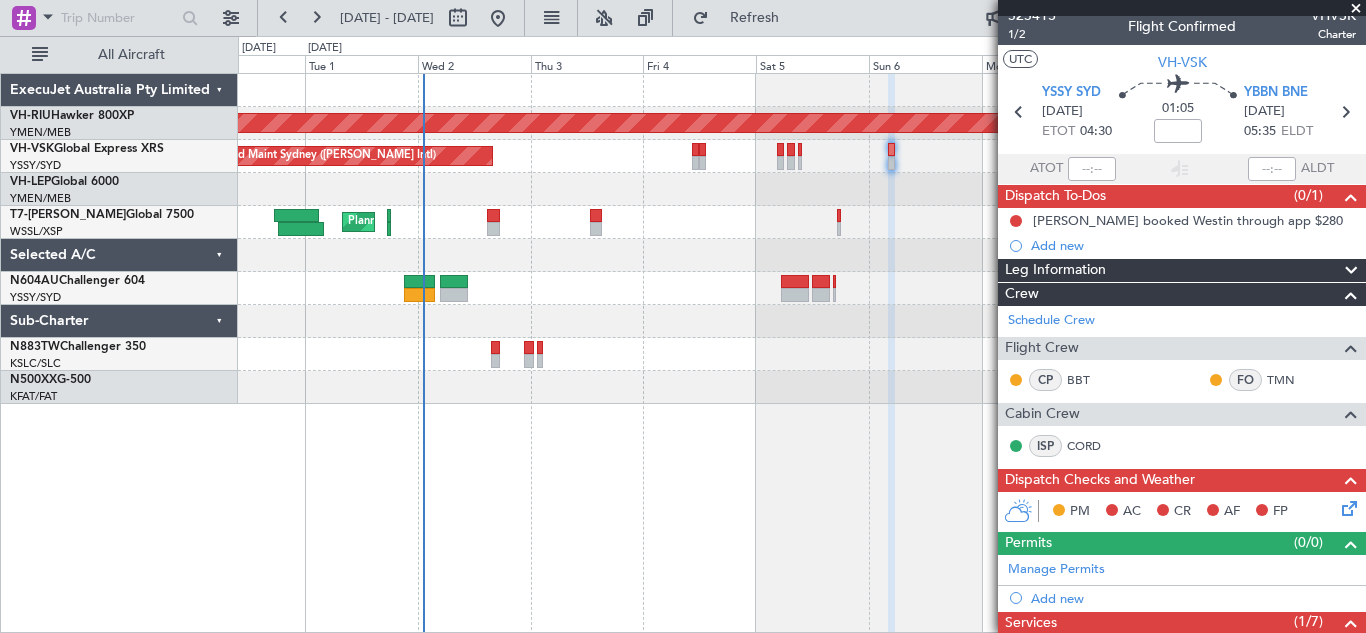 scroll, scrollTop: 0, scrollLeft: 0, axis: both 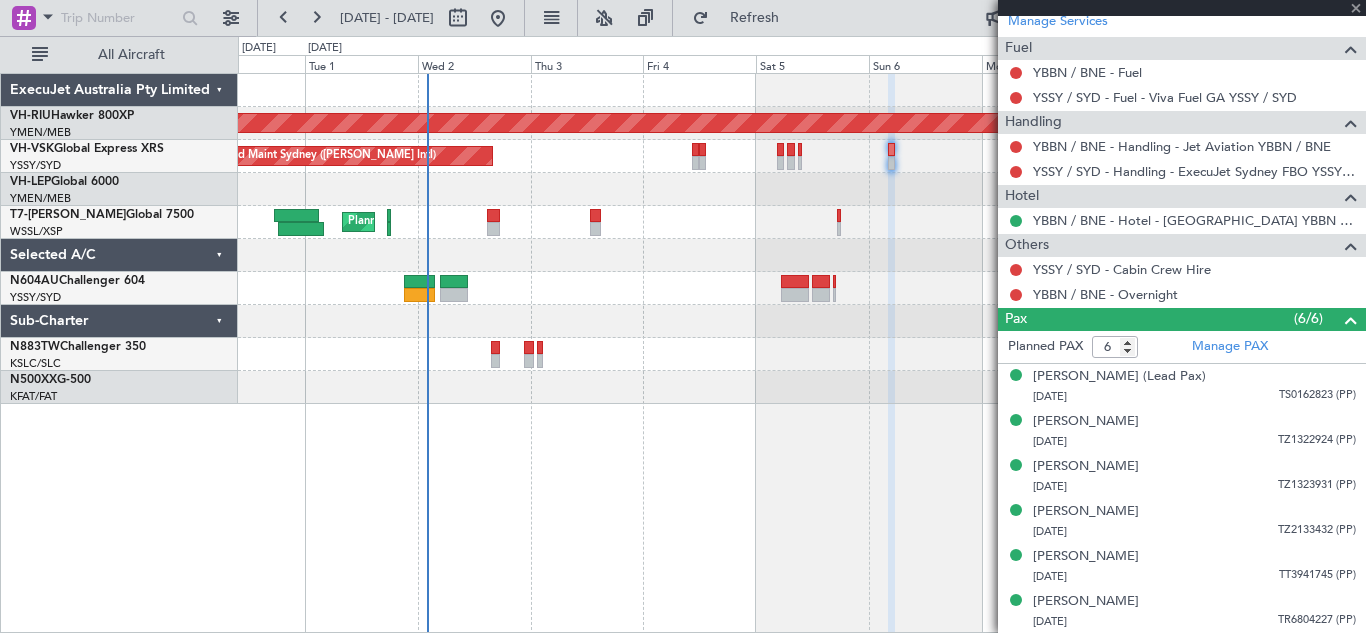 click at bounding box center (1182, 8) 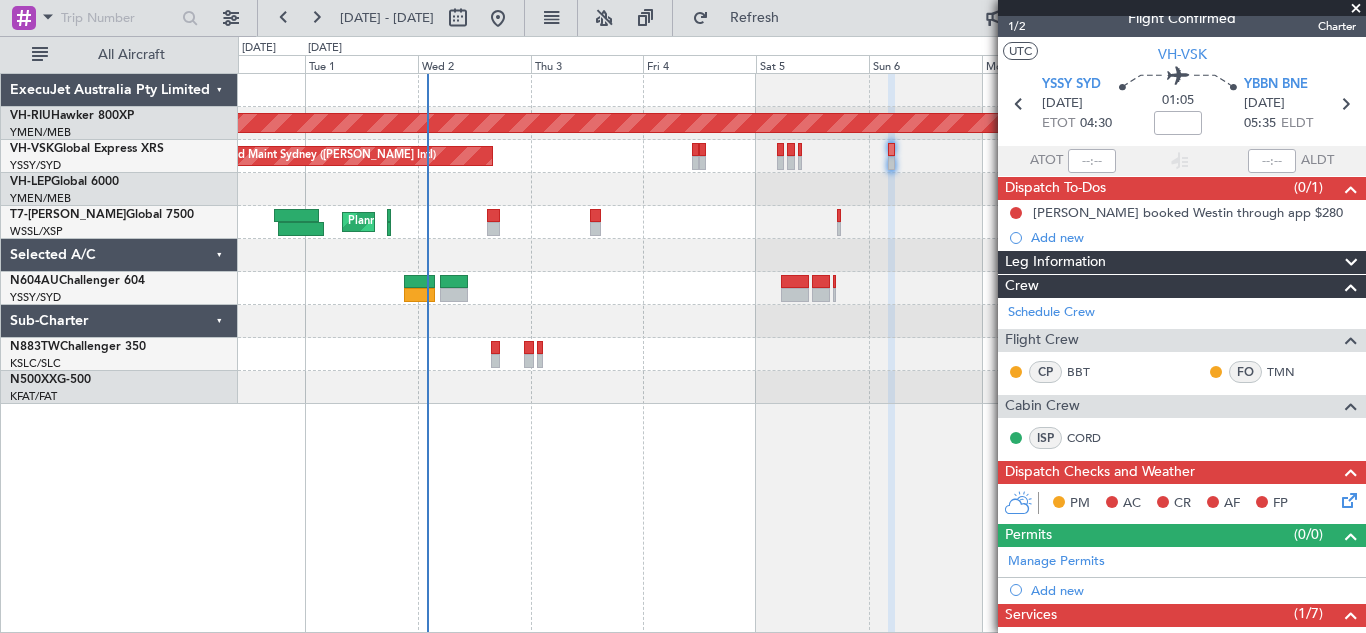 scroll, scrollTop: 0, scrollLeft: 0, axis: both 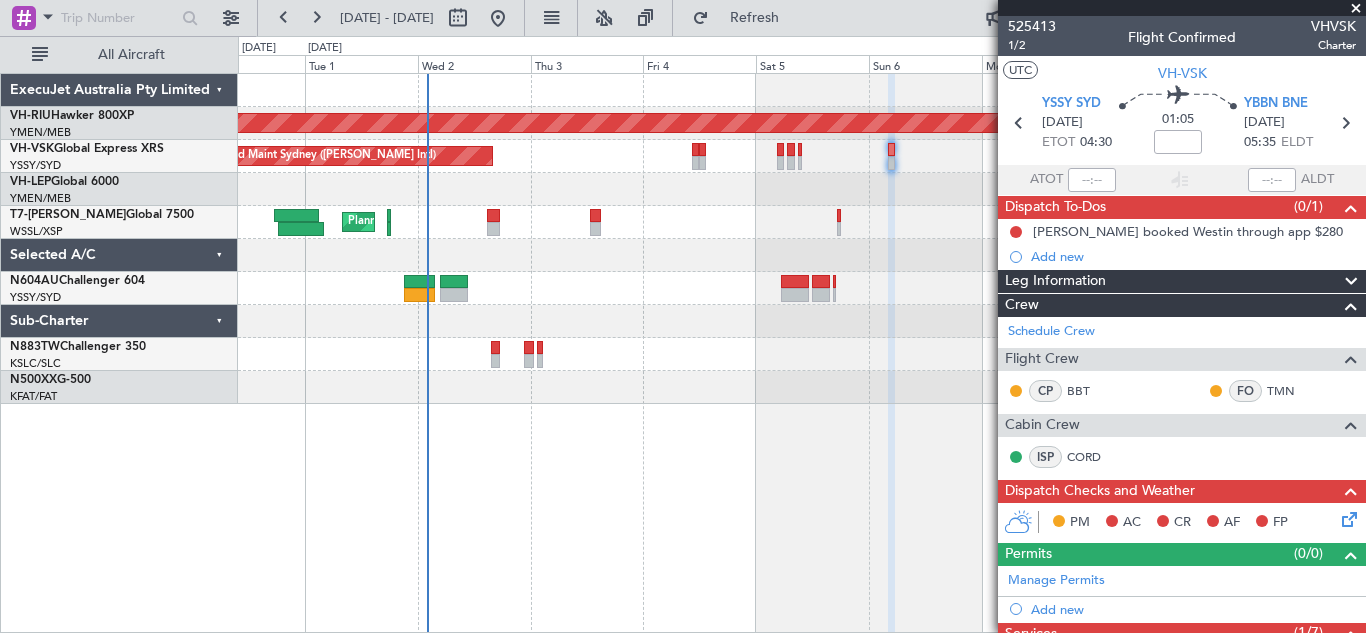 click at bounding box center (1356, 9) 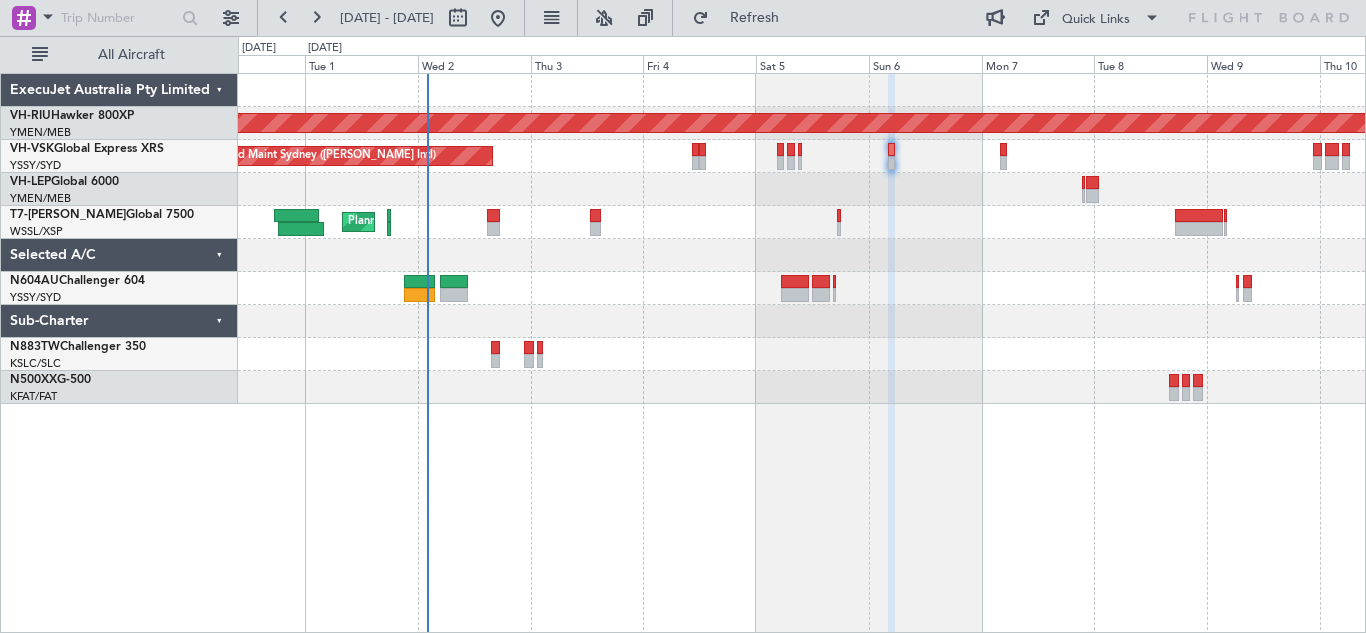 type on "0" 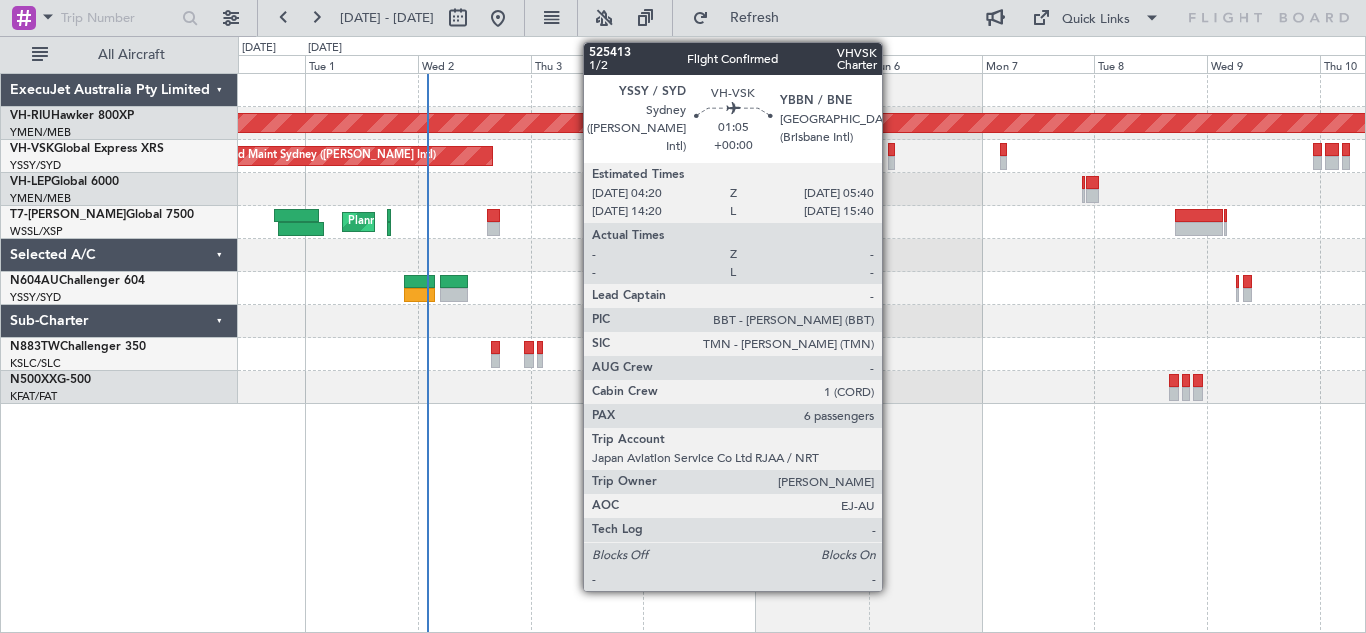 click 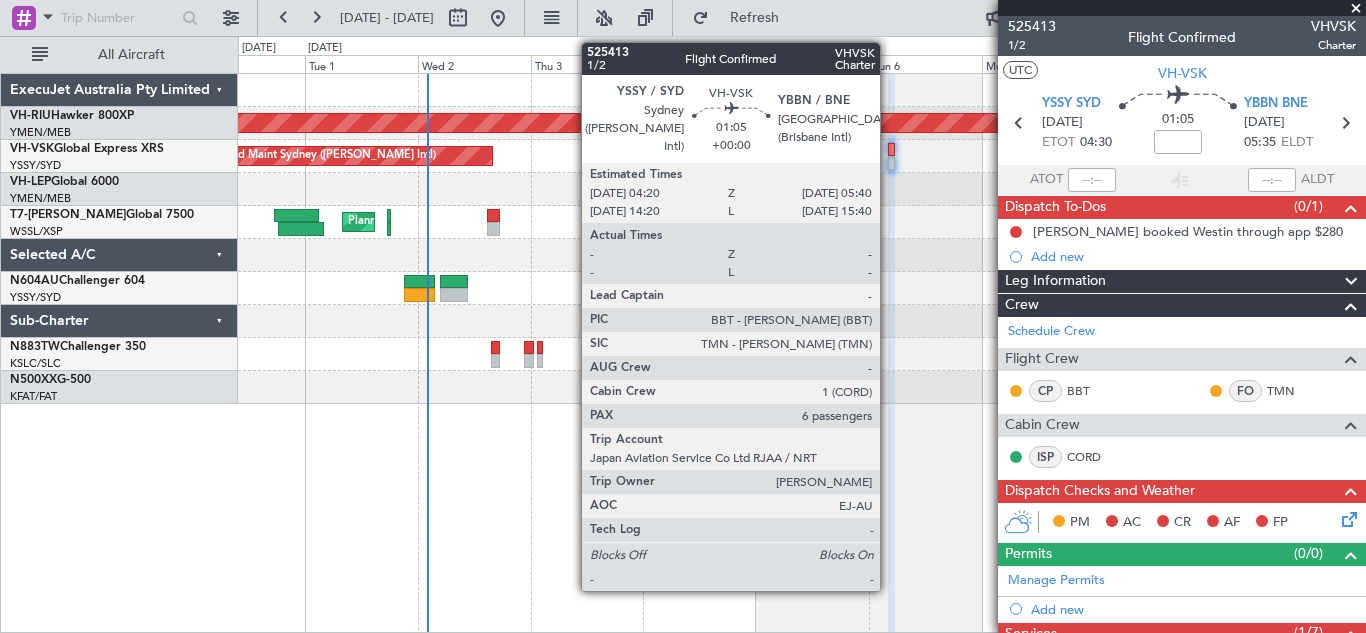 click 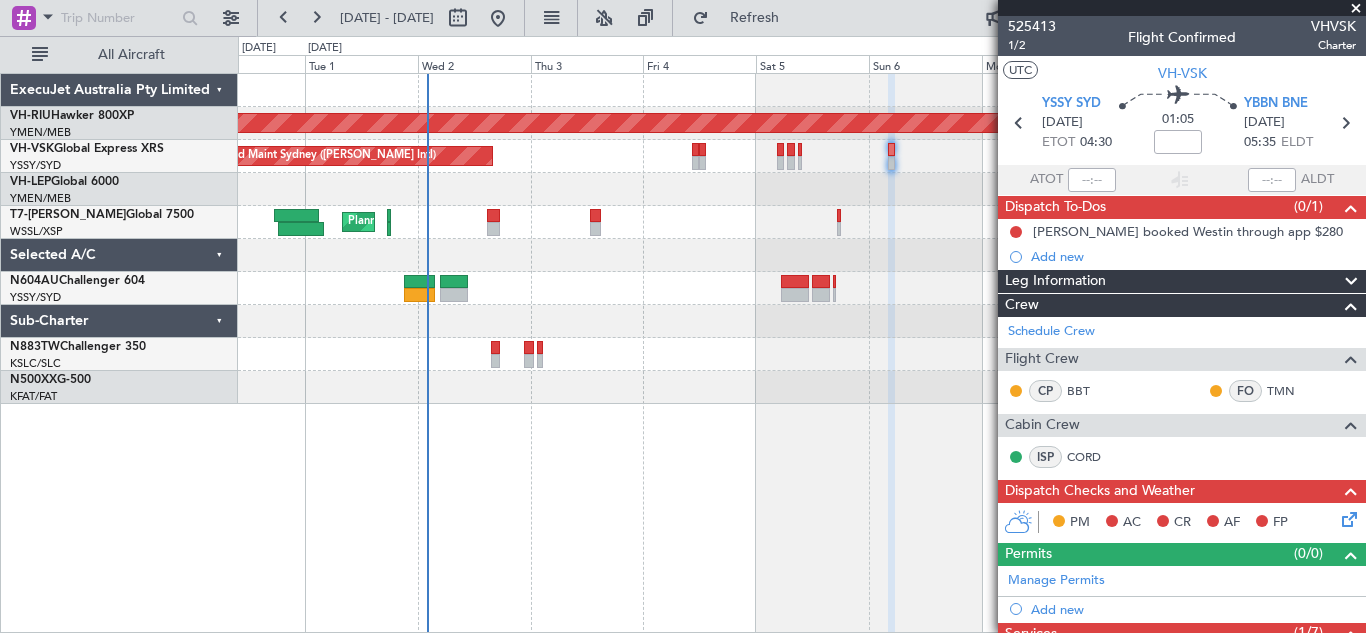 click at bounding box center [1356, 9] 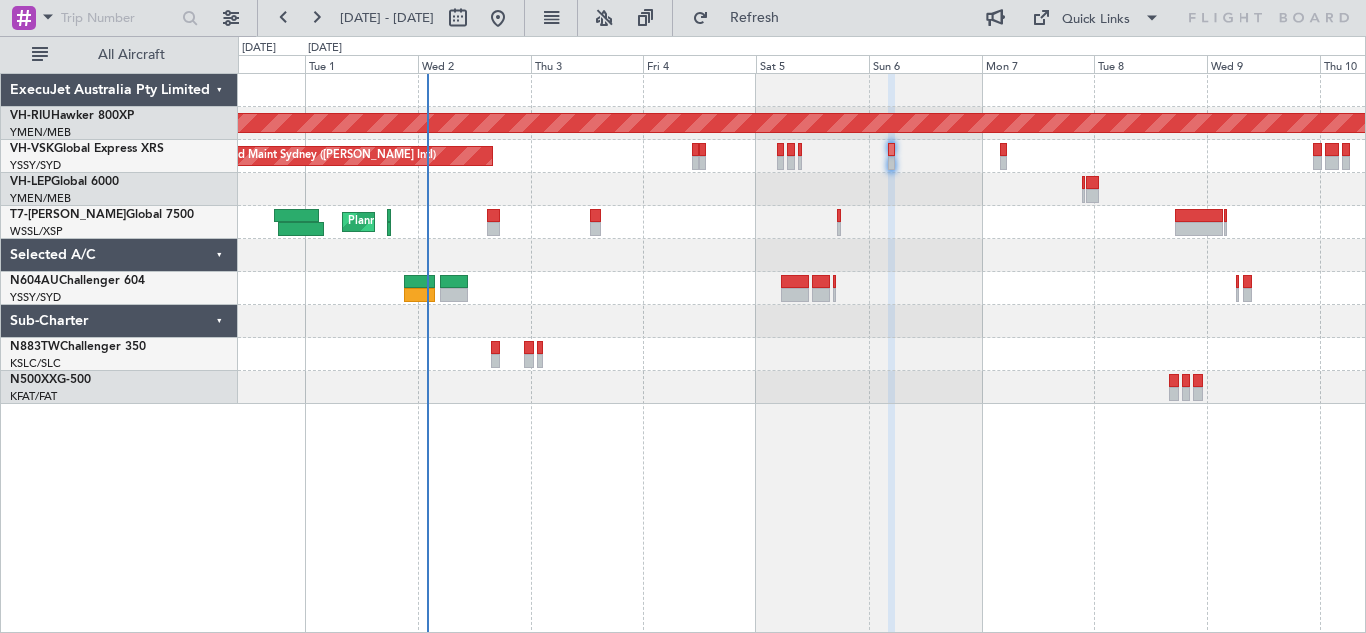 type on "0" 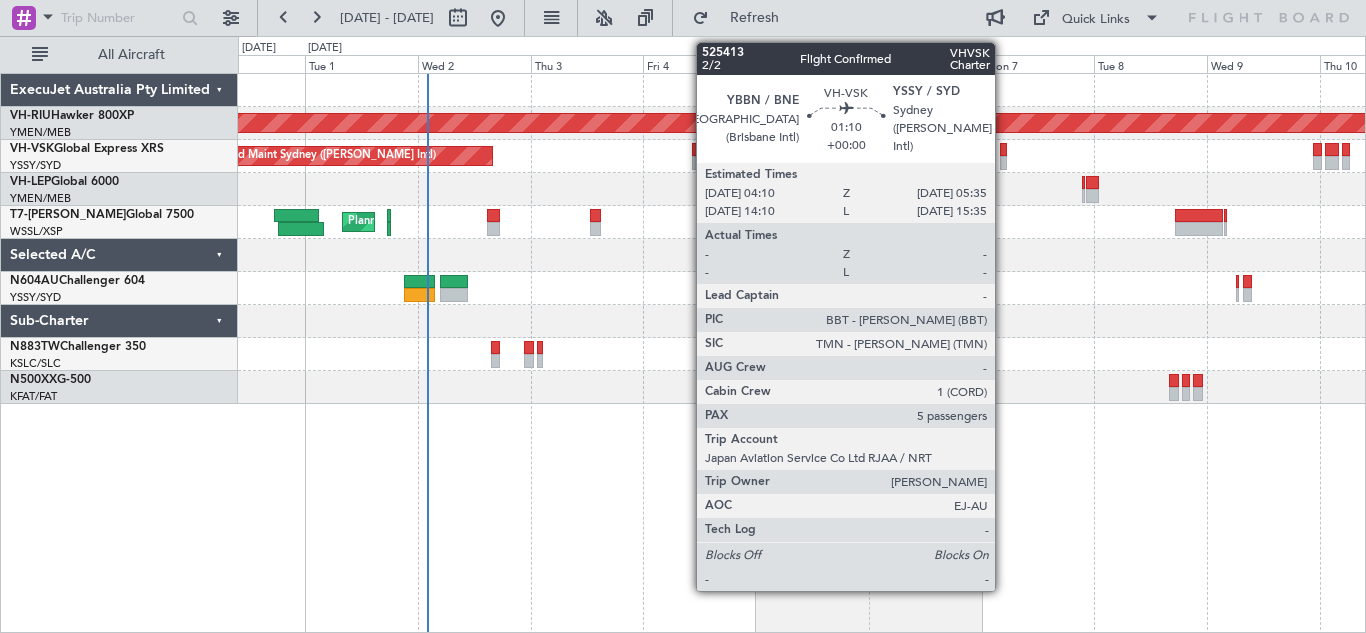 click 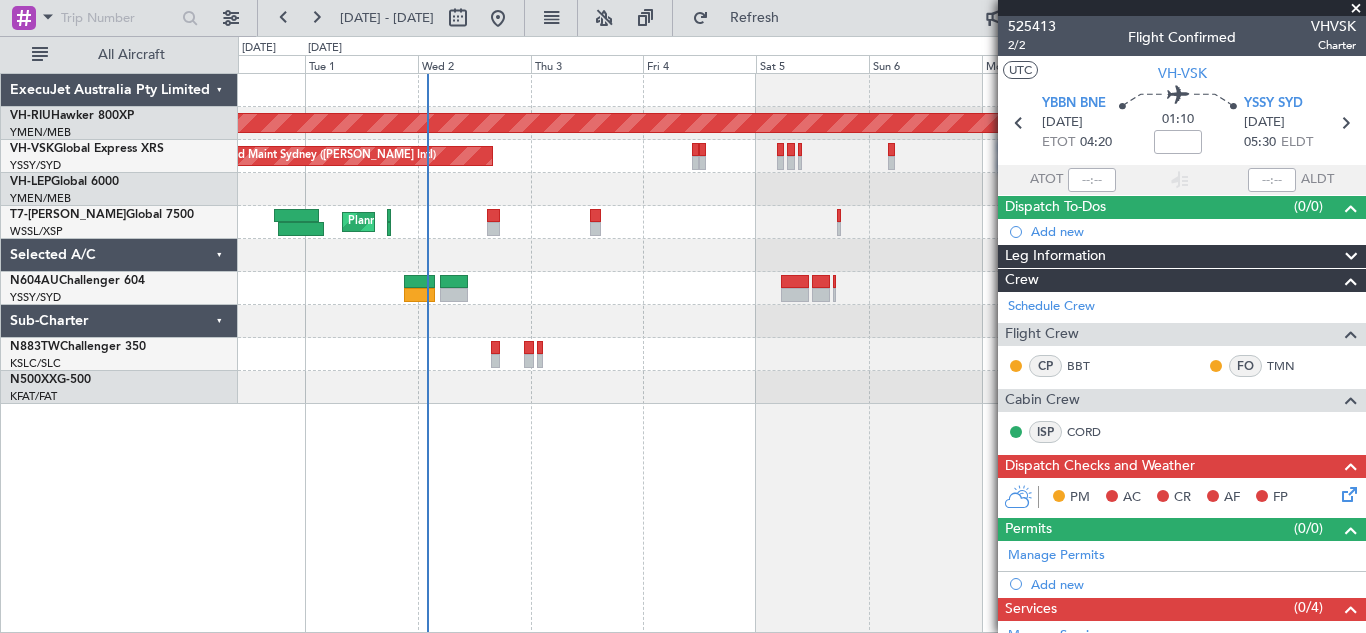 click at bounding box center (1356, 9) 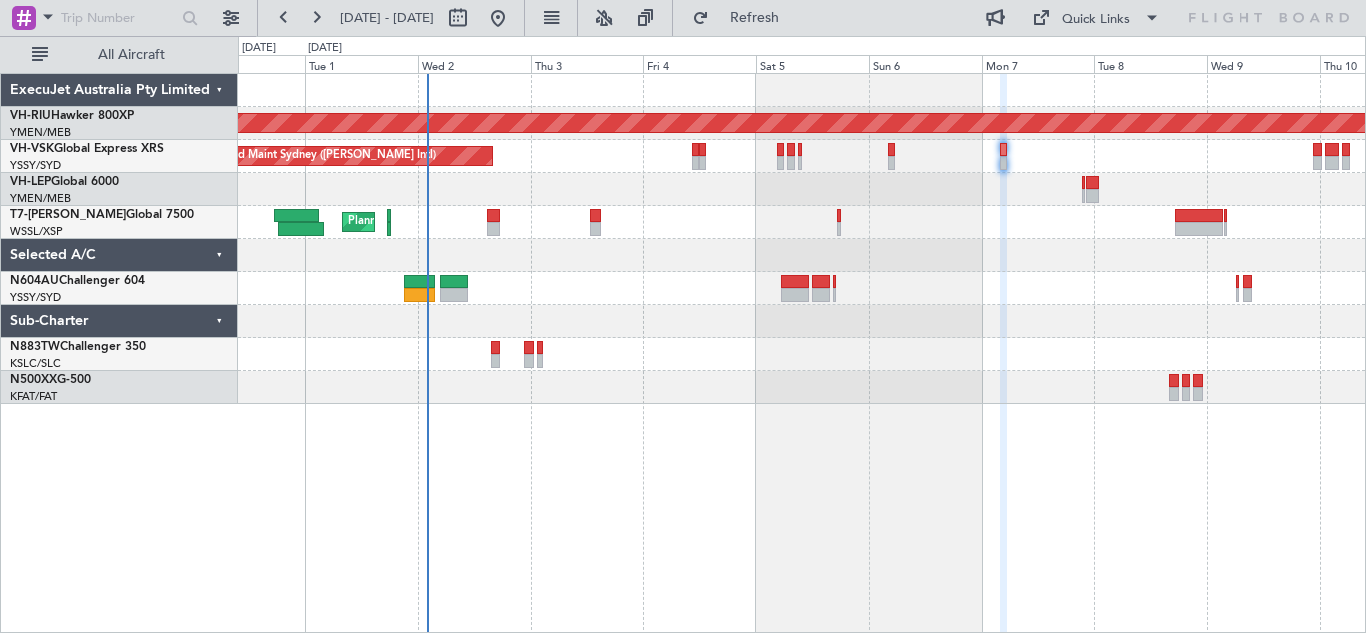 type on "0" 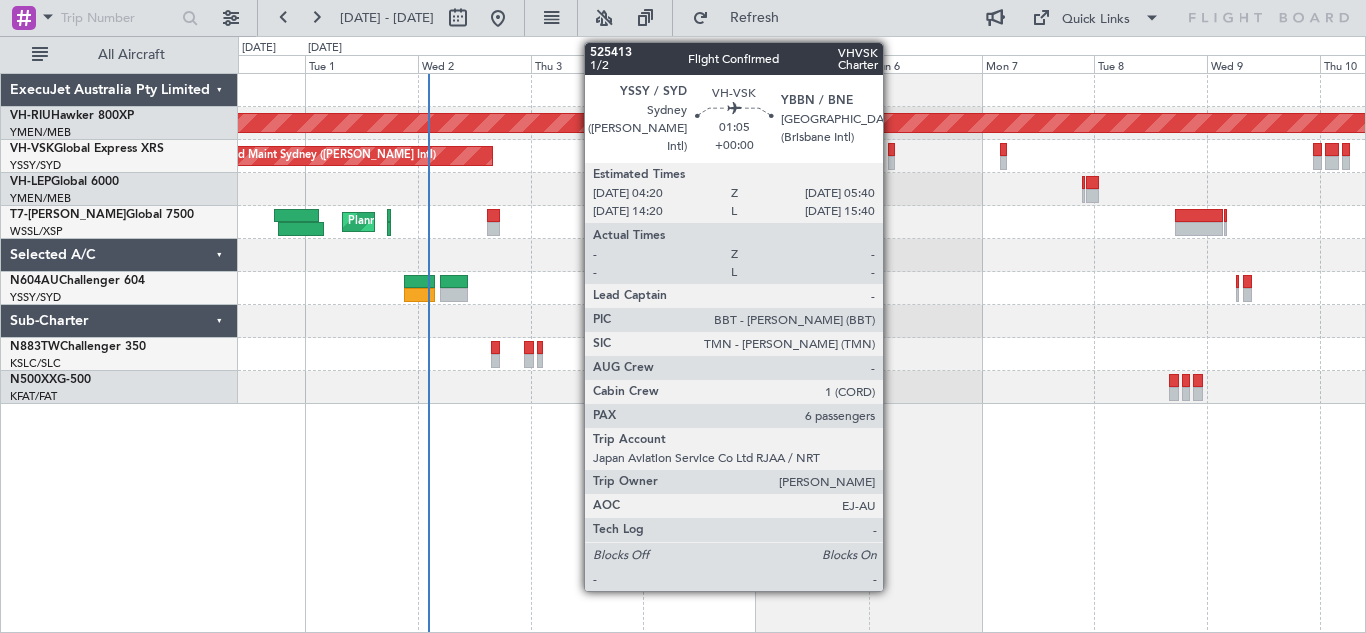click 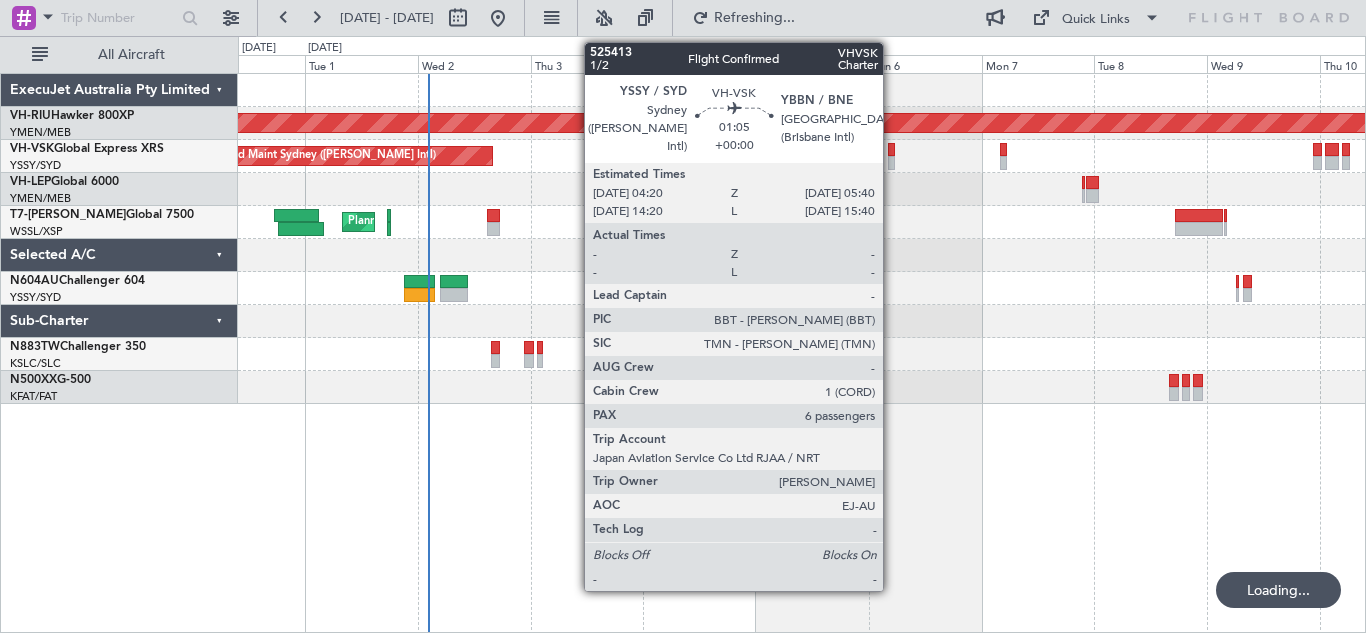click 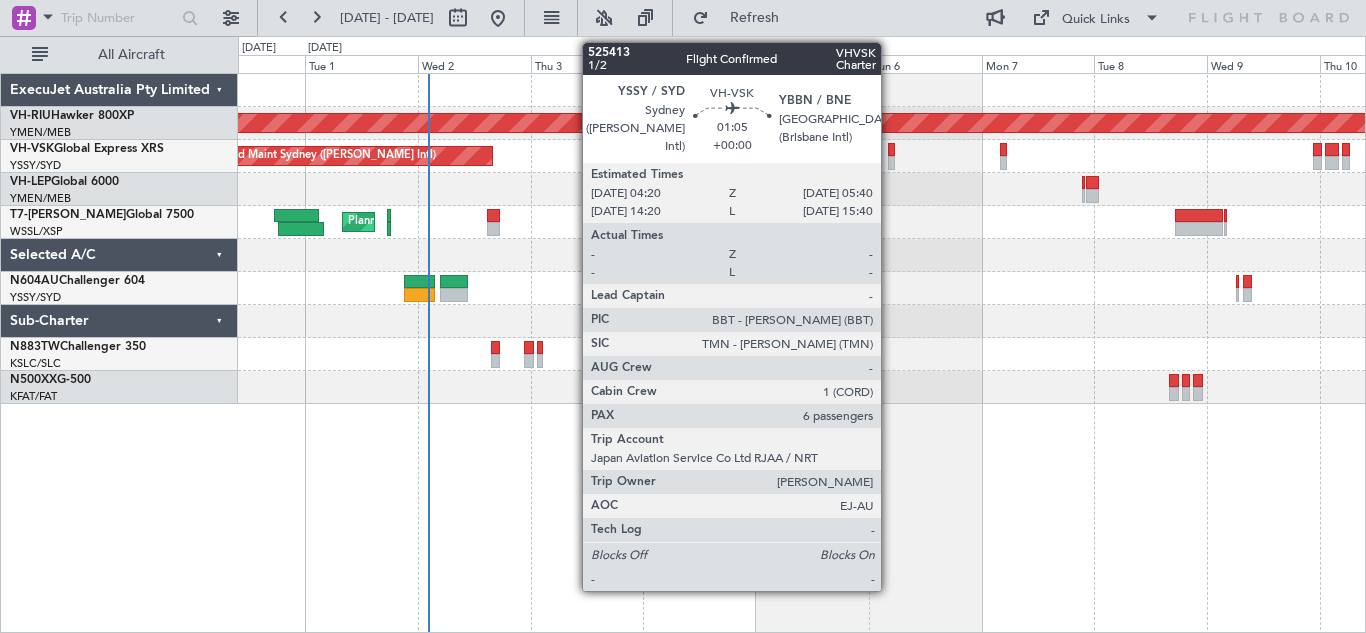 click 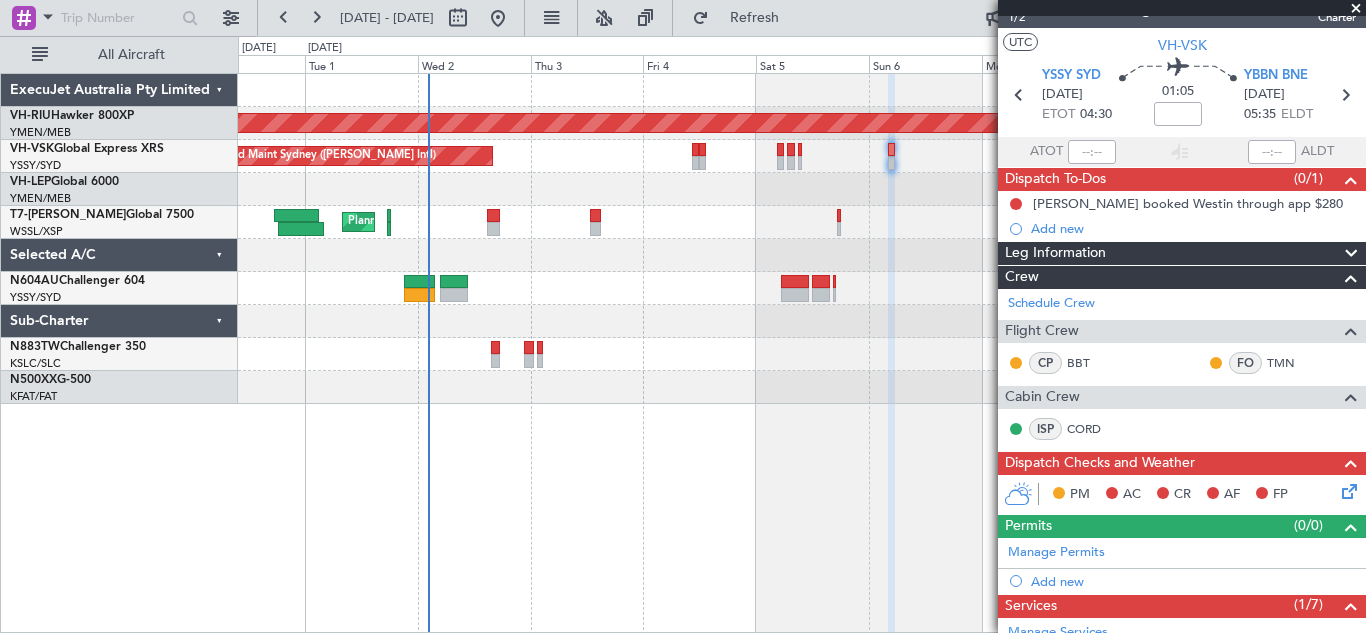 scroll, scrollTop: 0, scrollLeft: 0, axis: both 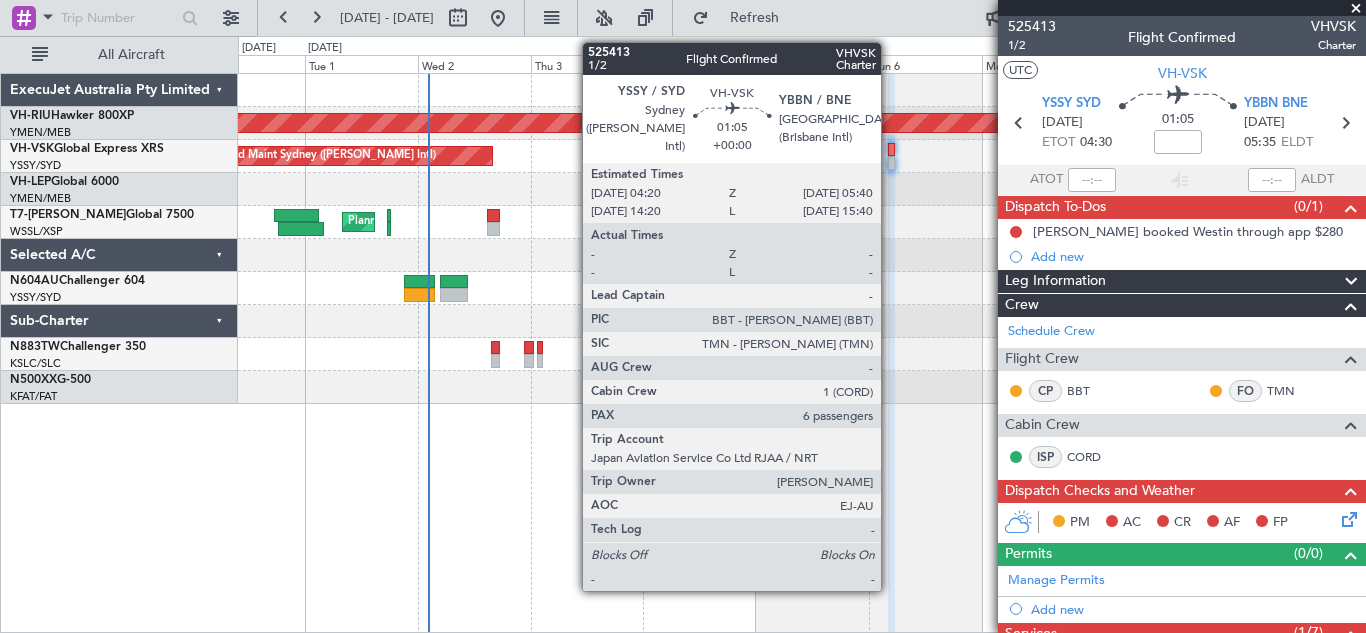 click 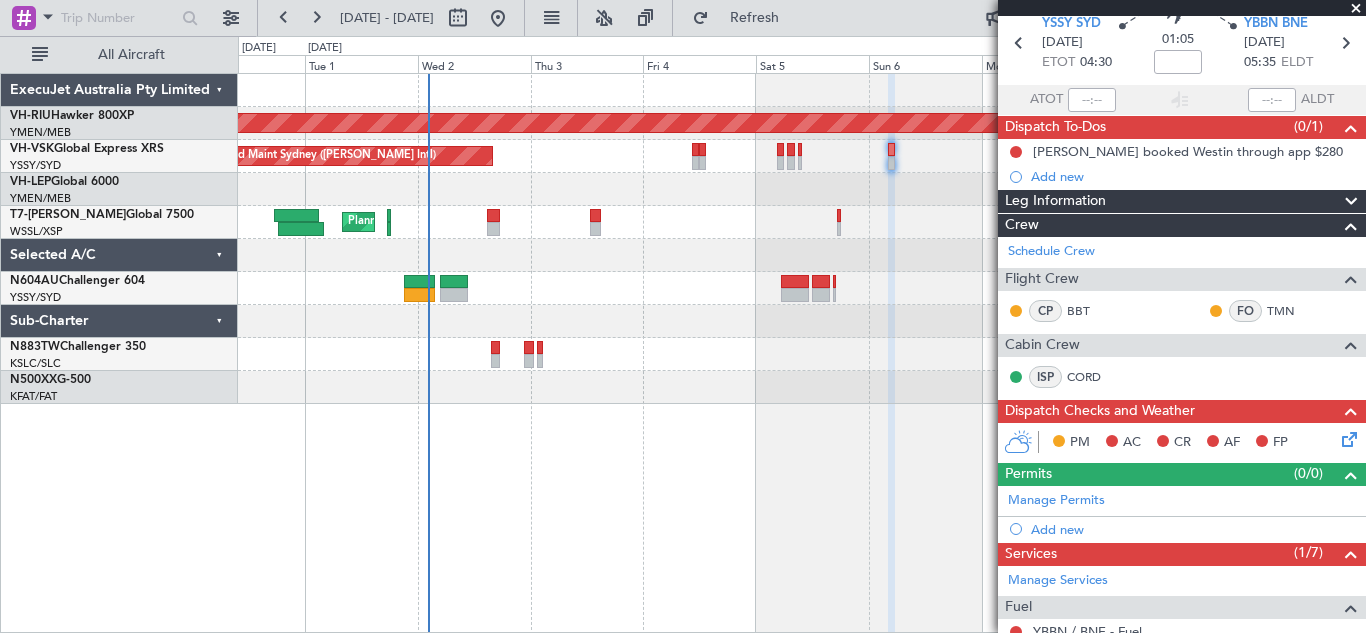 scroll, scrollTop: 0, scrollLeft: 0, axis: both 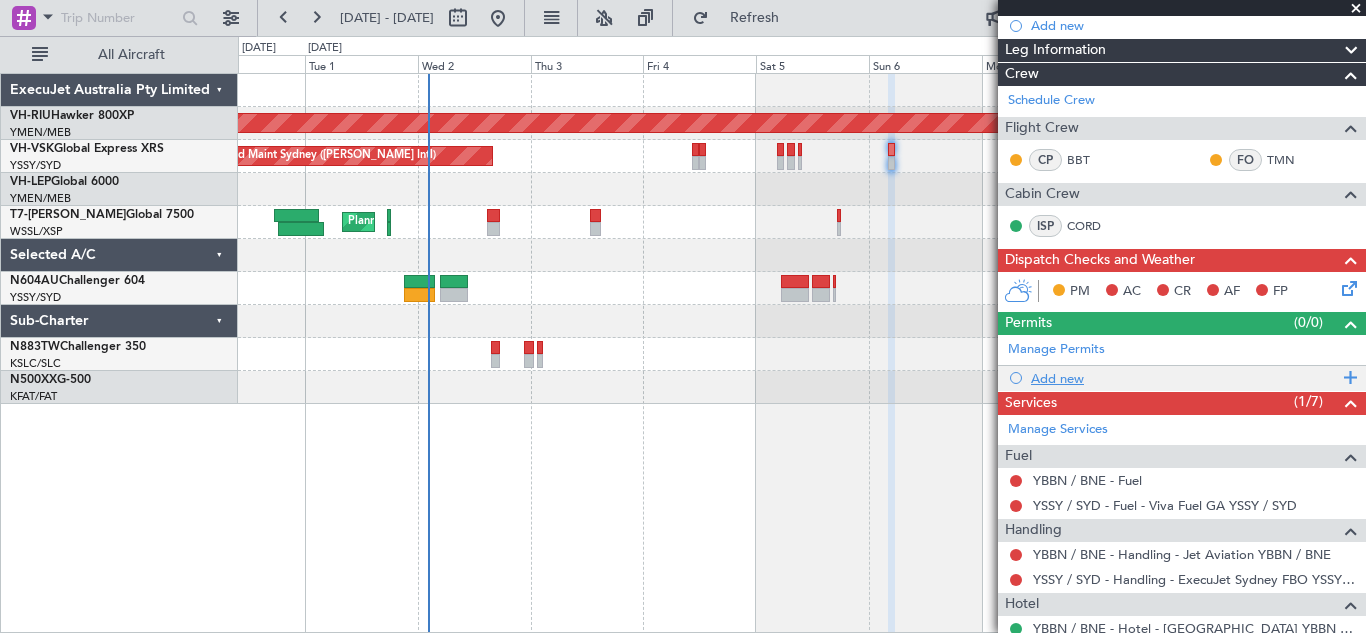 click at bounding box center (1347, 378) 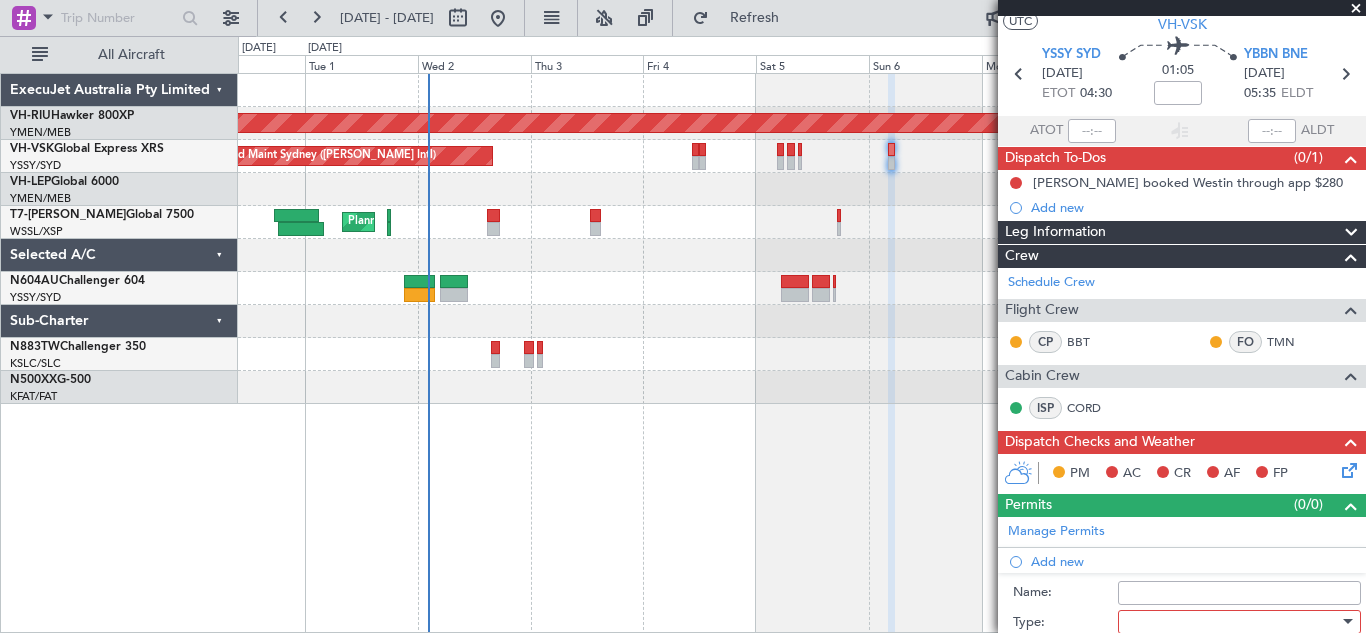 scroll, scrollTop: 0, scrollLeft: 0, axis: both 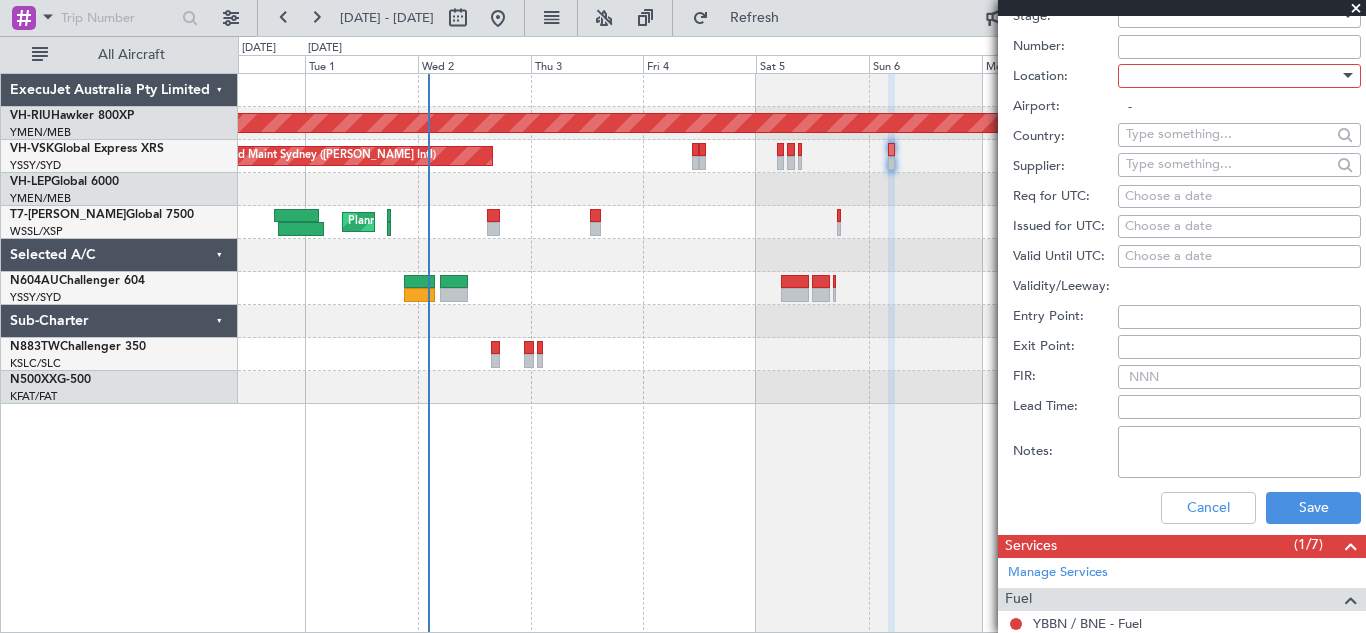 click on "Choose a date" at bounding box center [1239, 197] 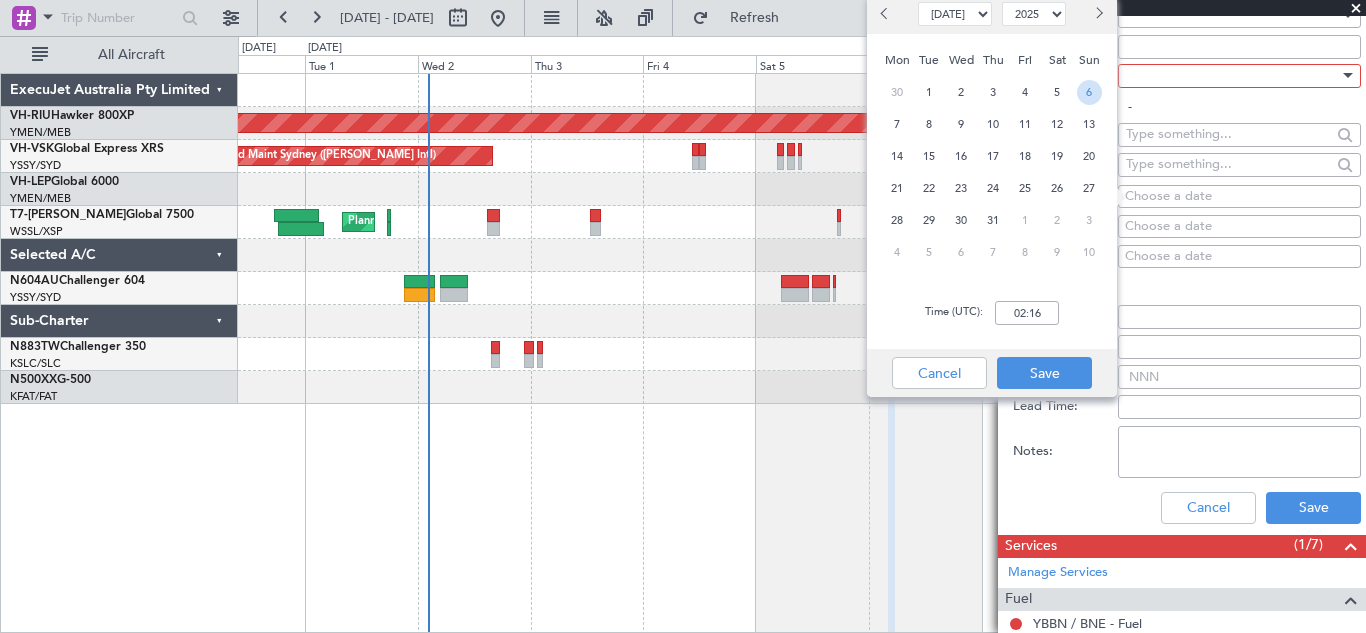 click on "6" at bounding box center [1089, 92] 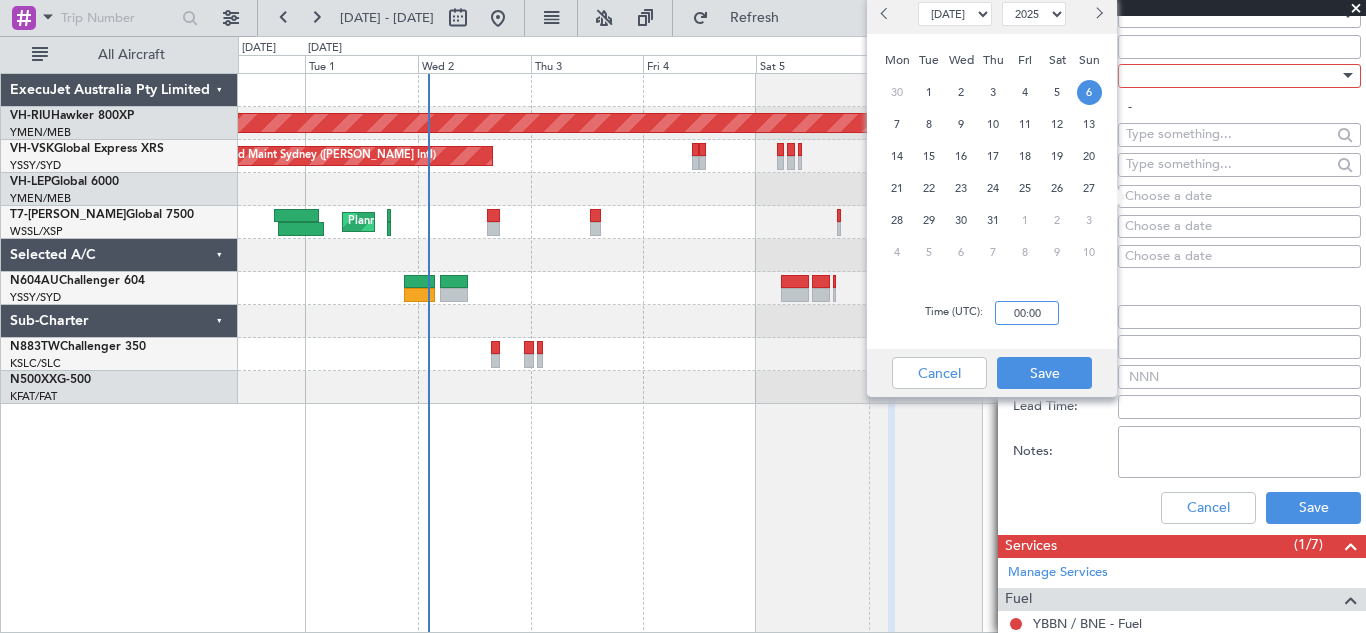 click on "00:00" at bounding box center (1027, 313) 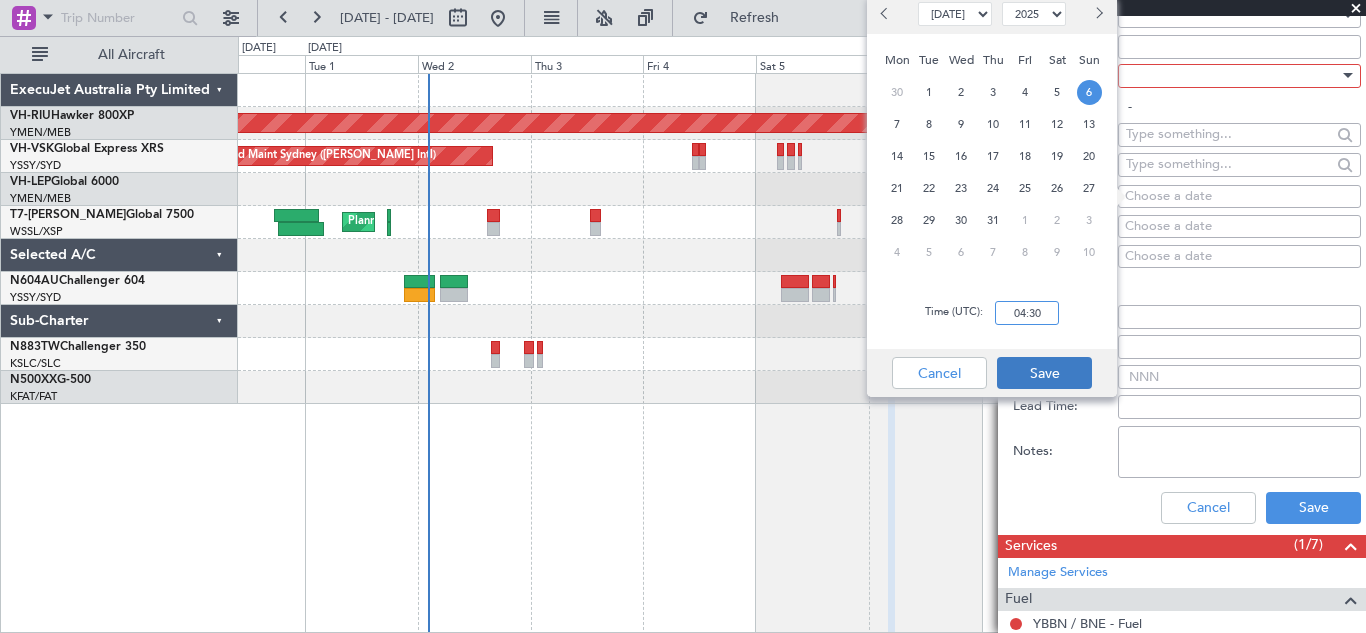 type on "04:30" 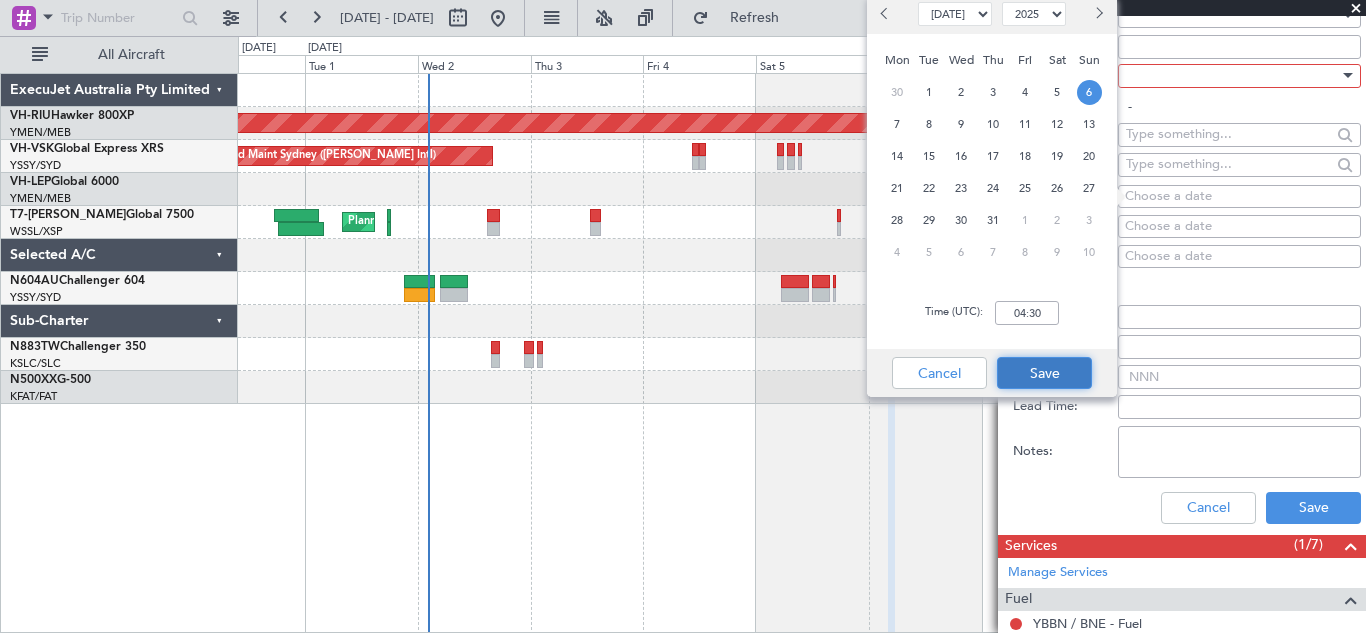 click on "Save" at bounding box center (1044, 373) 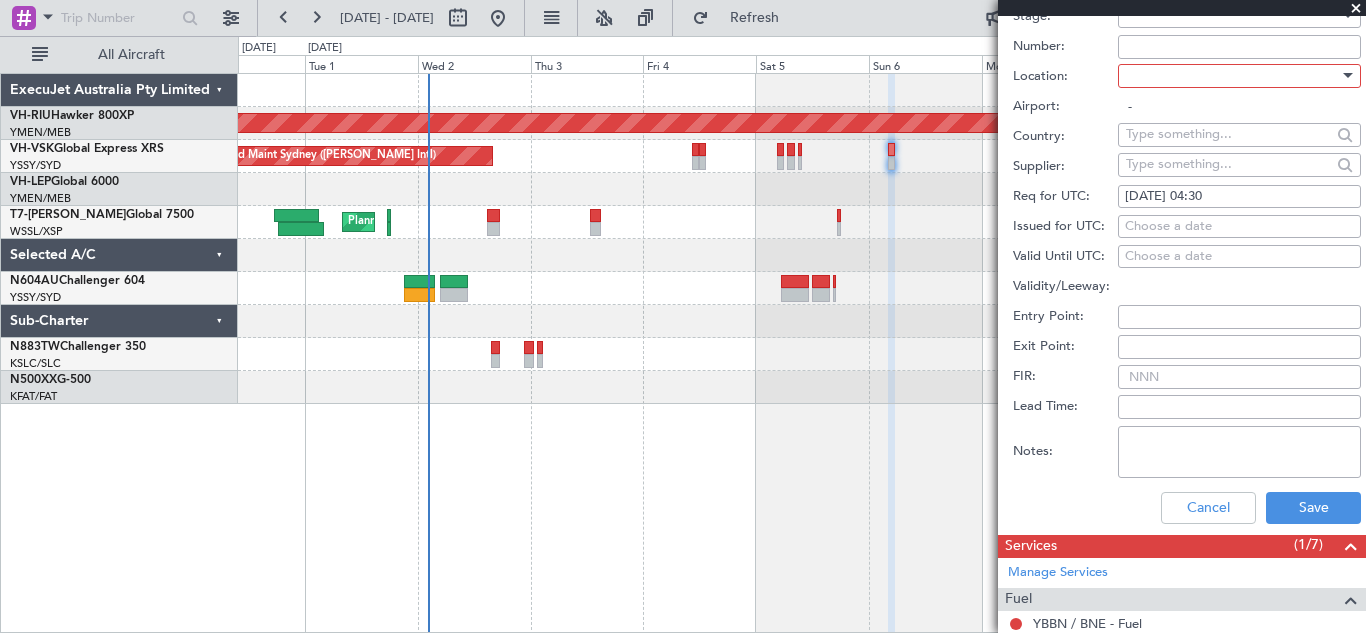 click on "Choose a date" at bounding box center (1239, 227) 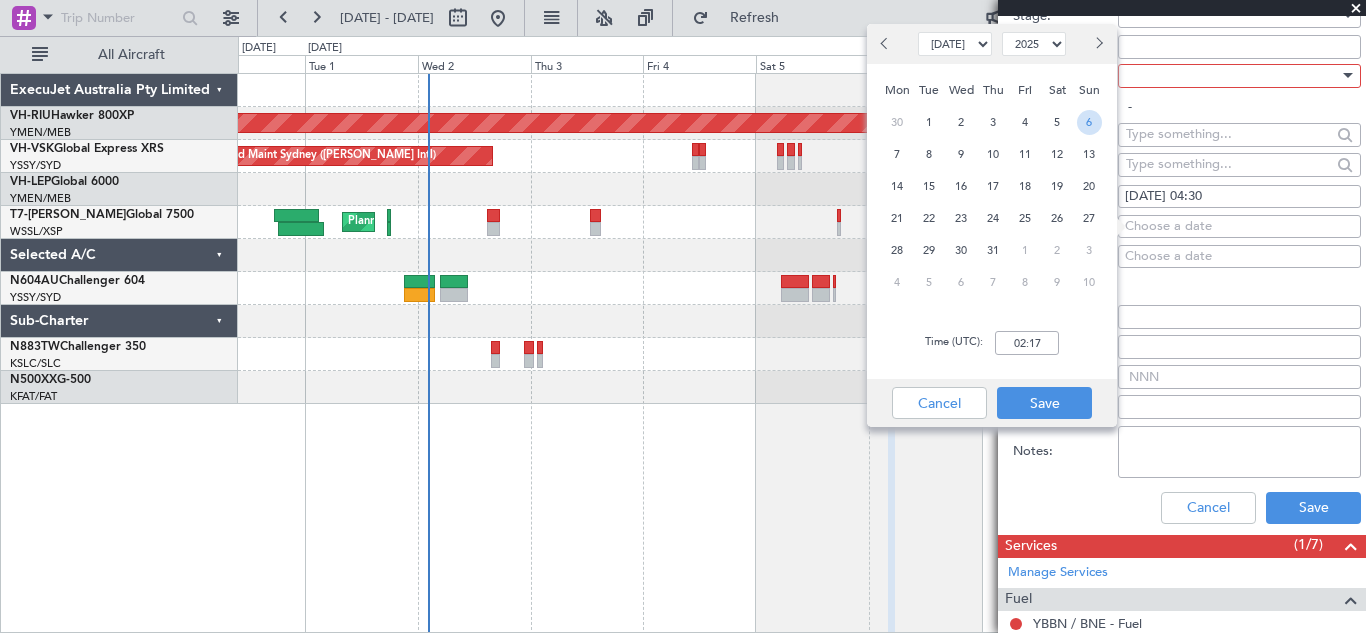 click on "6" at bounding box center (1089, 122) 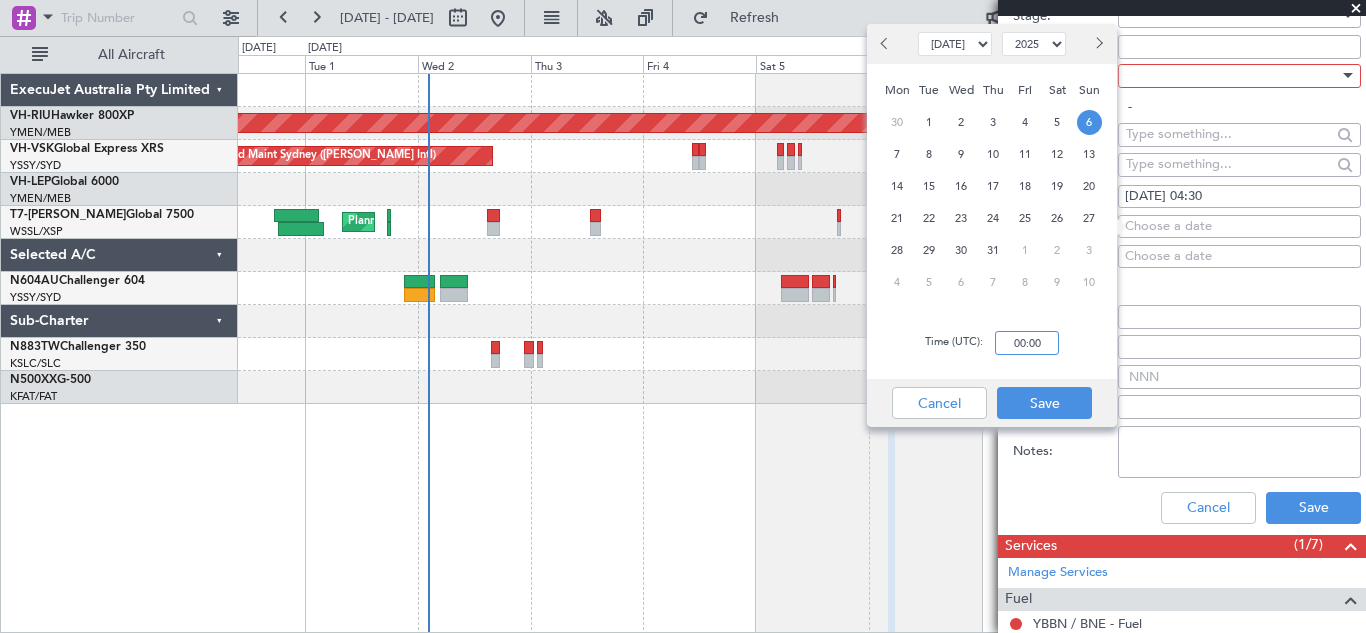 click on "00:00" at bounding box center (1027, 343) 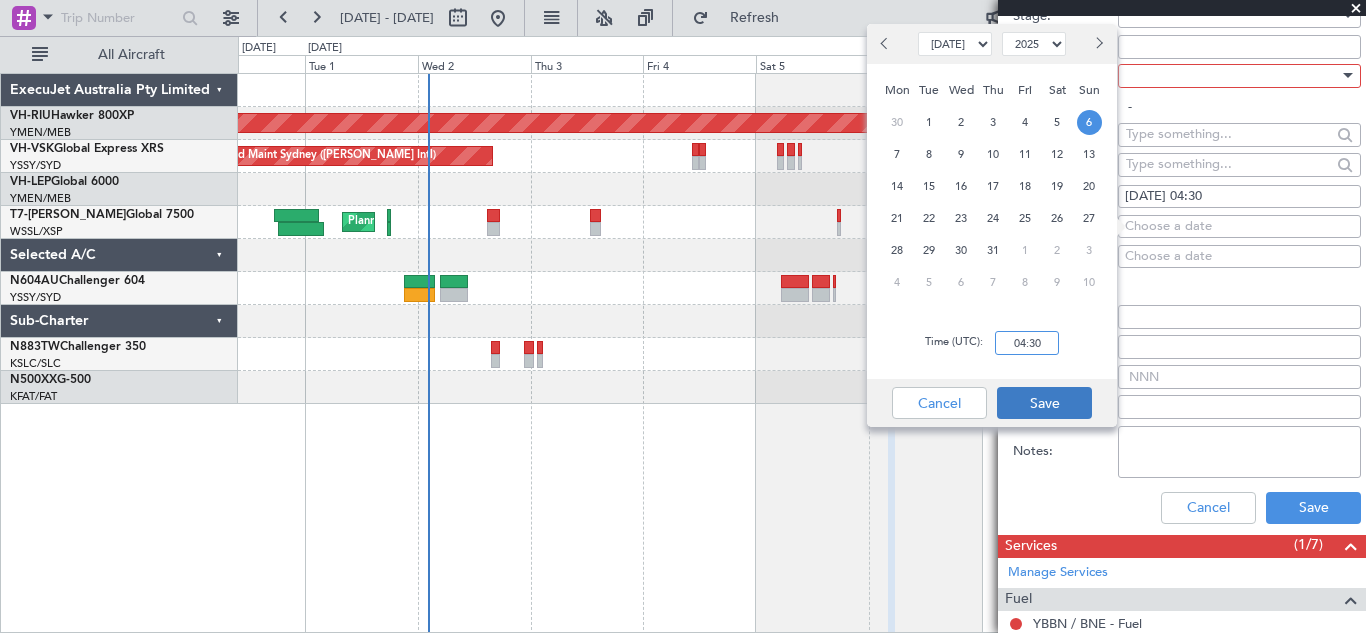 type on "04:30" 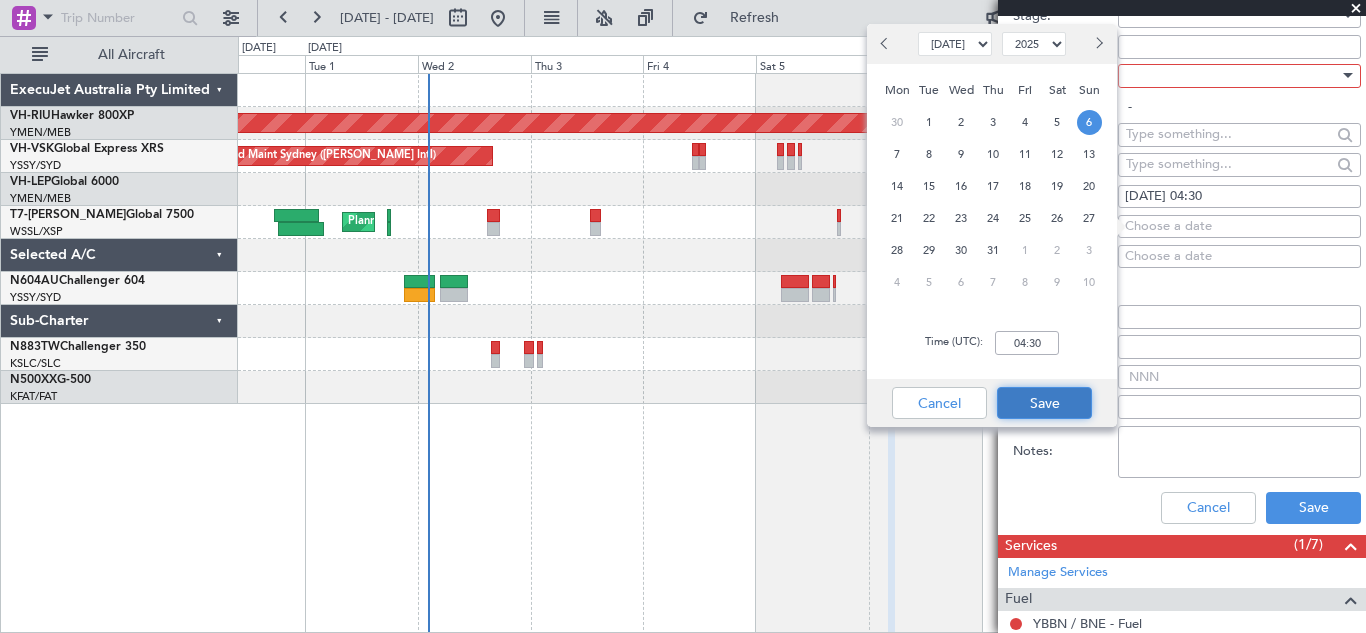 click on "Save" at bounding box center [1044, 403] 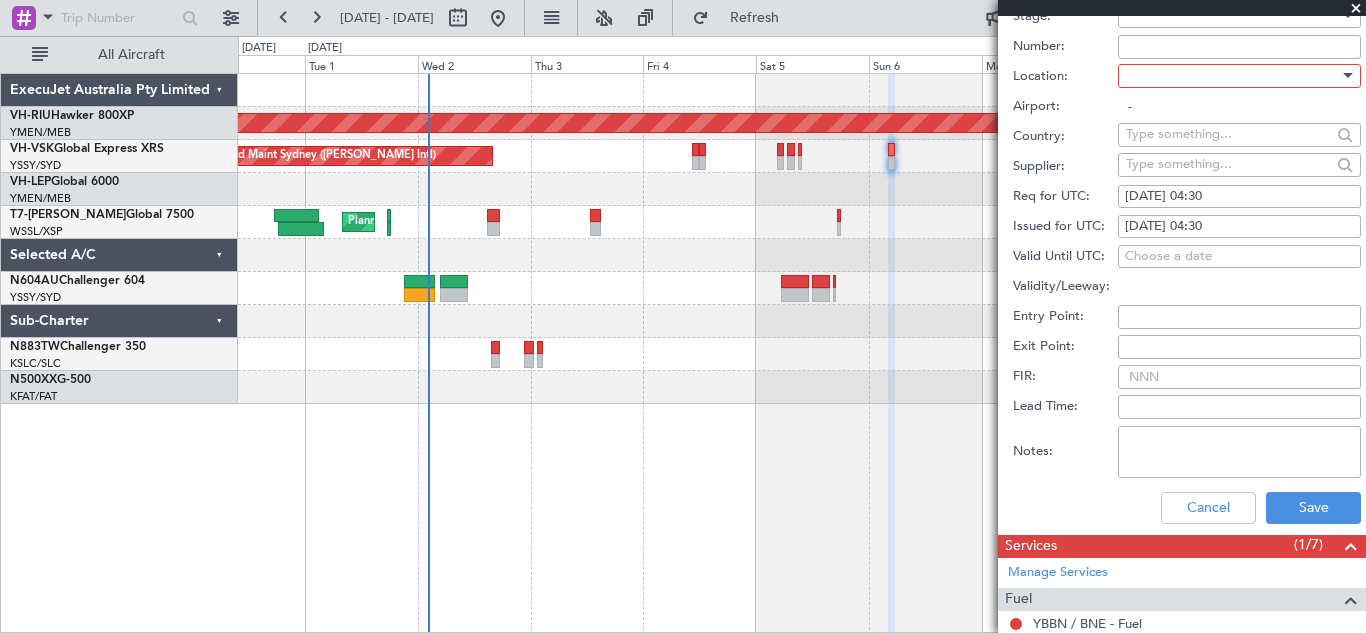 click on "FIR:" at bounding box center [1239, 377] 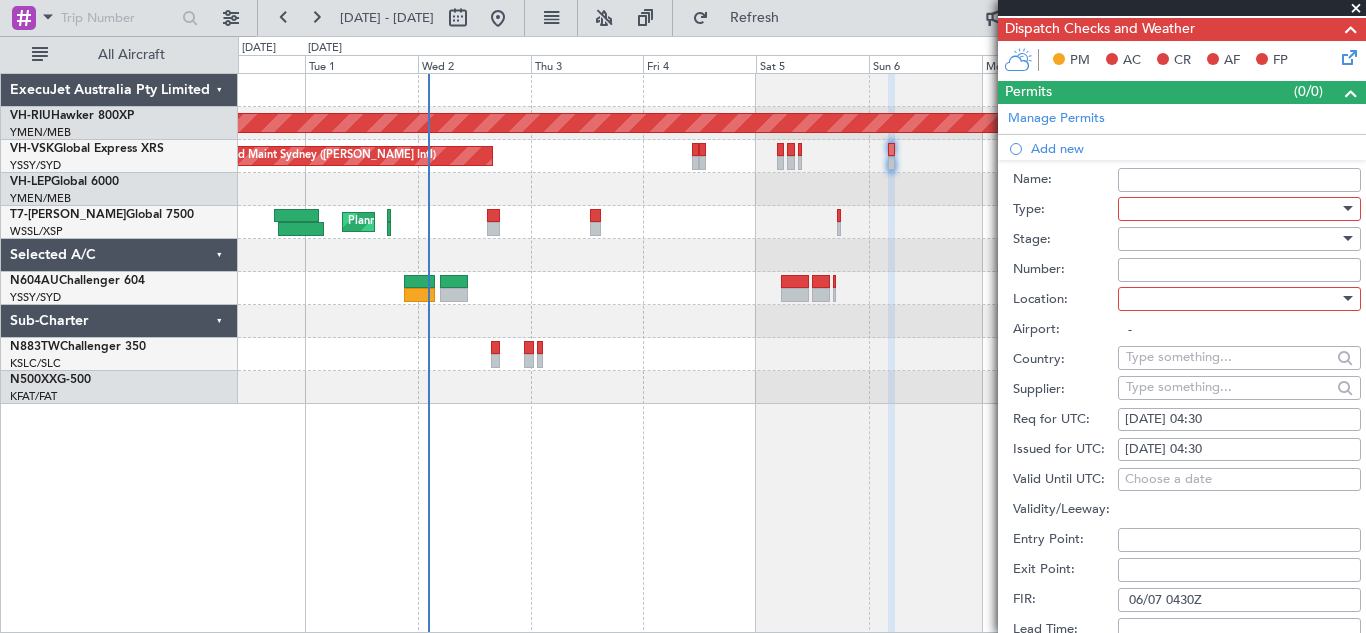 scroll, scrollTop: 459, scrollLeft: 0, axis: vertical 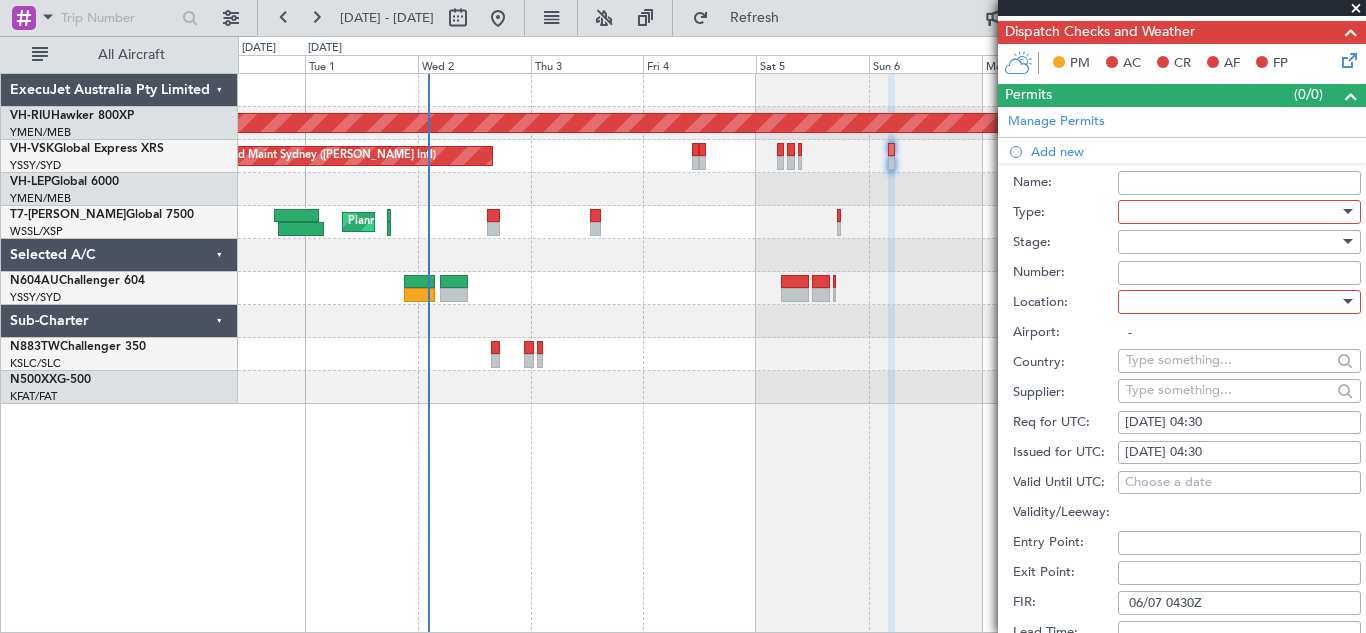 type on "06/07 0430Z" 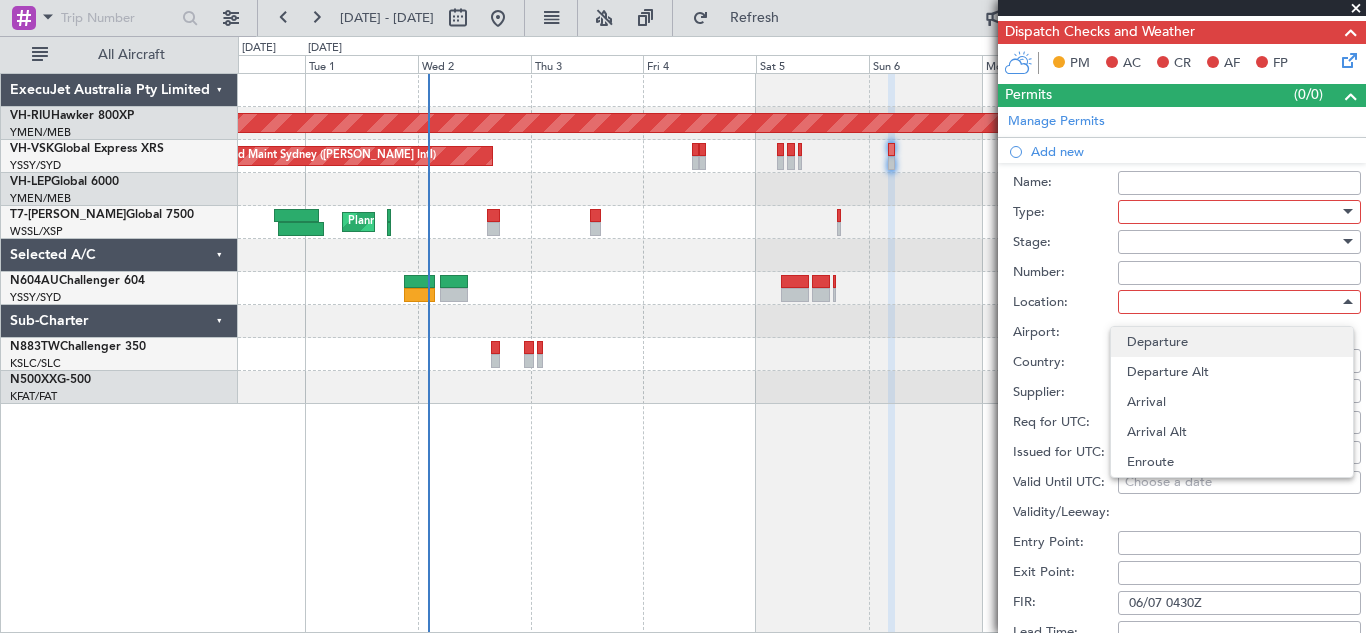 click on "Departure" at bounding box center [1232, 342] 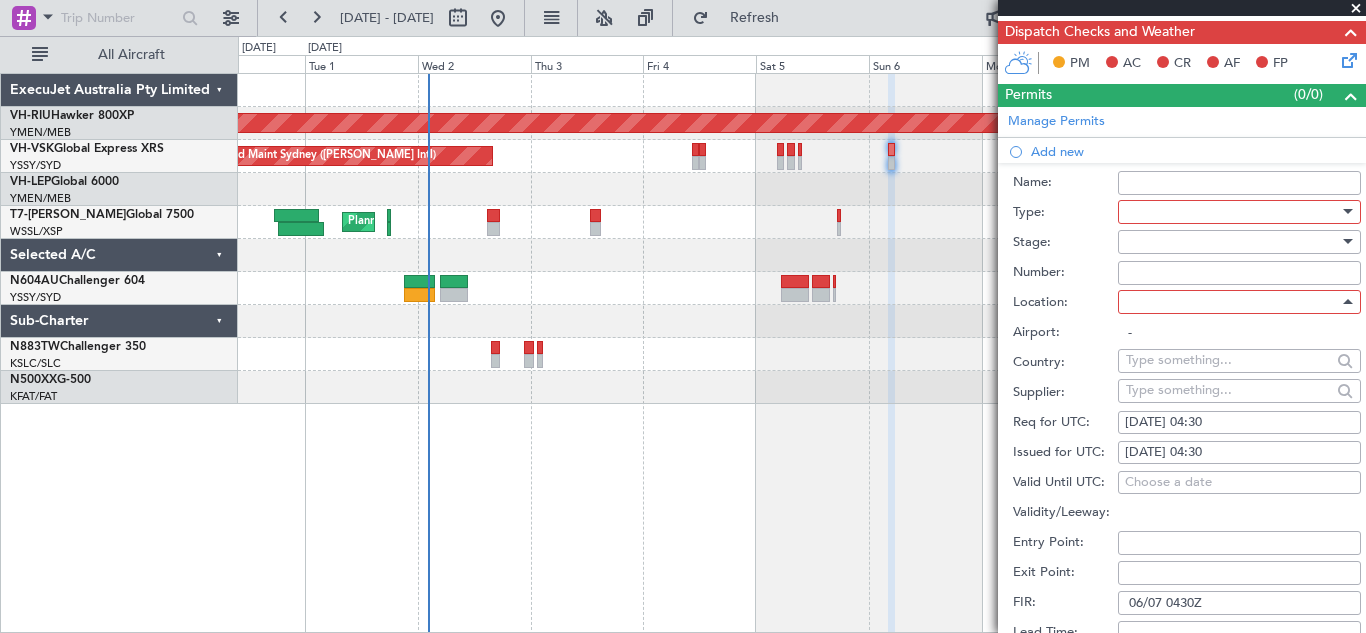 type on "YSSY / SYD" 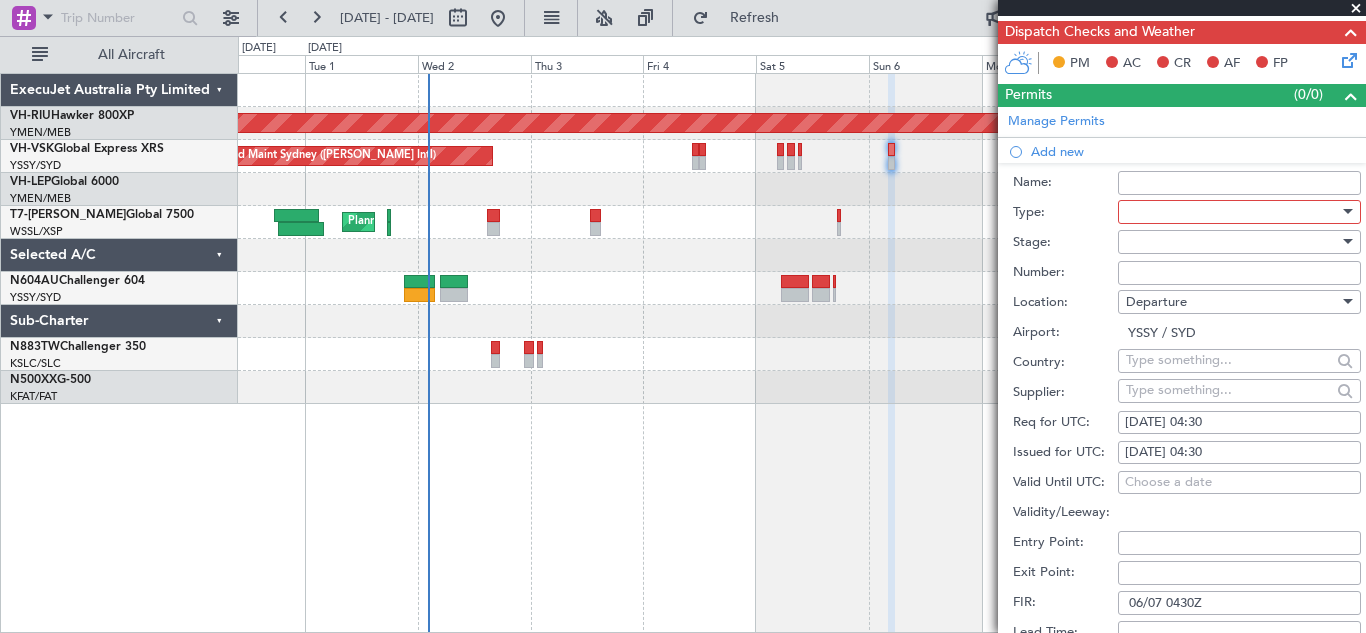 click on "Number:" at bounding box center (1239, 273) 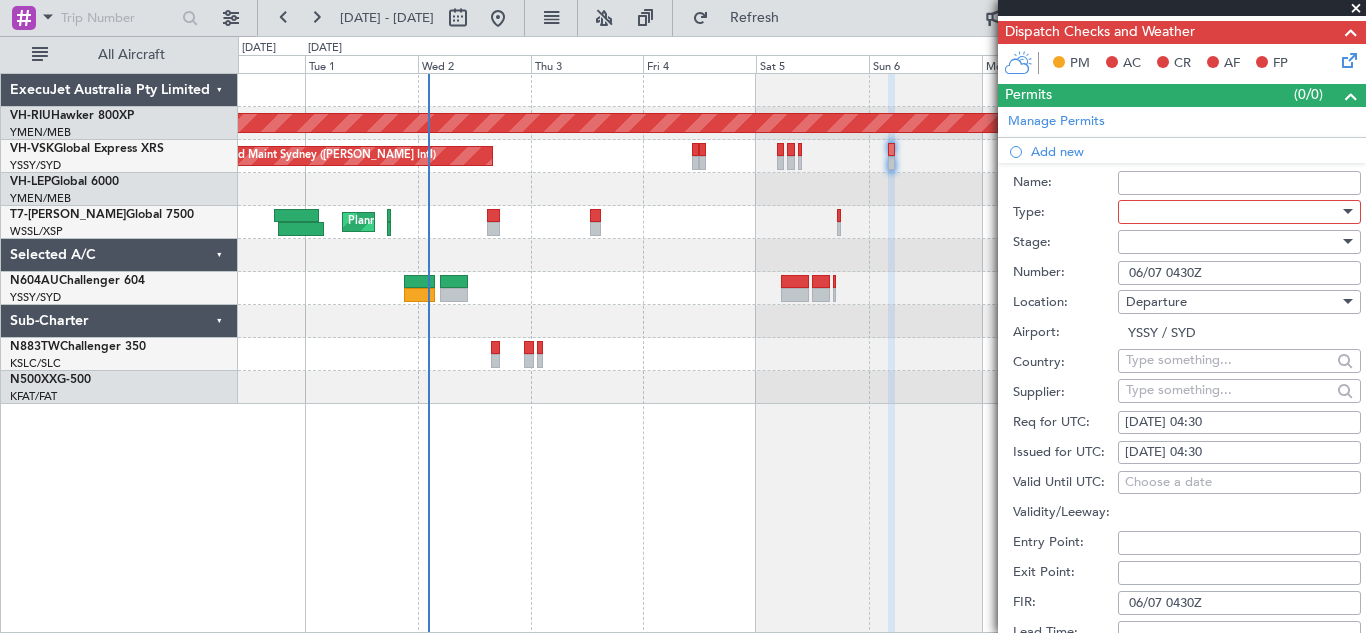 type on "06/07 0430Z" 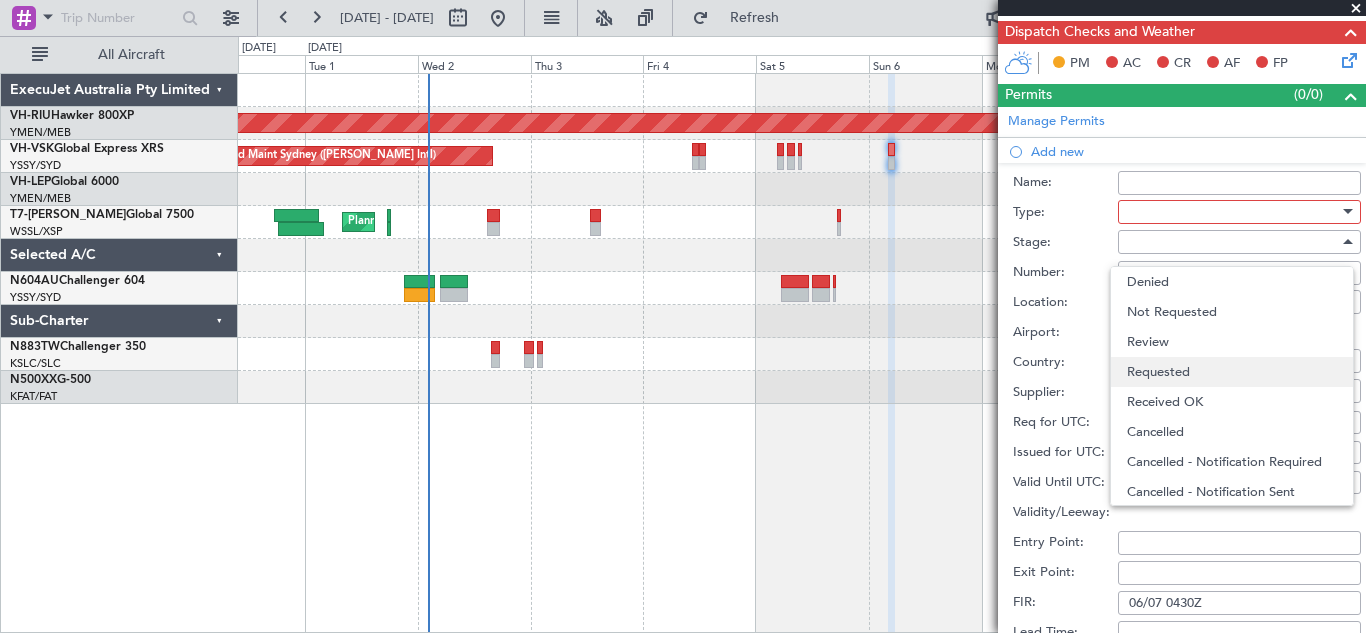 click on "Requested" at bounding box center [1232, 372] 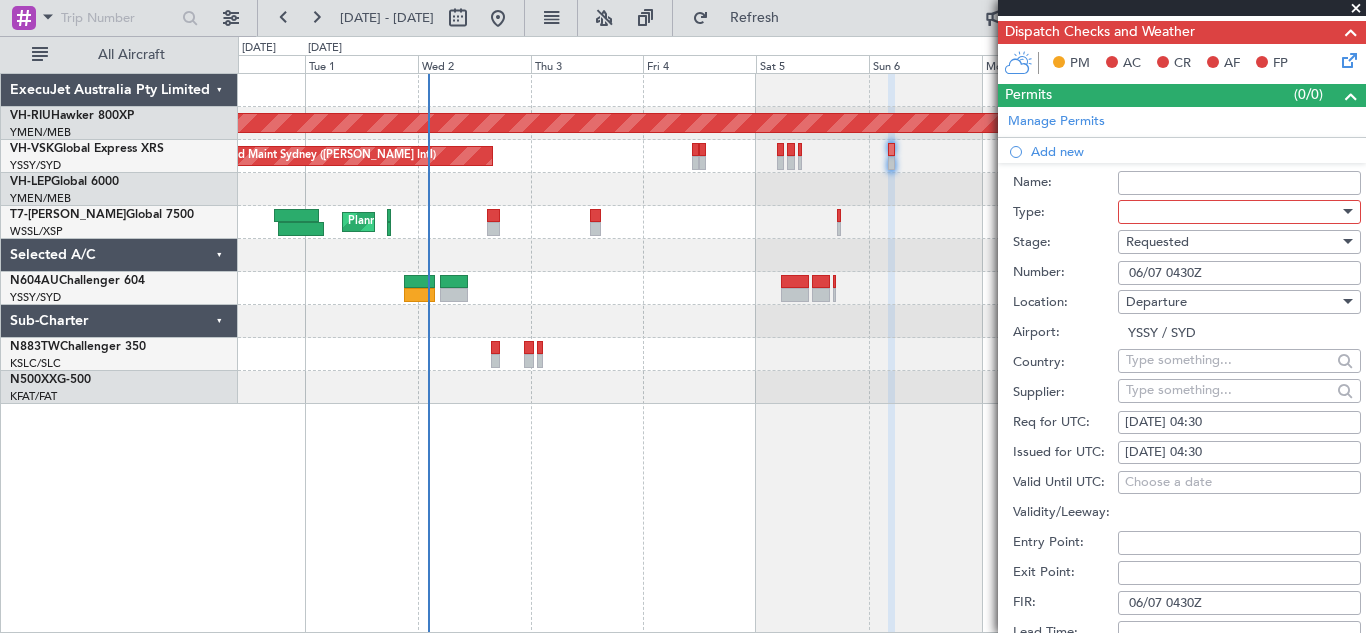 click at bounding box center [1348, 211] 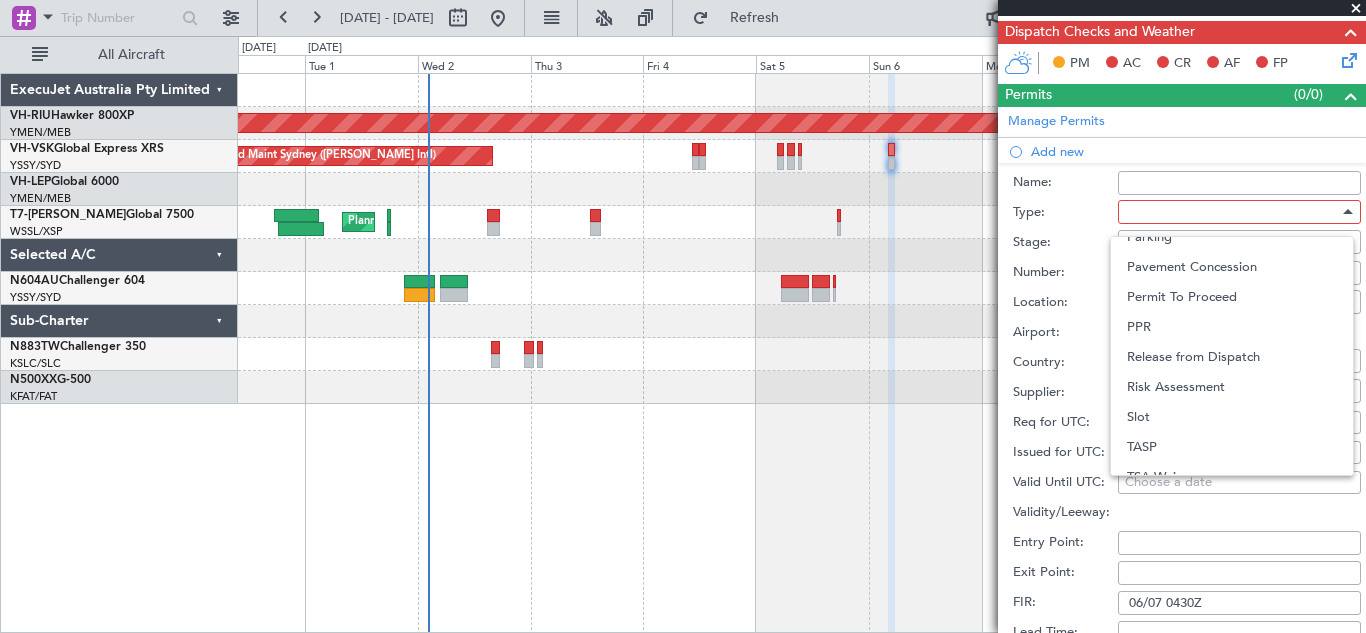 scroll, scrollTop: 602, scrollLeft: 0, axis: vertical 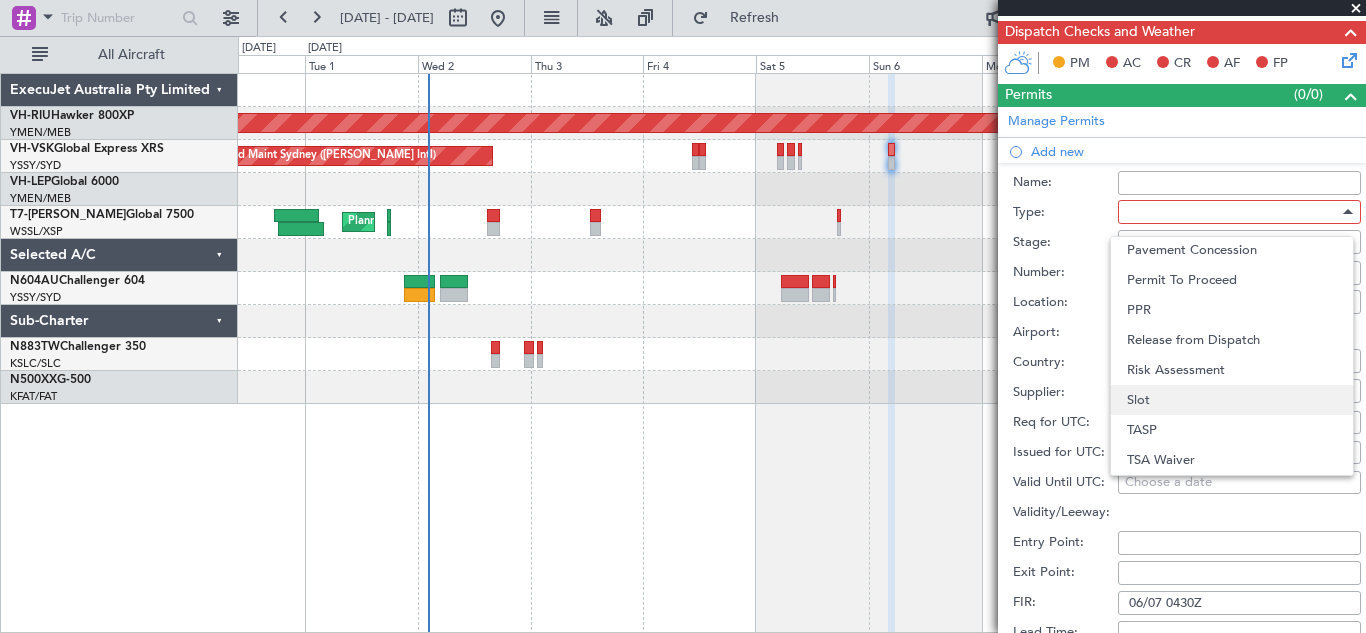 click on "Slot" at bounding box center (1232, 400) 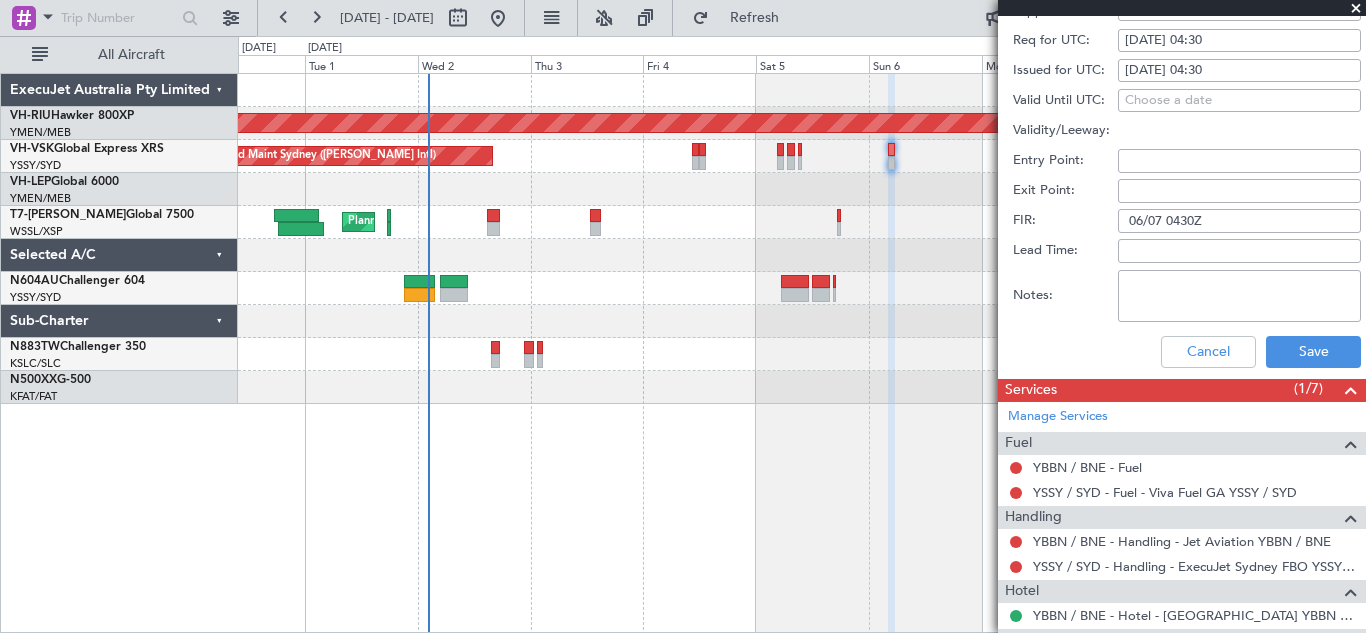 scroll, scrollTop: 844, scrollLeft: 0, axis: vertical 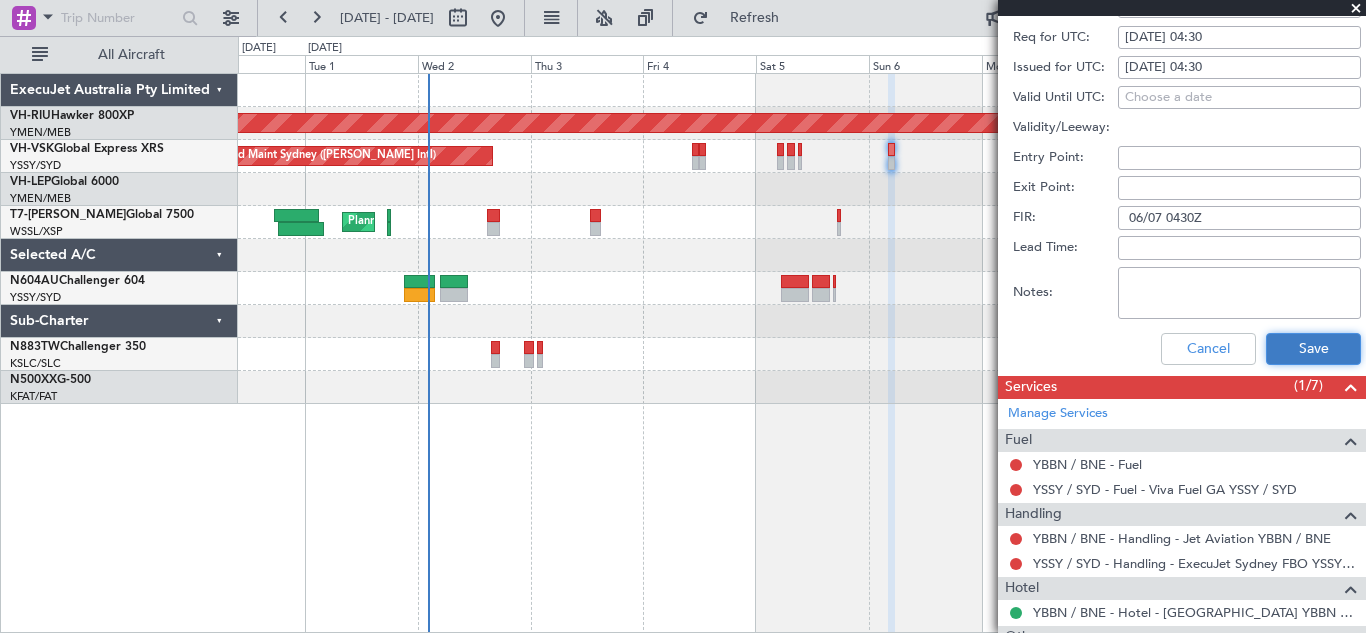 click on "Save" at bounding box center (1313, 349) 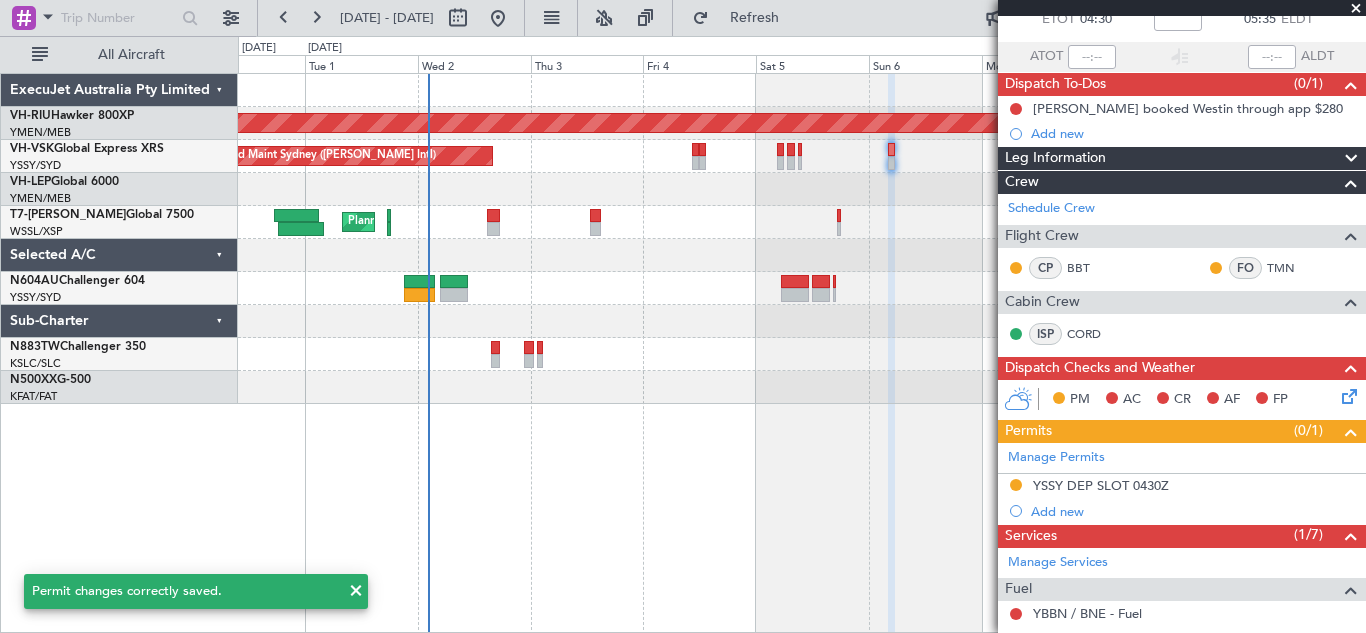 scroll, scrollTop: 124, scrollLeft: 0, axis: vertical 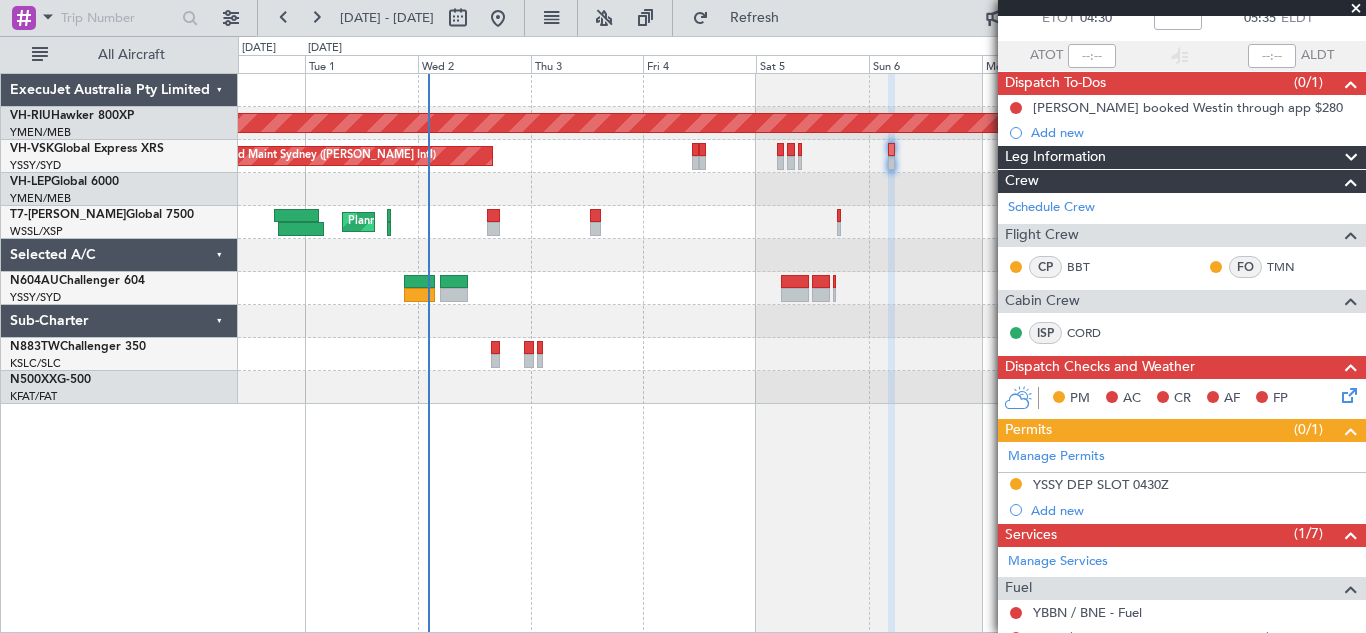 click at bounding box center (1356, 9) 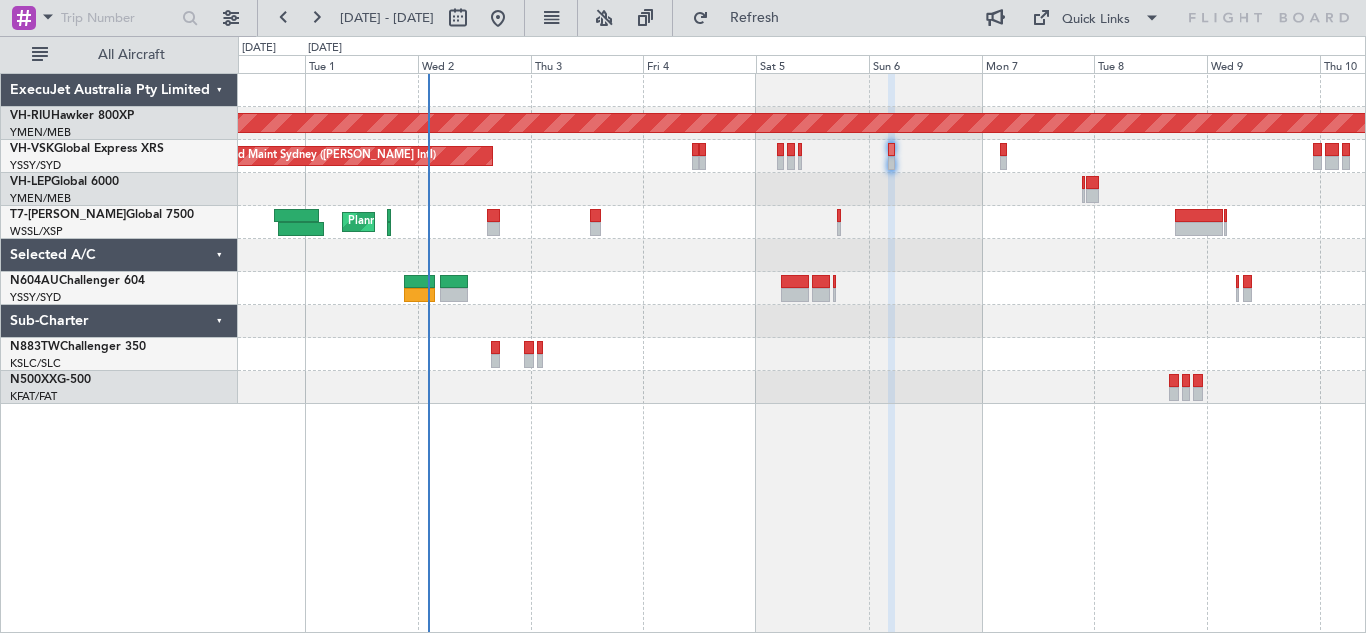 type on "0" 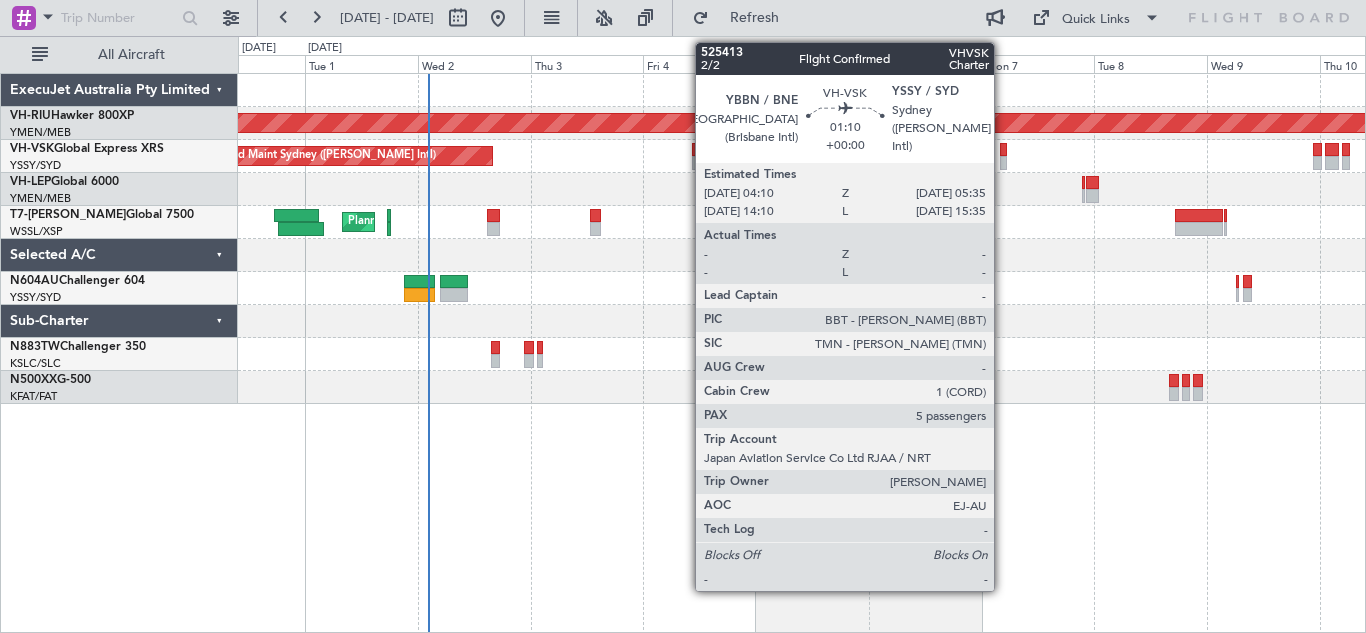 click 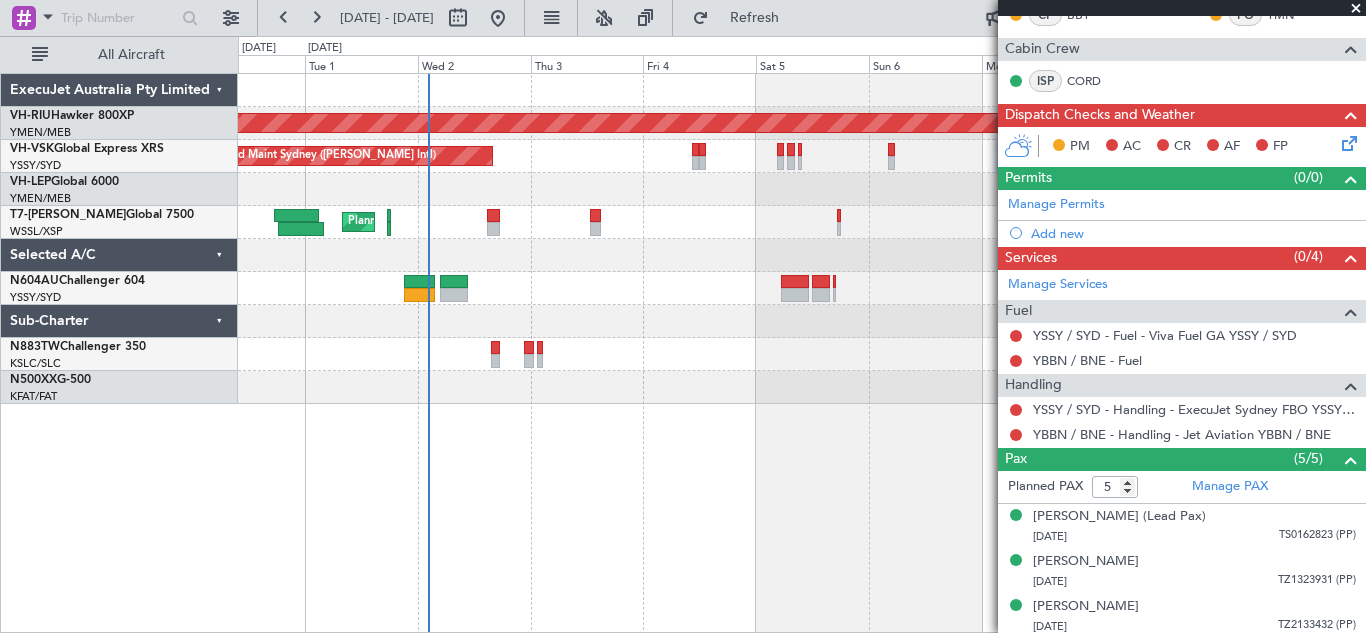 scroll, scrollTop: 353, scrollLeft: 0, axis: vertical 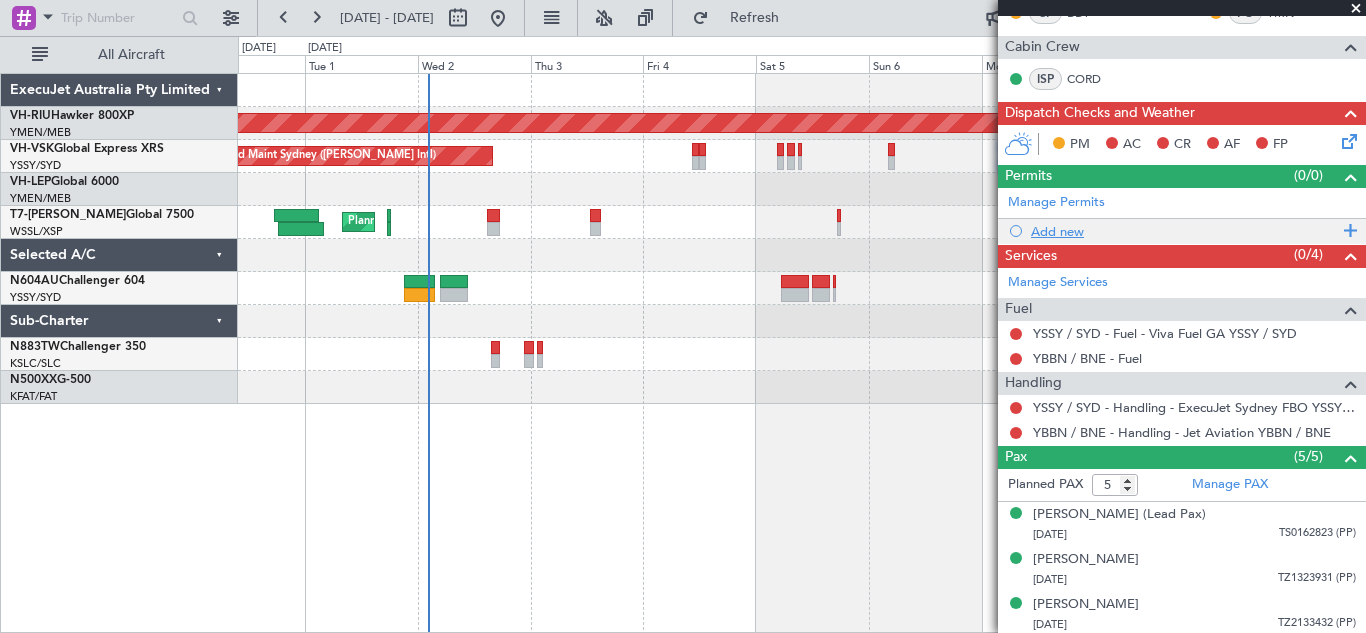 click at bounding box center [1347, 231] 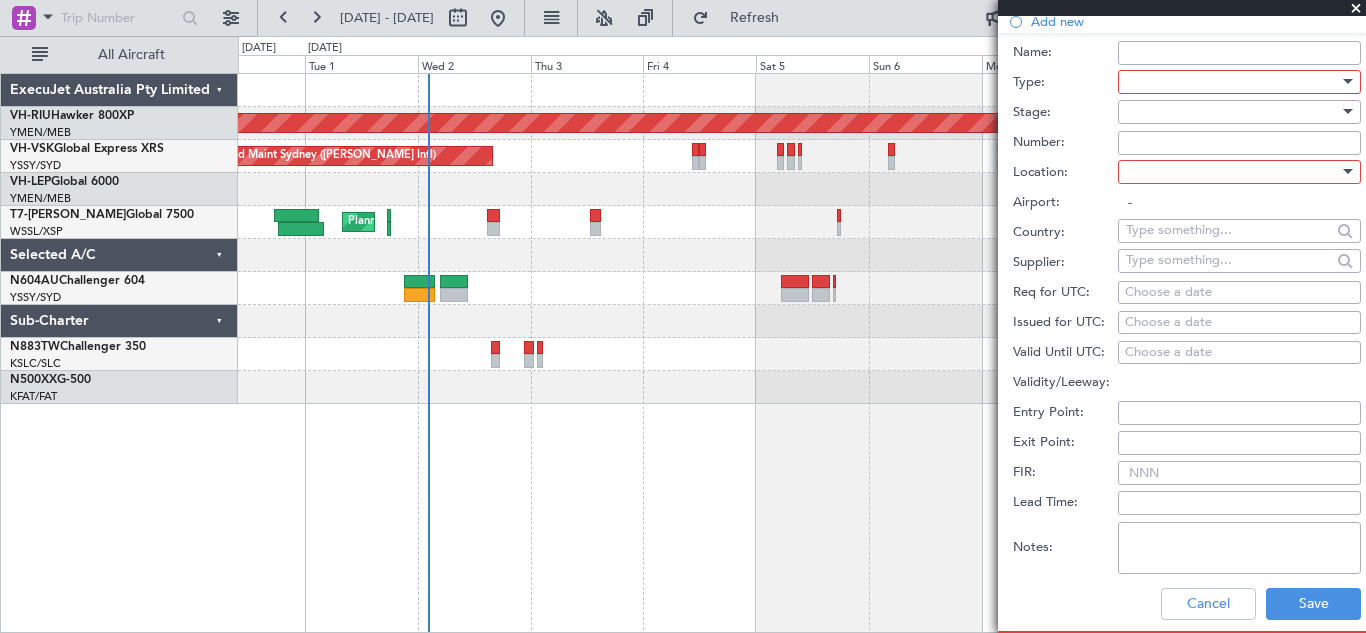 scroll, scrollTop: 587, scrollLeft: 0, axis: vertical 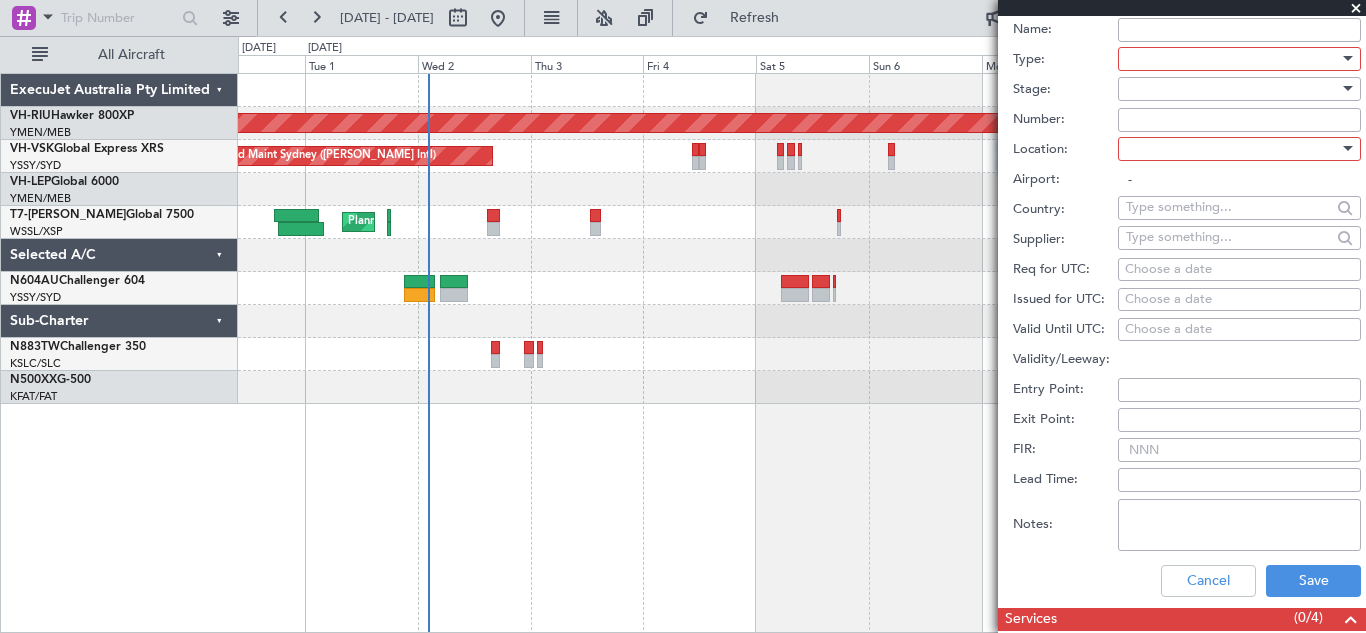 click on "Choose a date" at bounding box center (1239, 270) 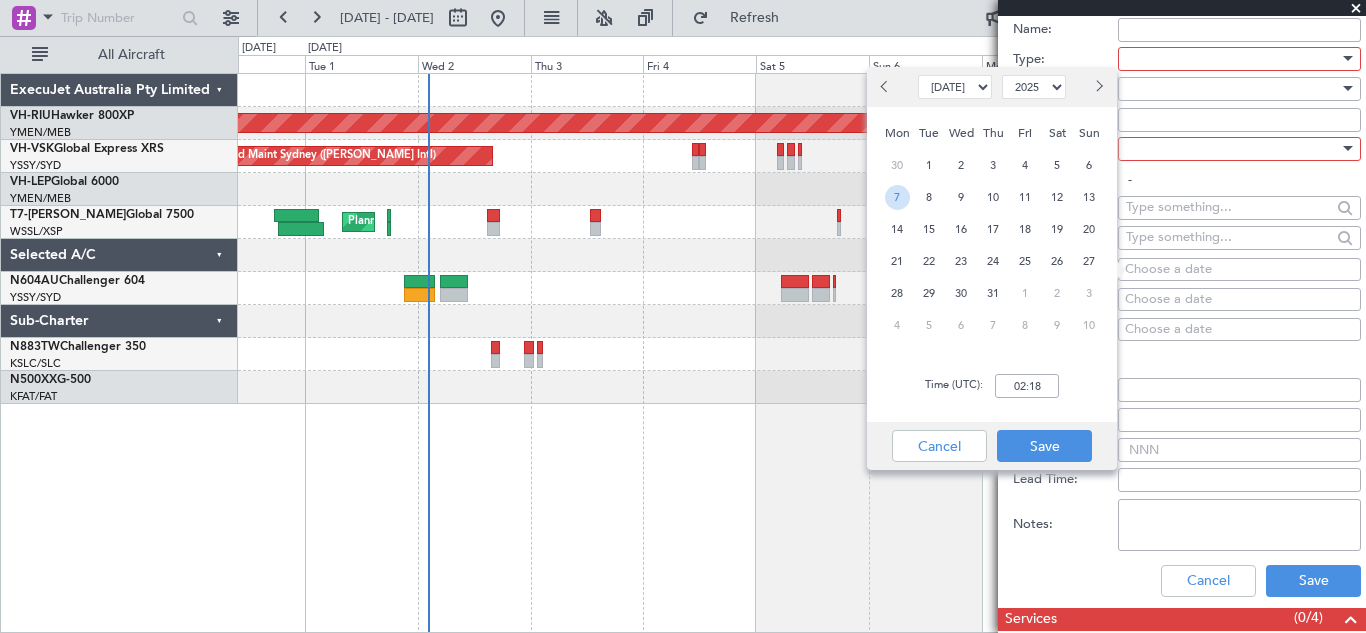 click on "7" at bounding box center [897, 197] 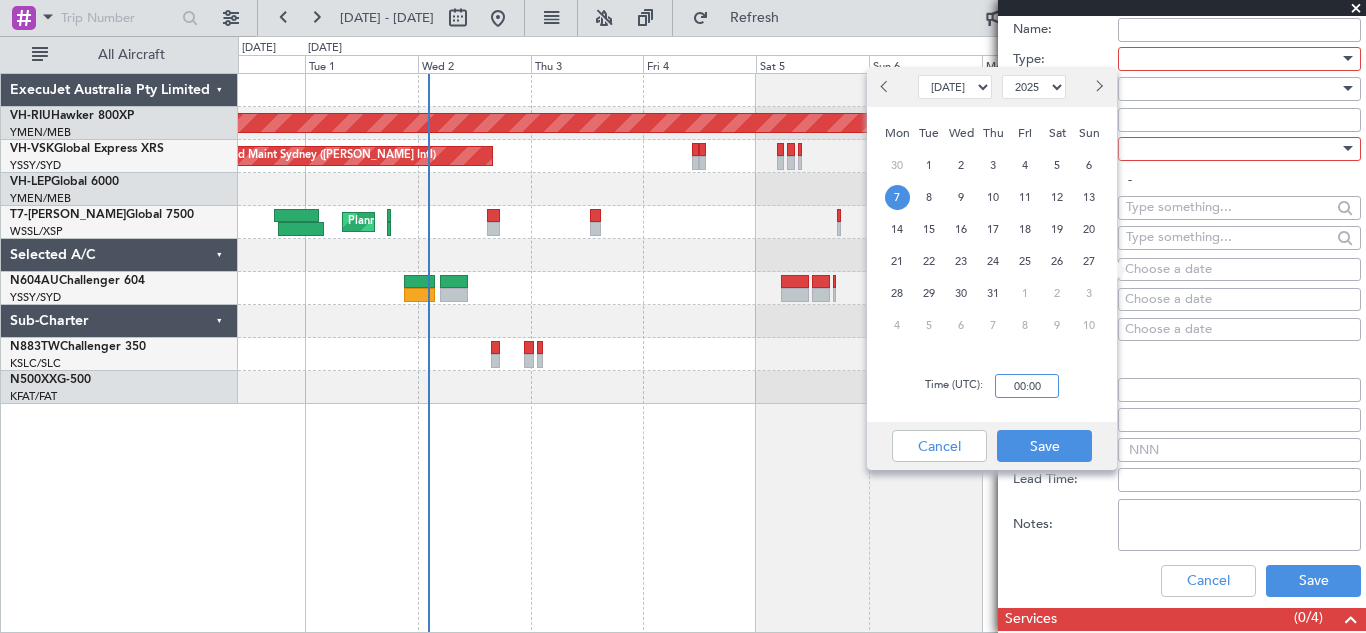 click on "00:00" at bounding box center [1027, 386] 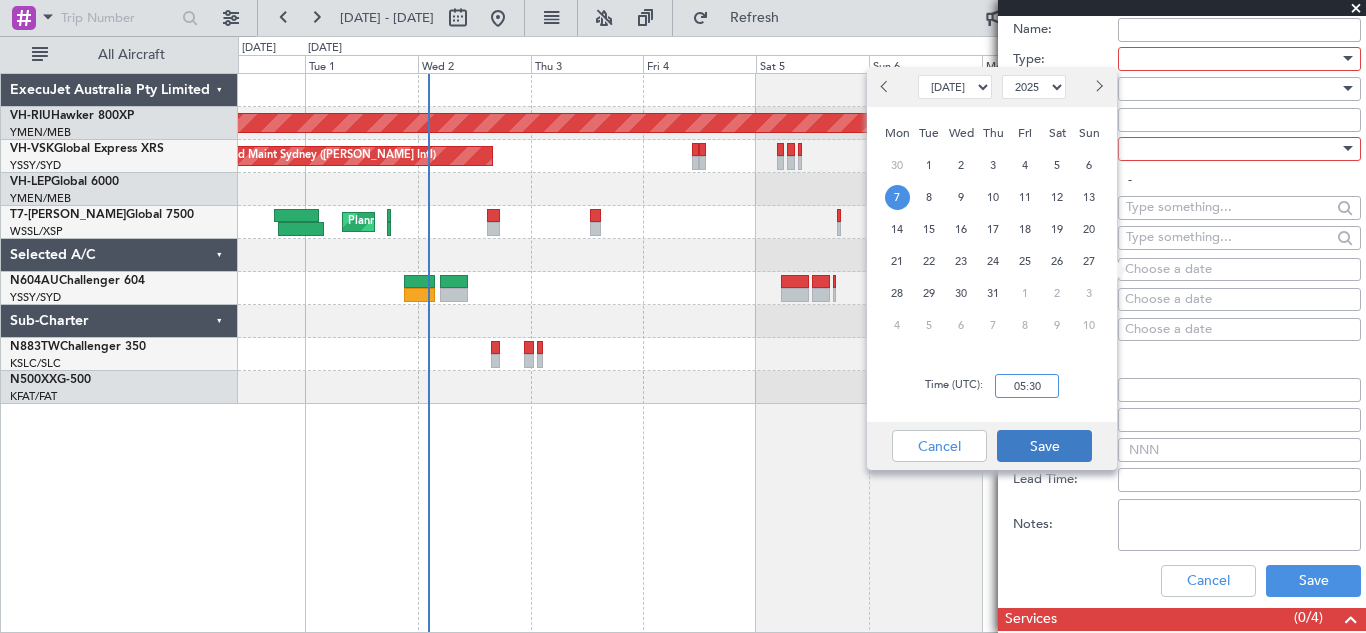 type on "05:30" 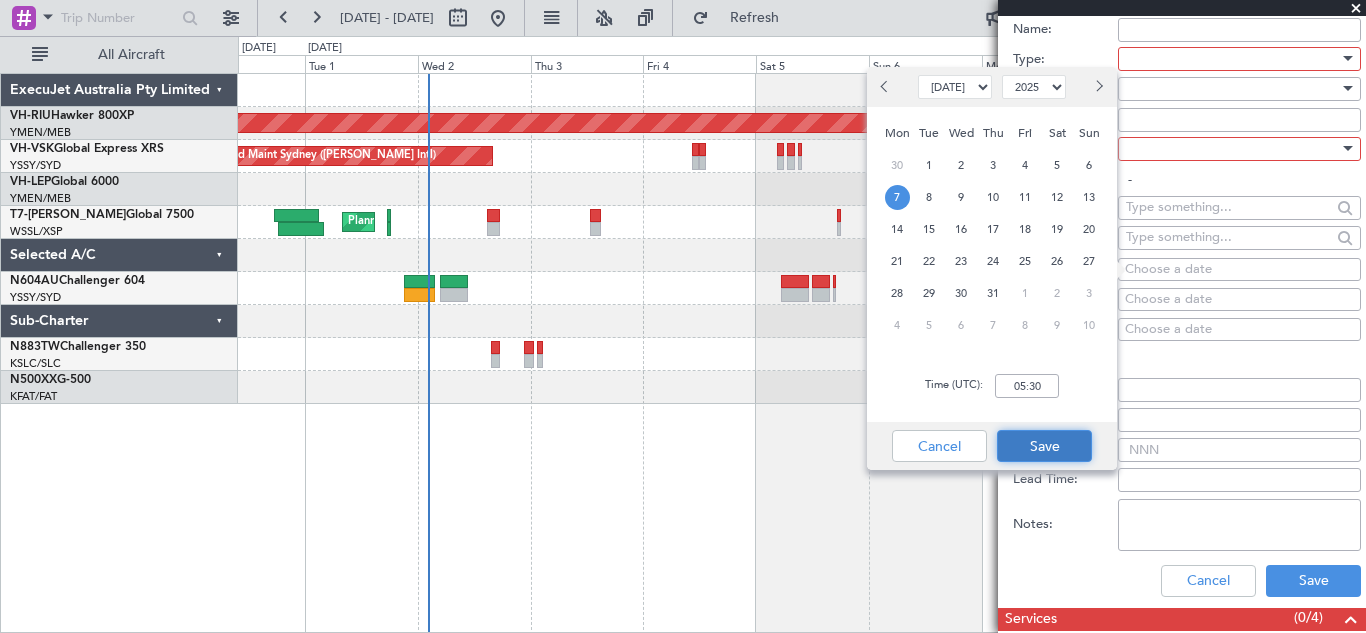 click on "Save" at bounding box center [1044, 446] 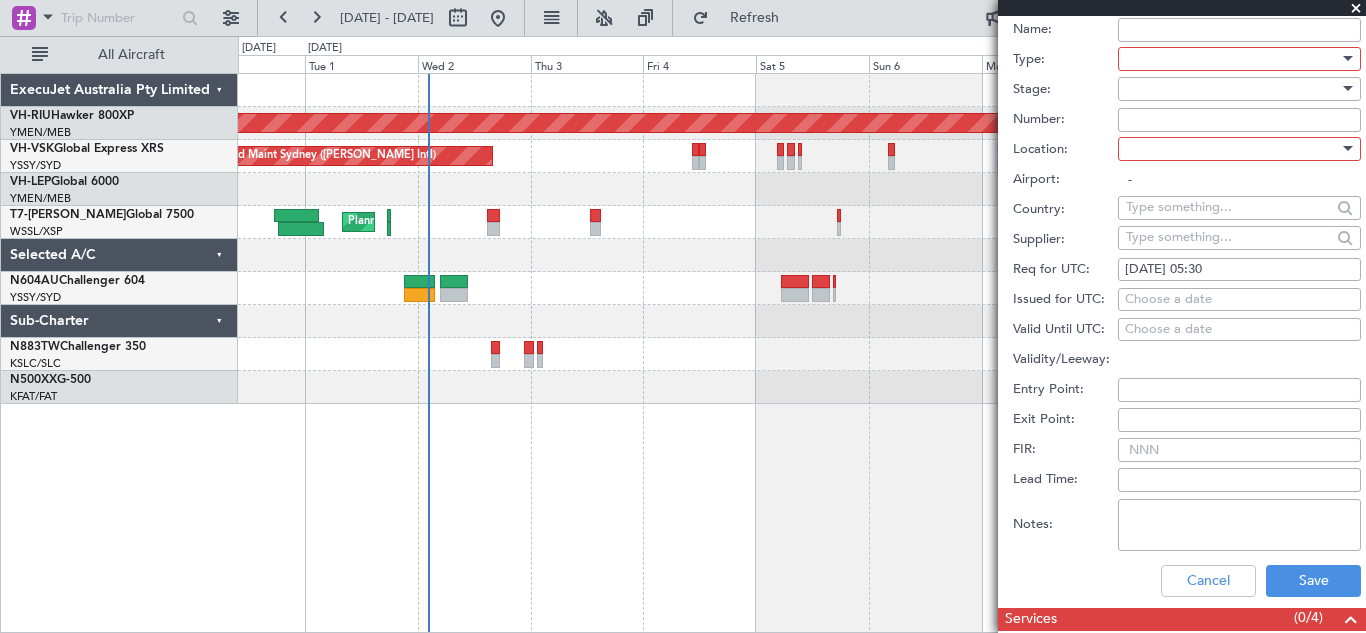 click on "Choose a date" at bounding box center [1239, 300] 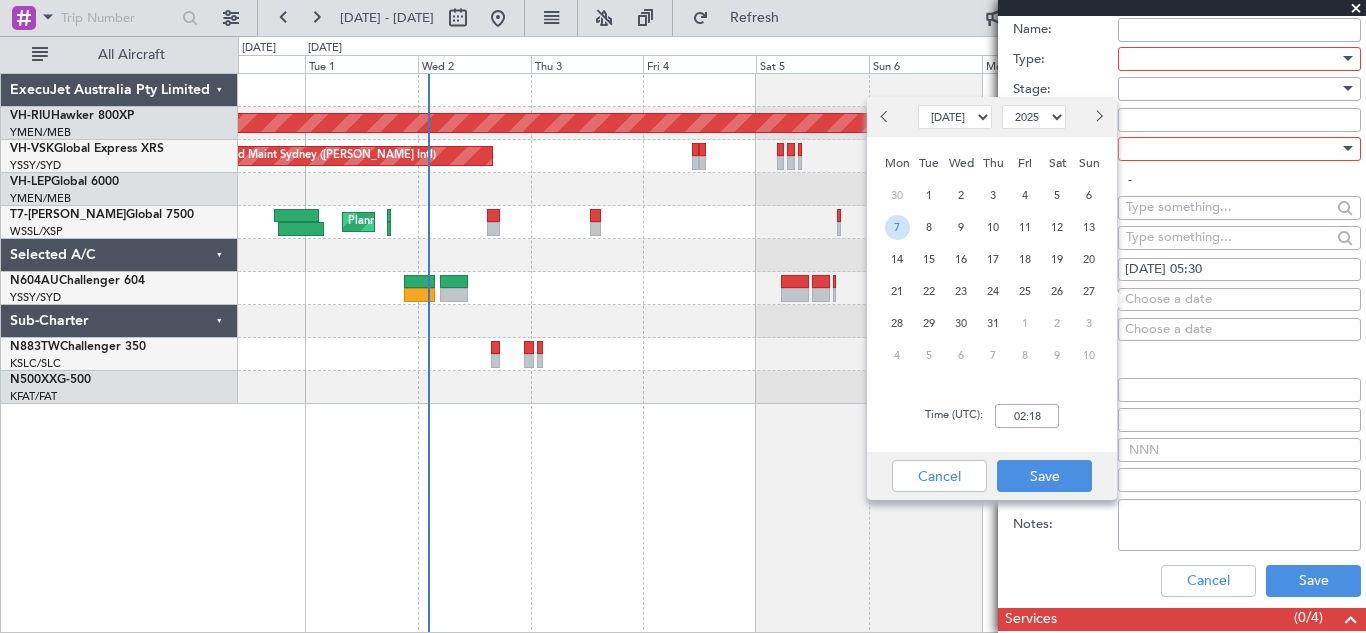 click on "7" at bounding box center [897, 227] 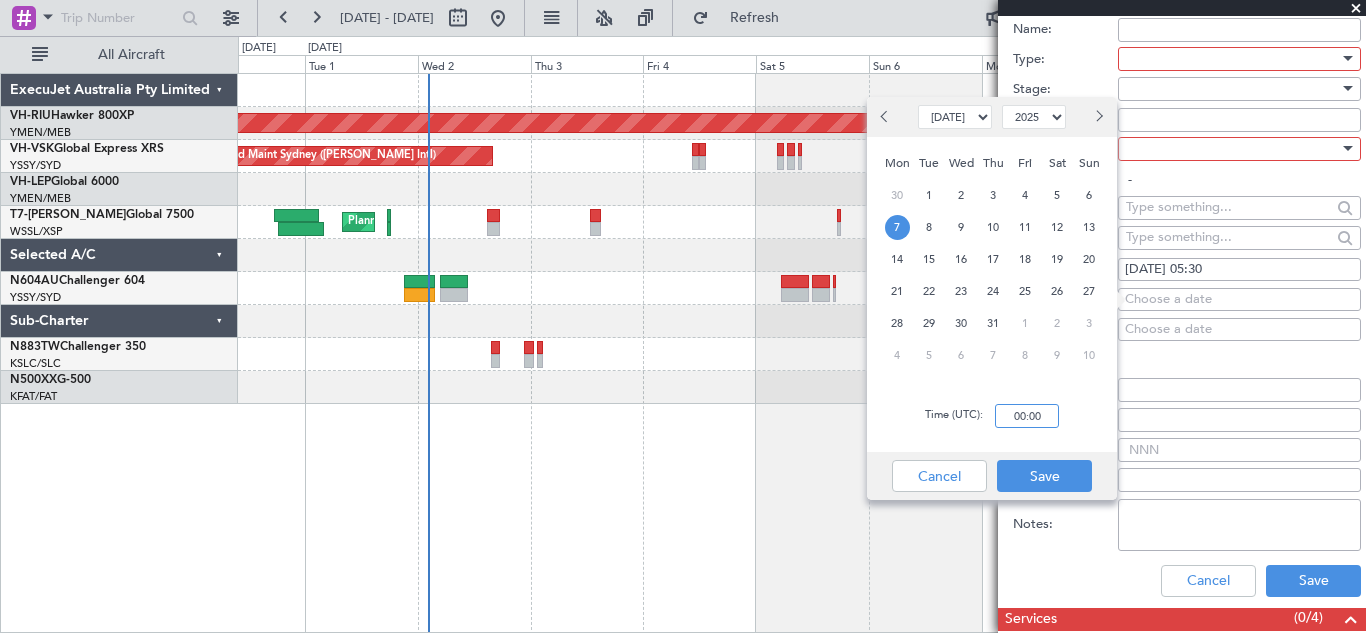 click on "00:00" at bounding box center [1027, 416] 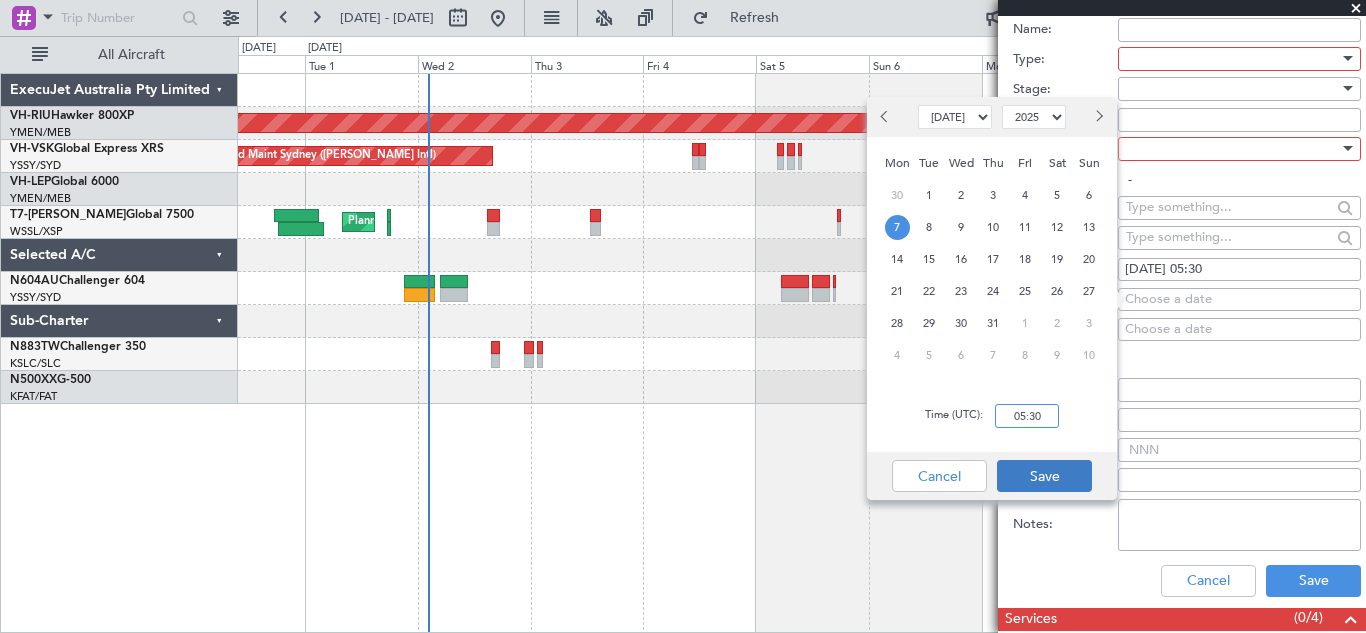 type on "05:30" 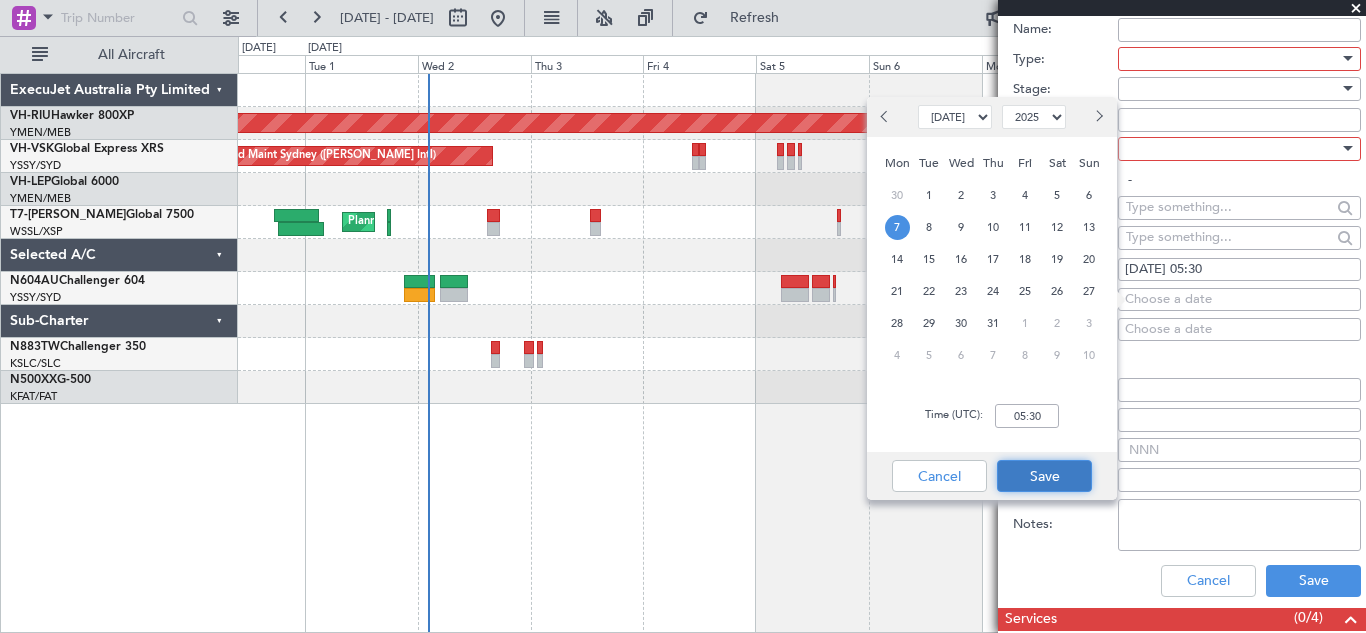 click on "Save" at bounding box center [1044, 476] 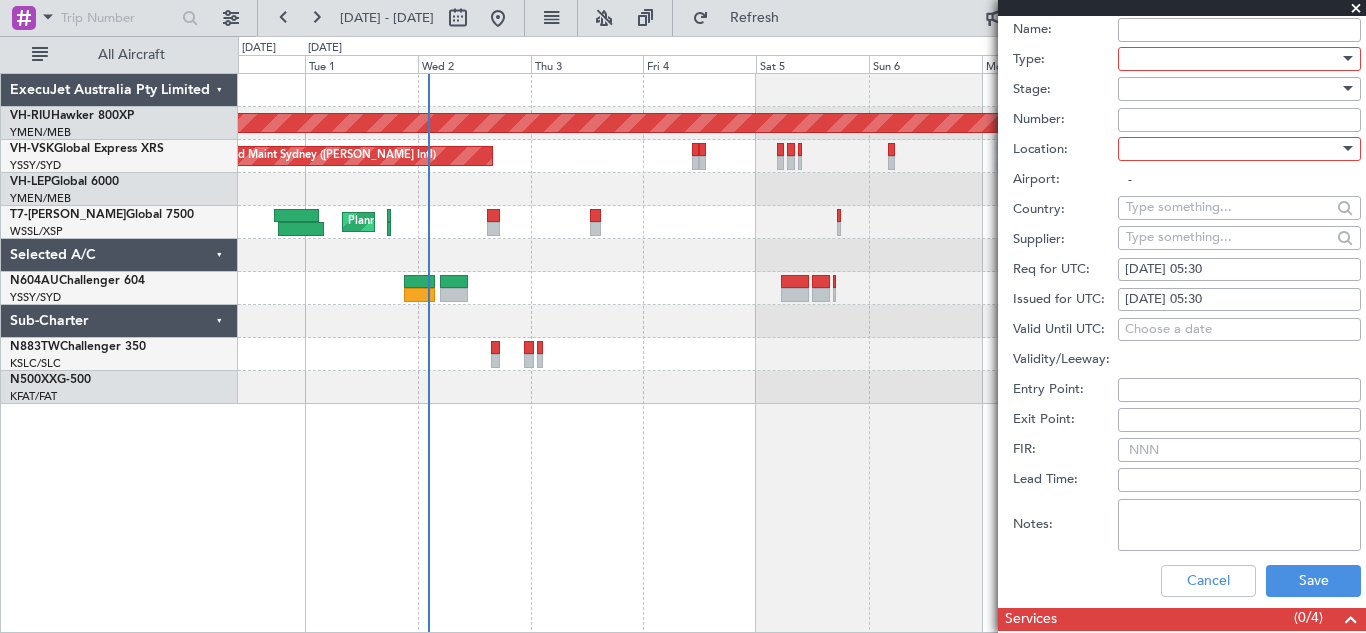 click on "FIR:" at bounding box center (1239, 450) 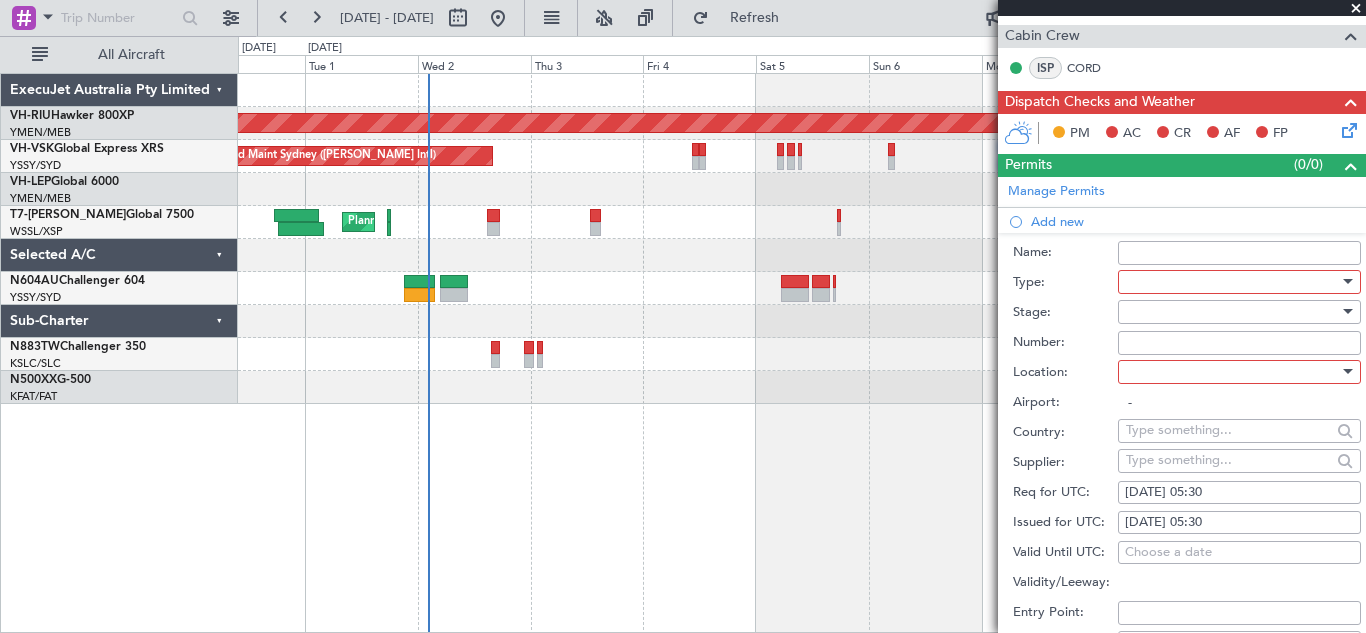 scroll, scrollTop: 356, scrollLeft: 0, axis: vertical 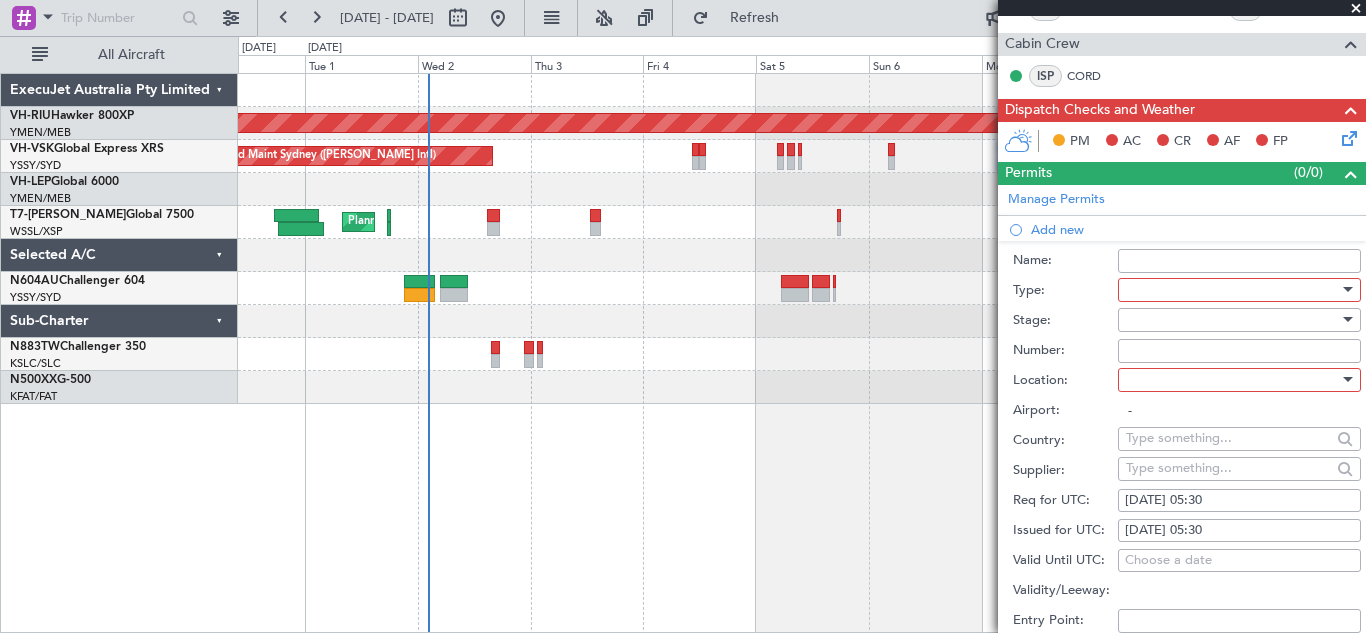 type on "07/07 0530Z" 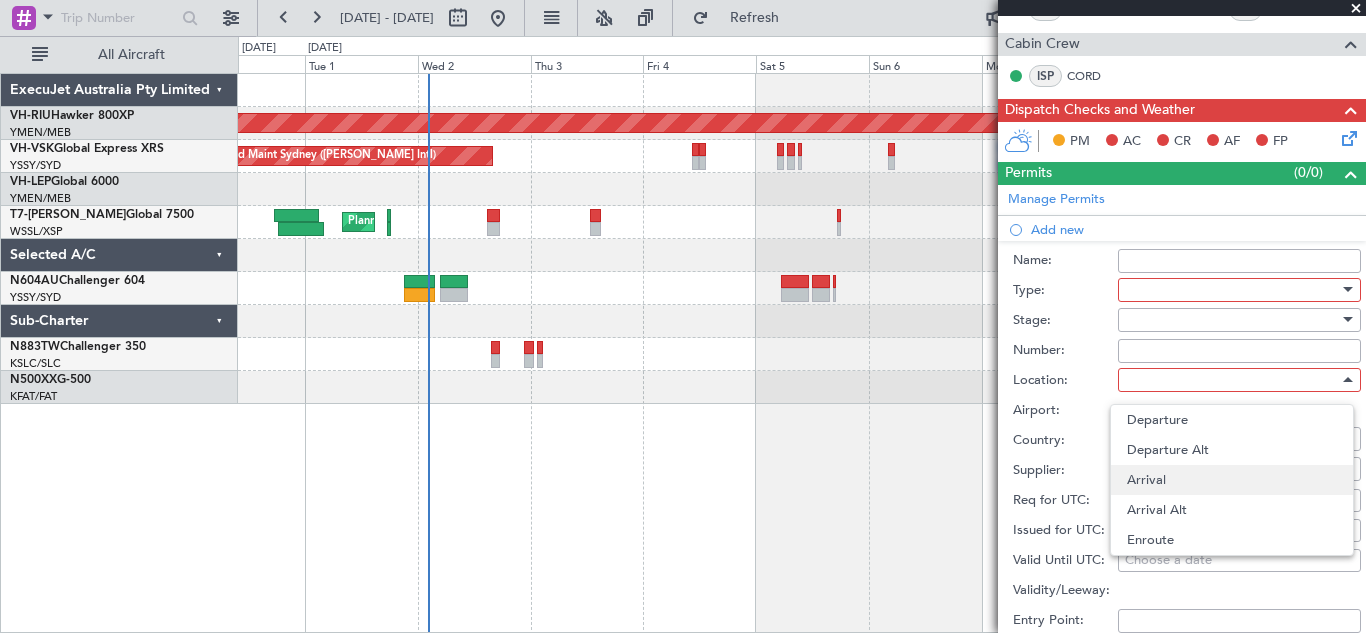 click on "Arrival" at bounding box center (1232, 480) 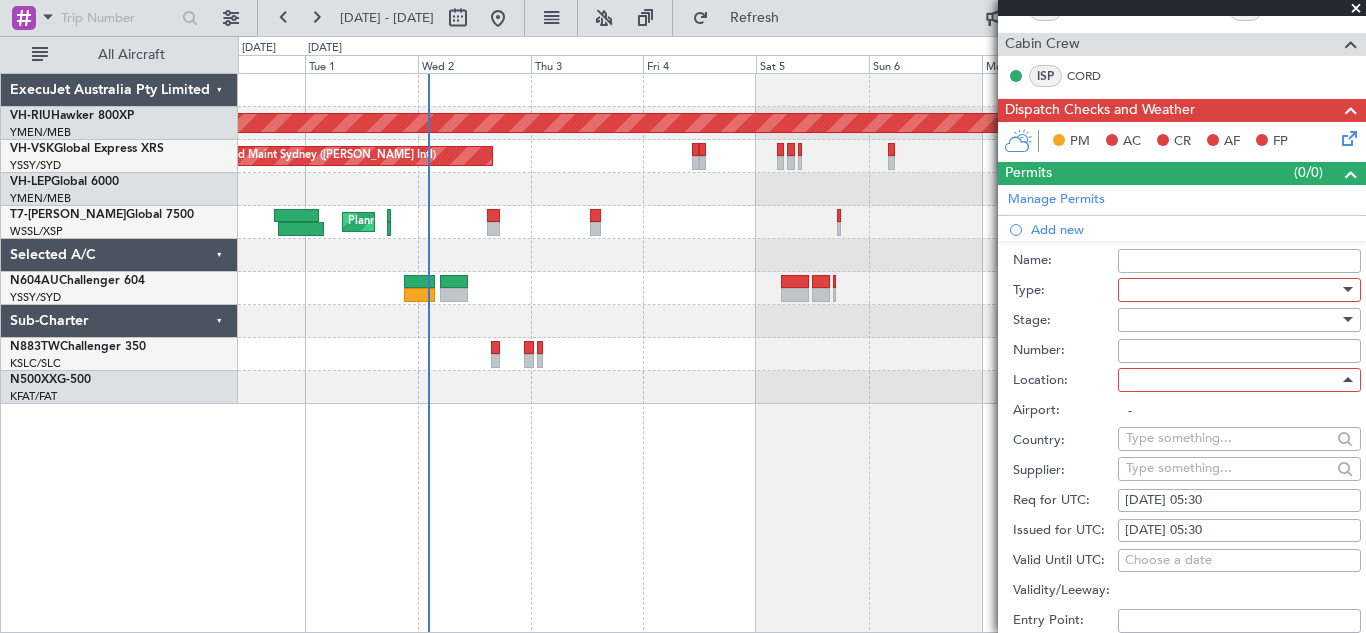 type on "YSSY / SYD" 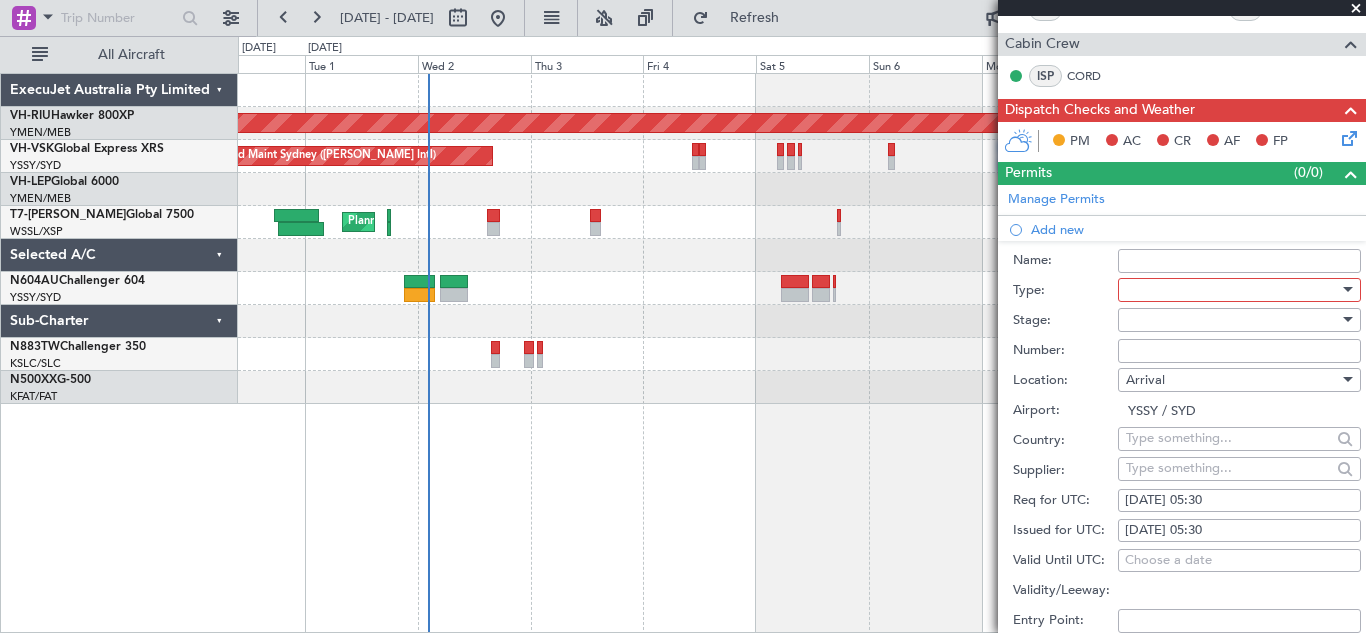 click on "Number:" at bounding box center (1239, 351) 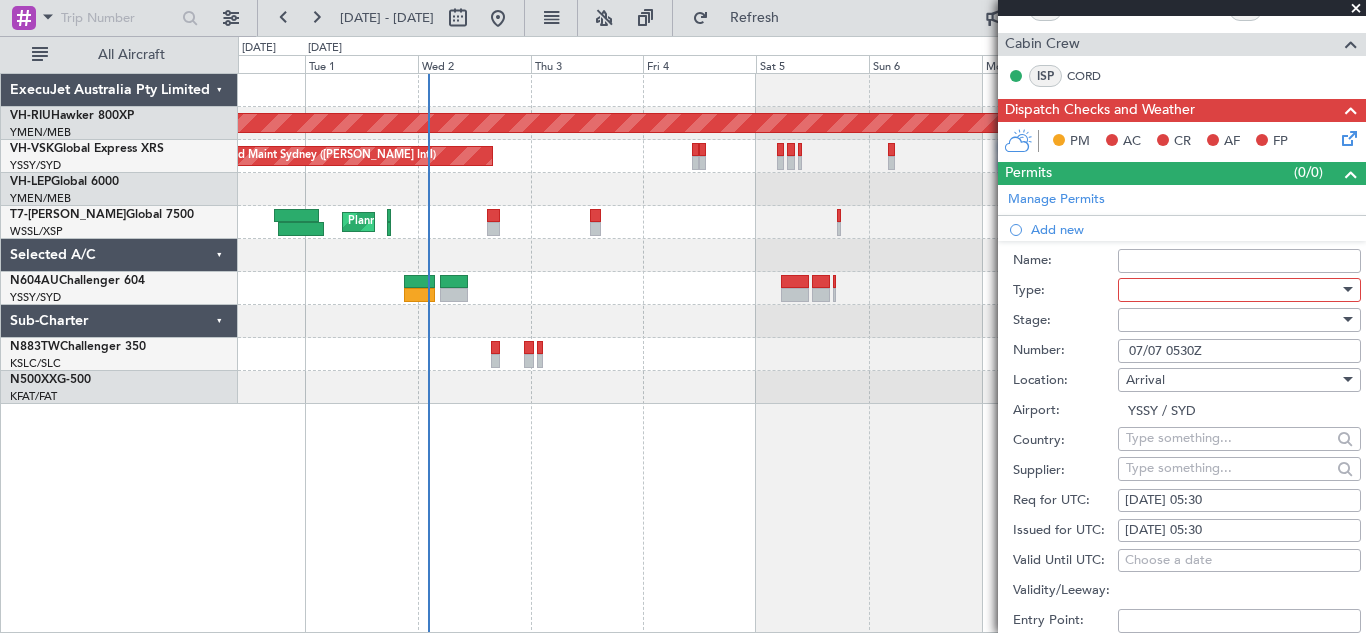 type on "07/07 0530Z" 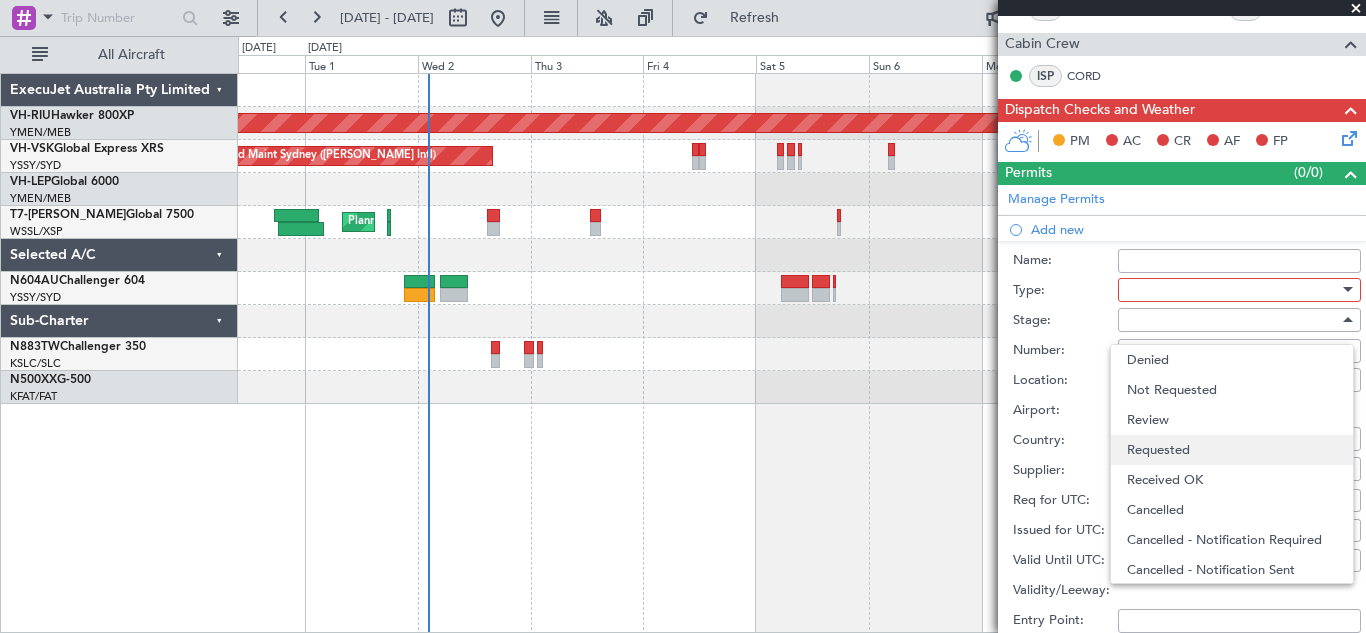 click on "Requested" at bounding box center [1232, 450] 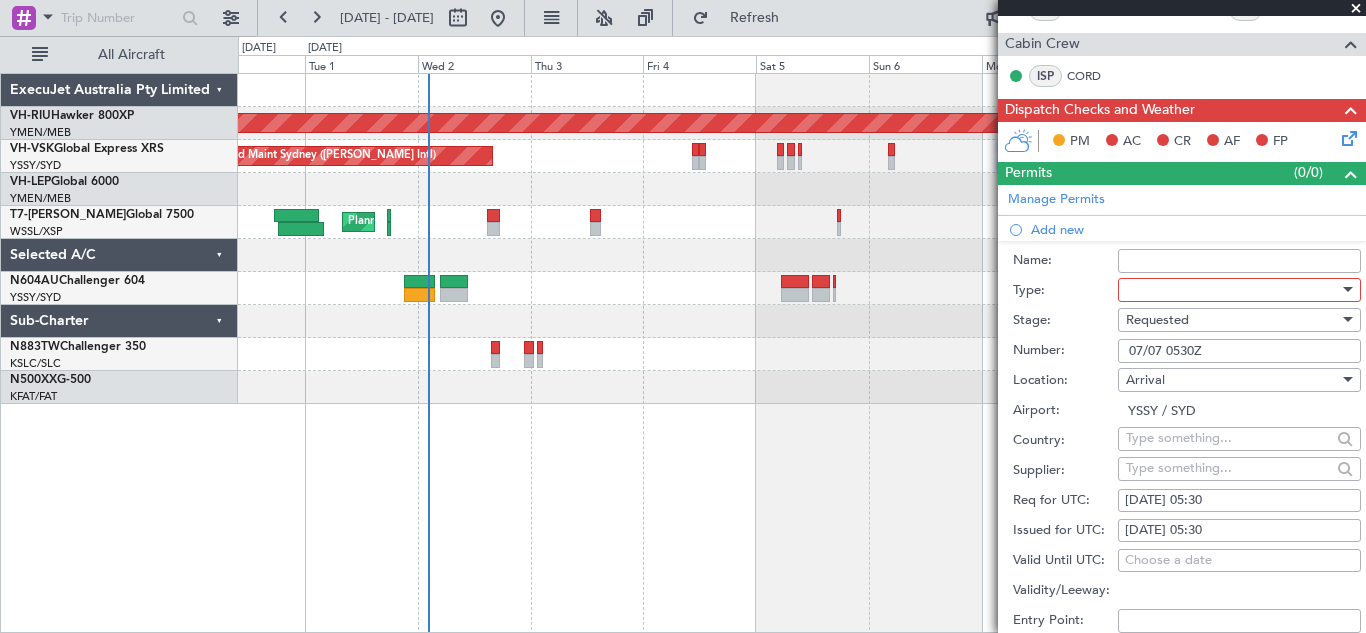 click at bounding box center (1346, 290) 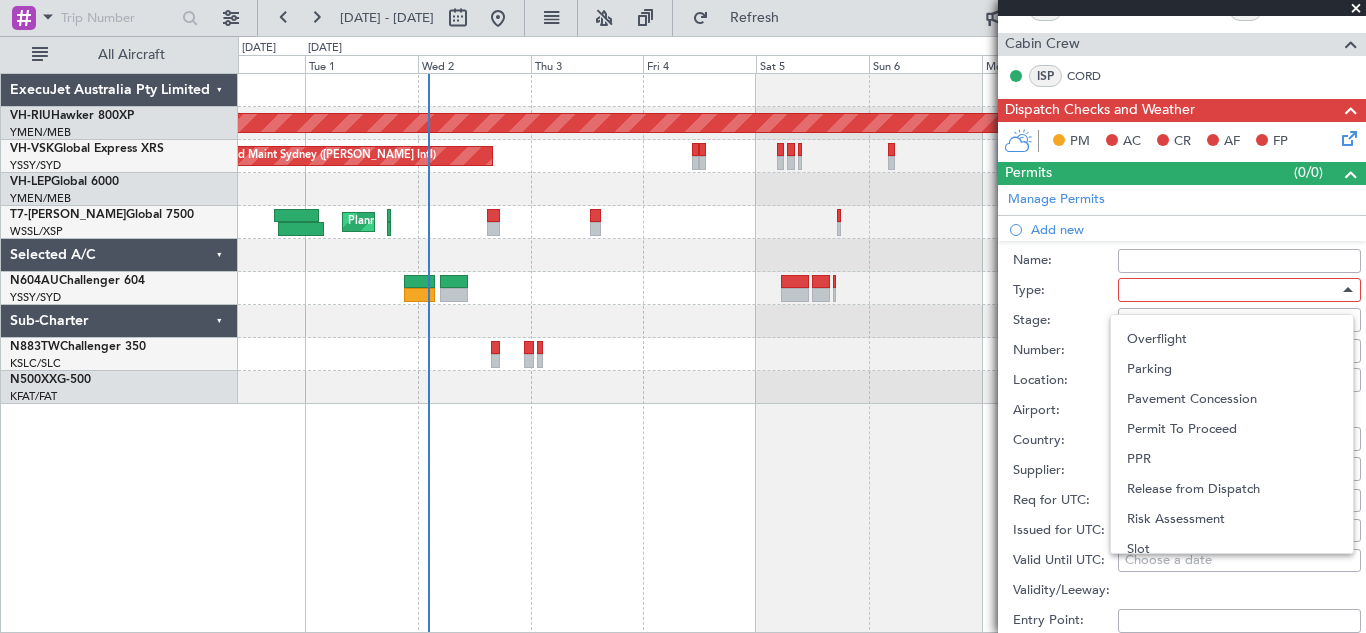 scroll, scrollTop: 581, scrollLeft: 0, axis: vertical 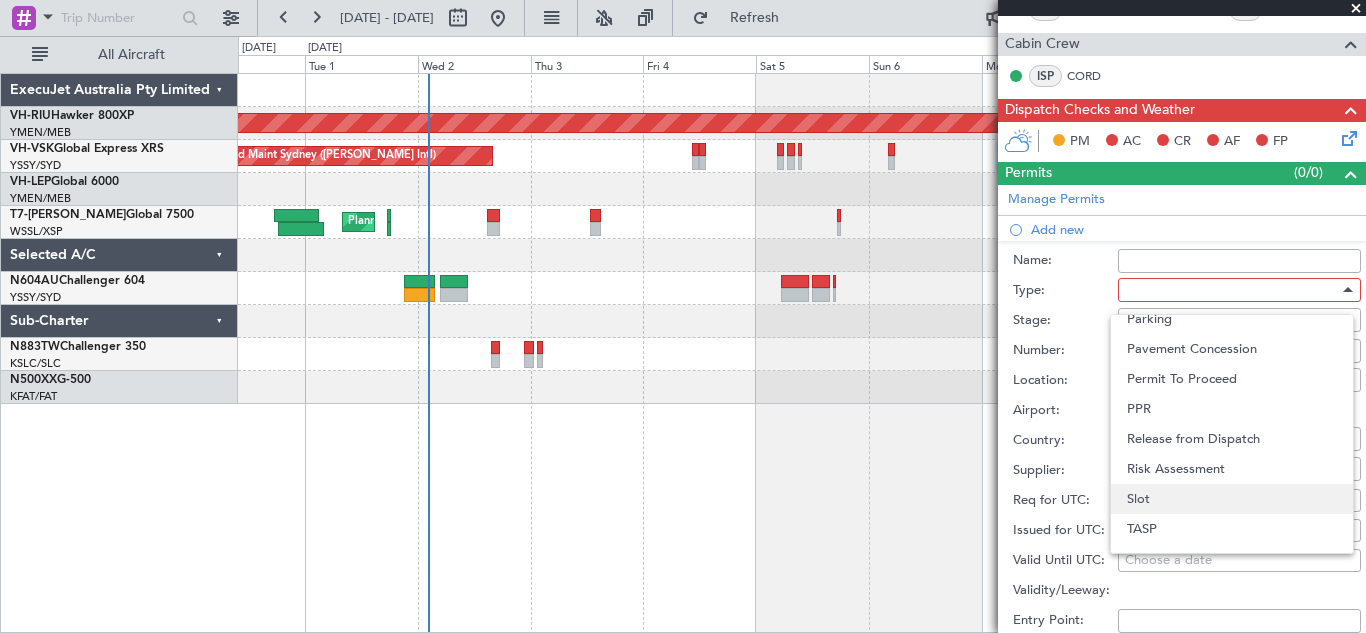 click on "Slot" at bounding box center [1232, 499] 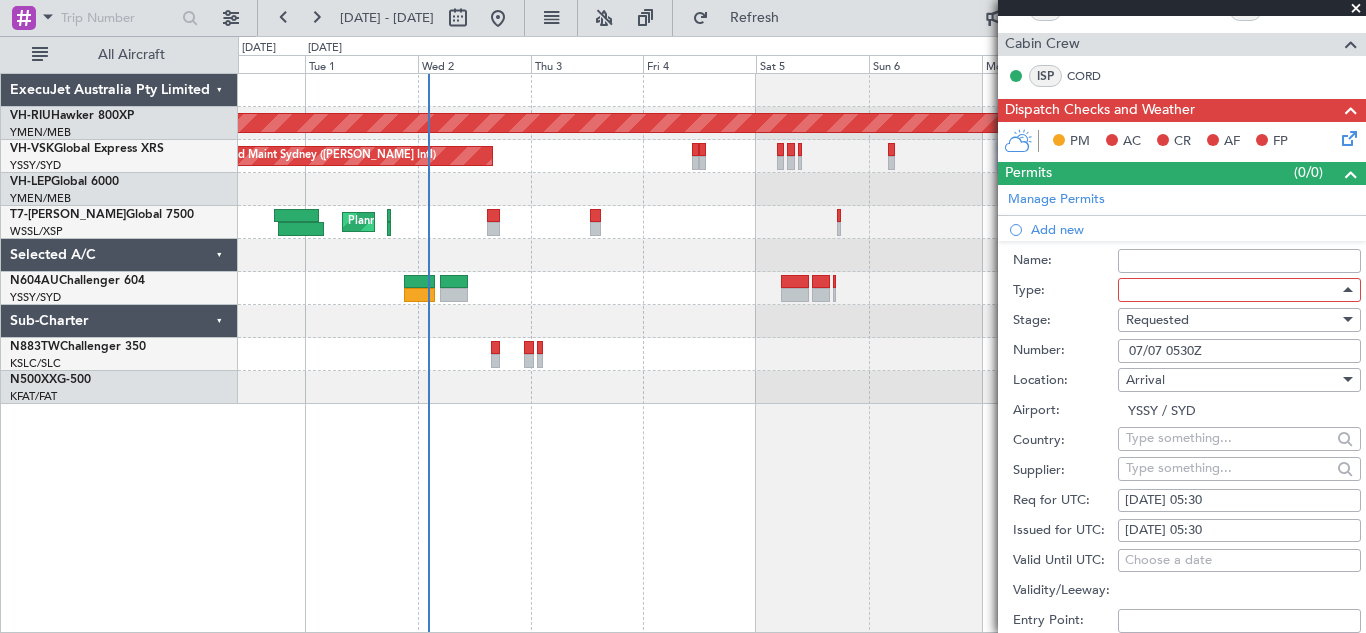 scroll, scrollTop: 602, scrollLeft: 0, axis: vertical 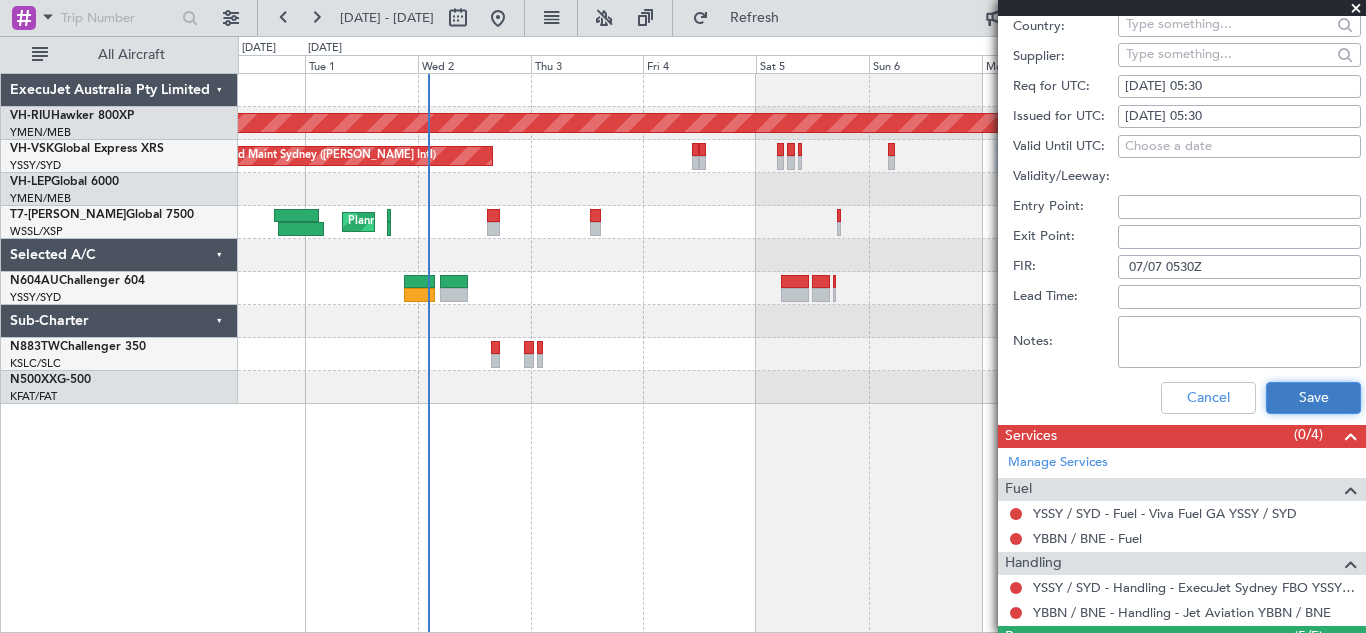 click on "Save" at bounding box center (1313, 398) 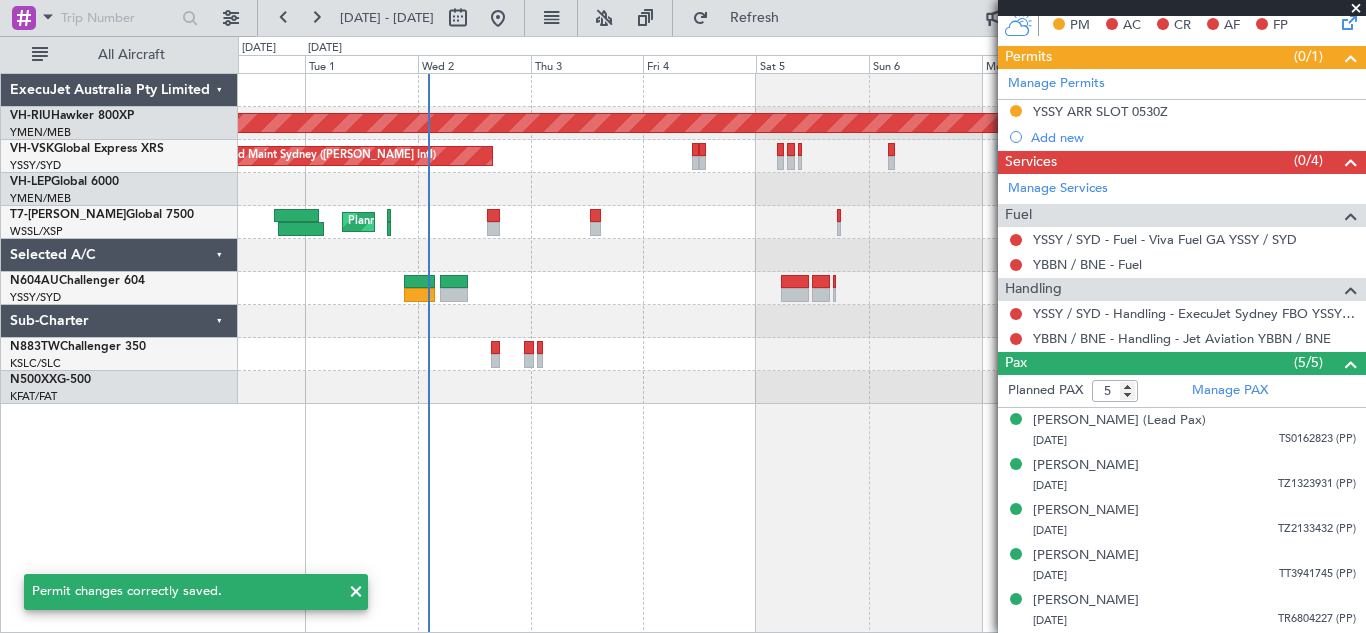 scroll, scrollTop: 471, scrollLeft: 0, axis: vertical 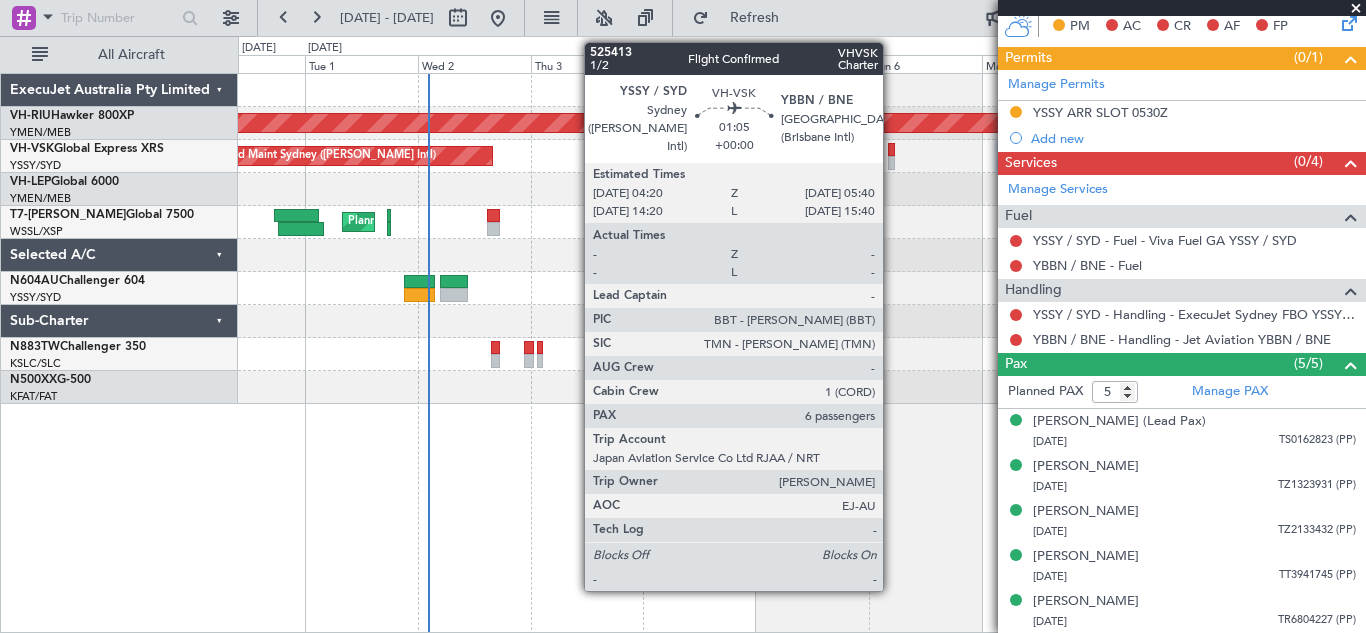 click 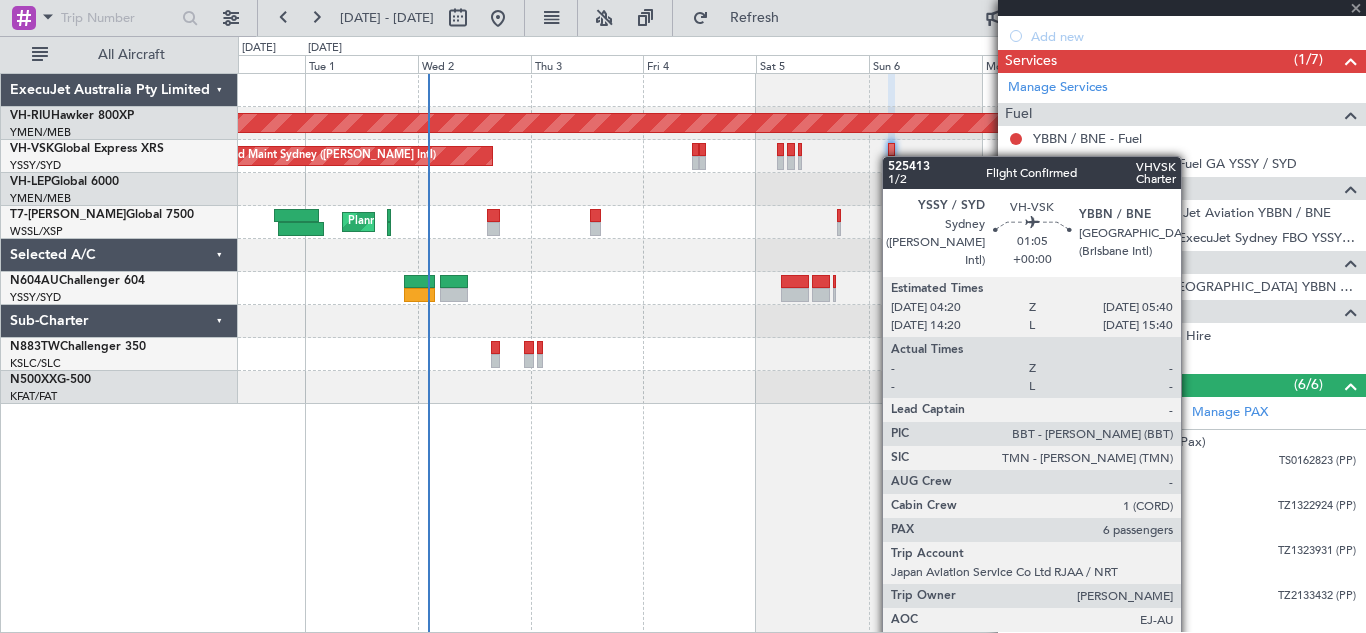 scroll, scrollTop: 664, scrollLeft: 0, axis: vertical 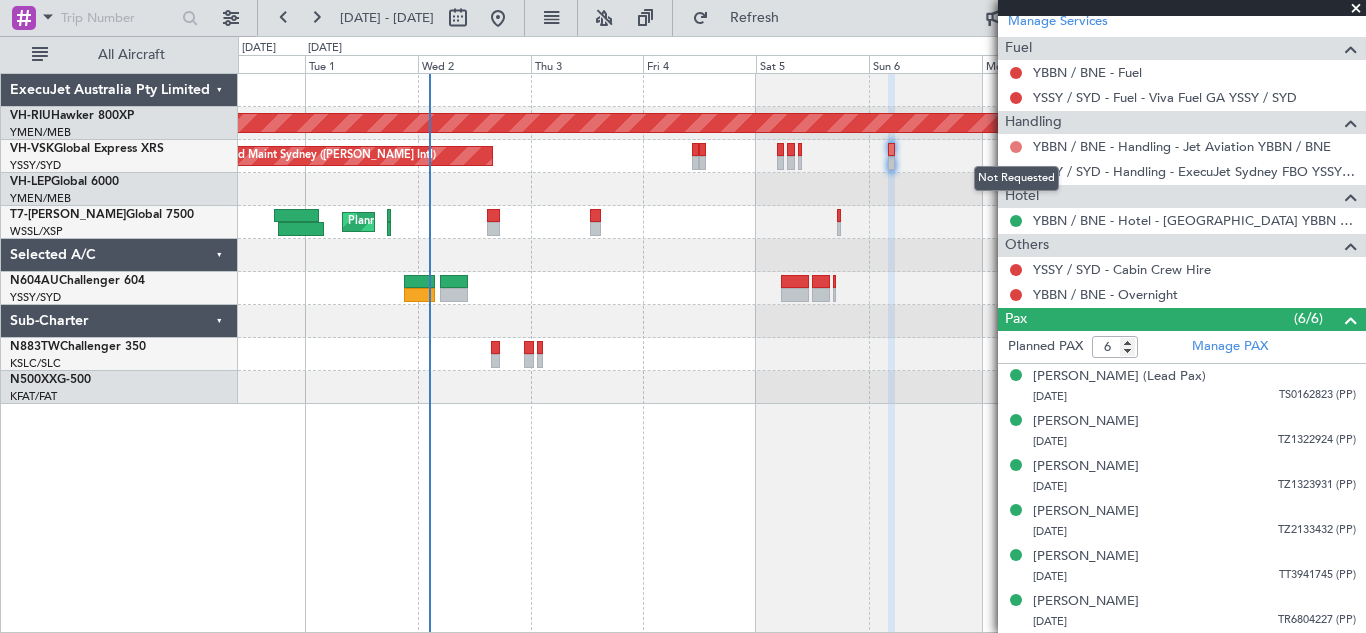 click at bounding box center [1016, 147] 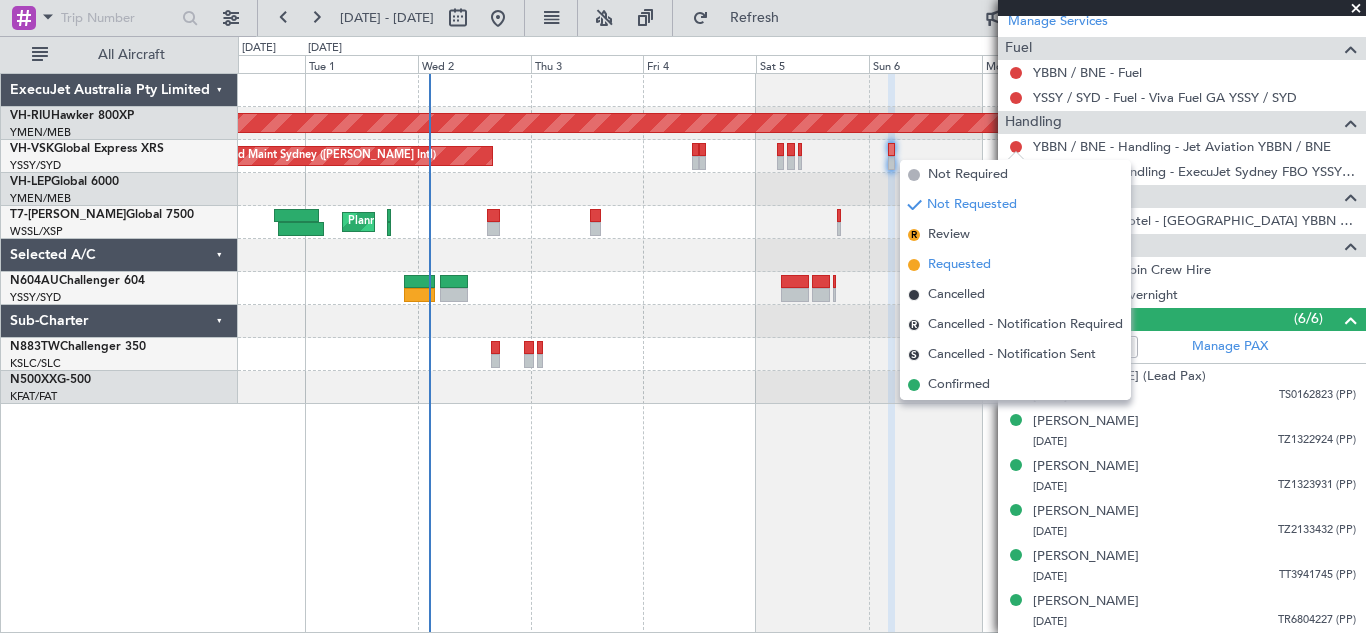 click on "Requested" at bounding box center [959, 265] 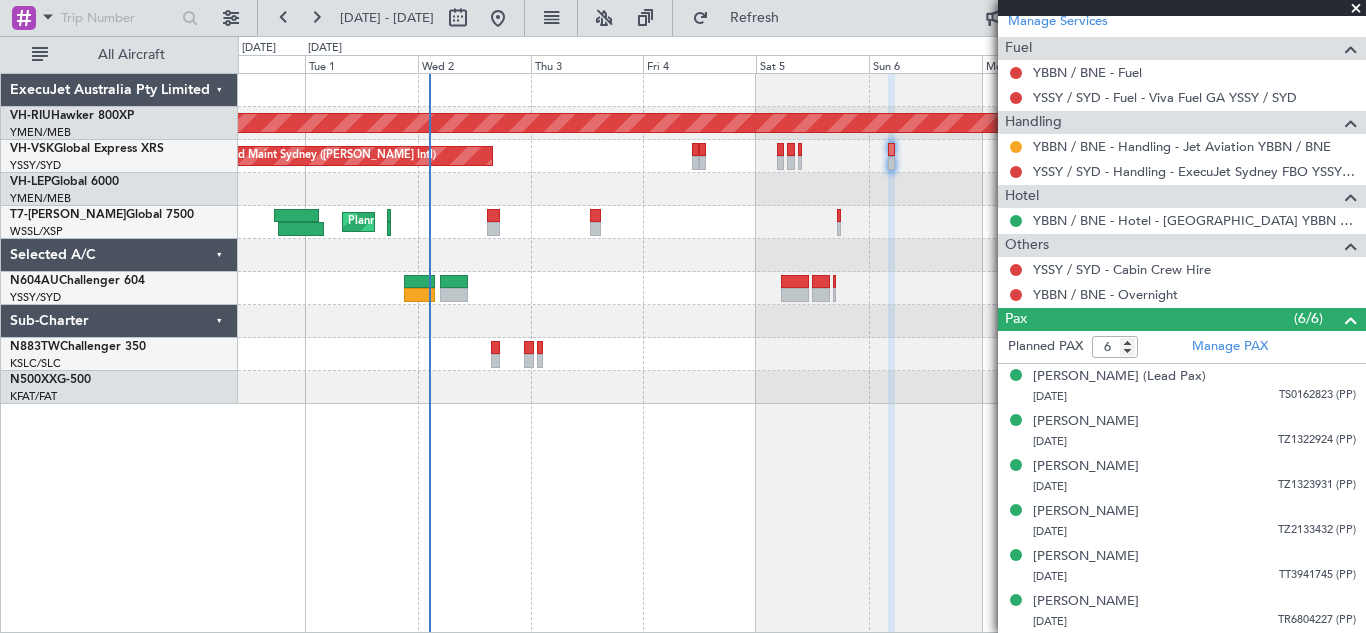 click at bounding box center [1356, 9] 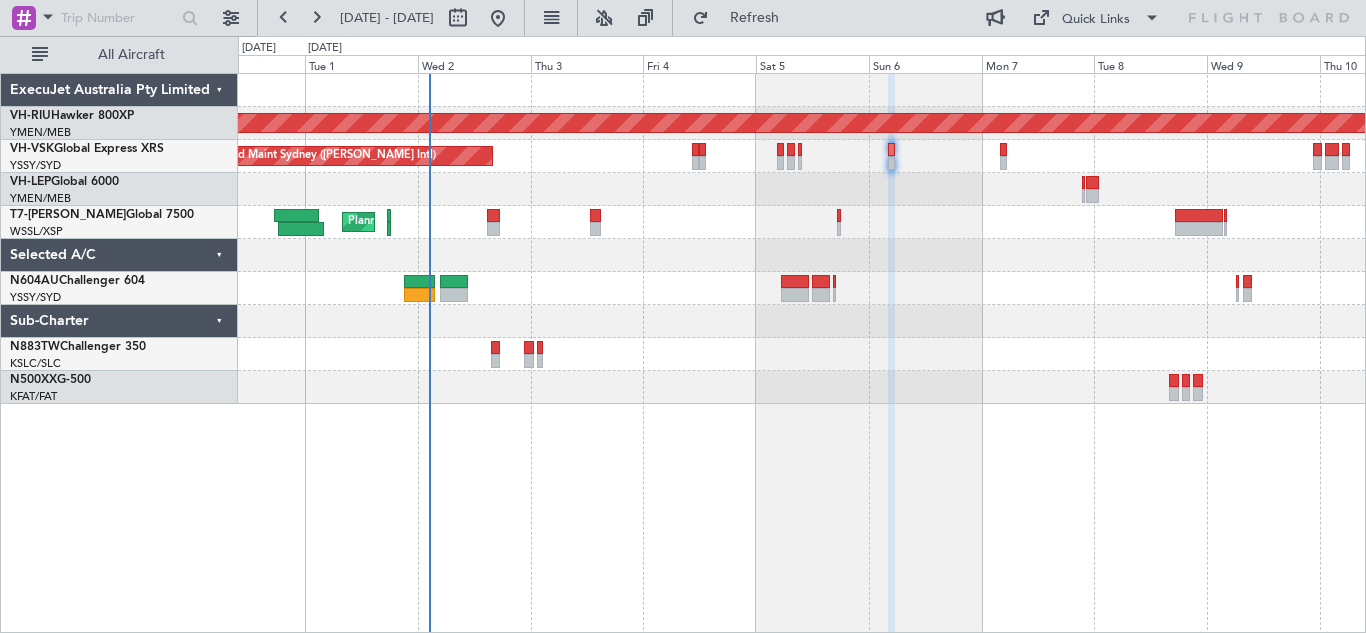 type on "0" 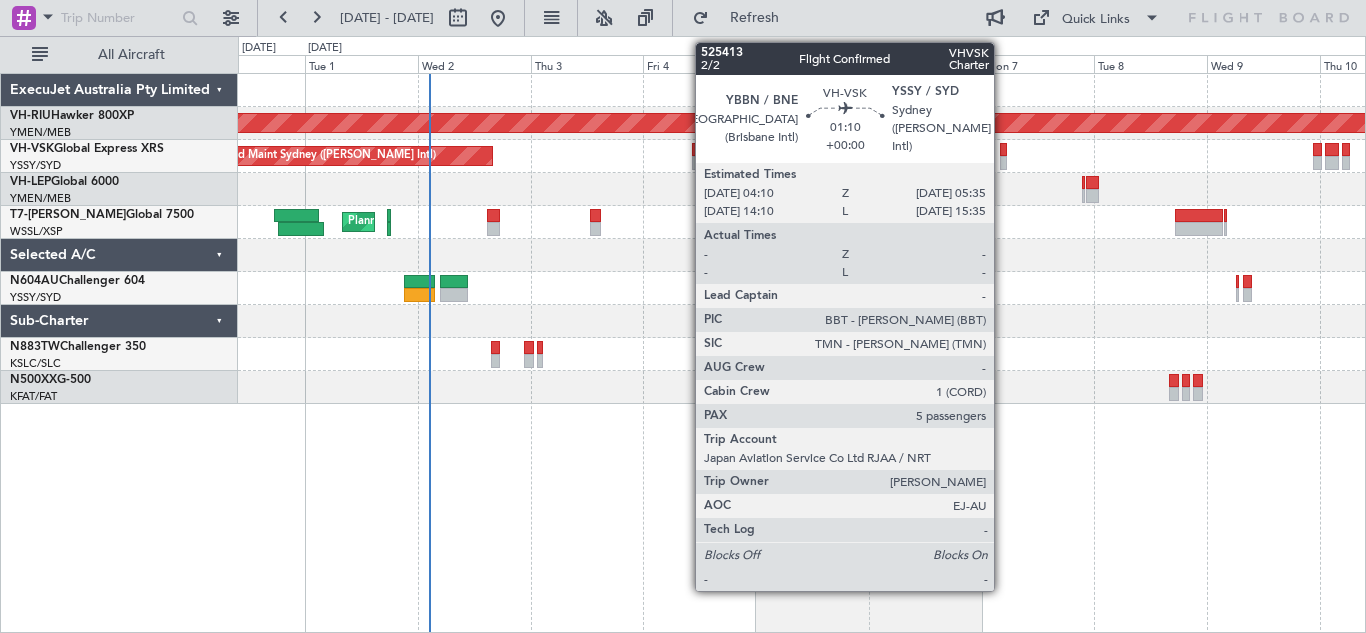 click 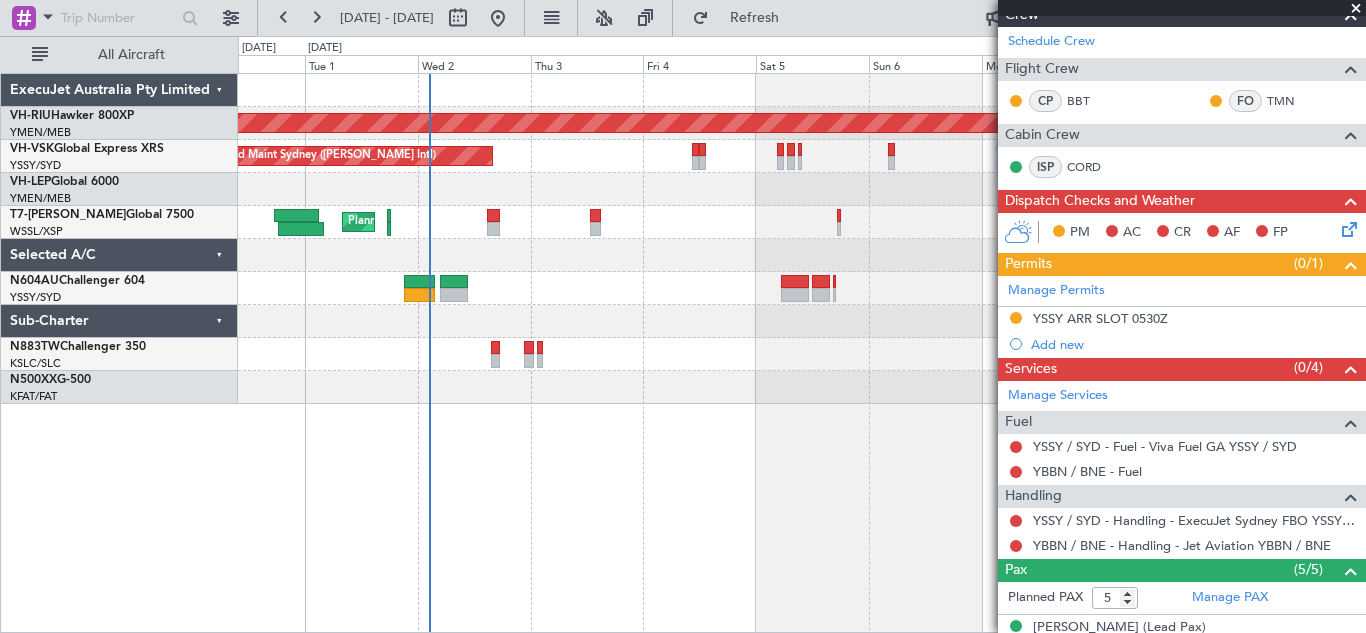 scroll, scrollTop: 327, scrollLeft: 0, axis: vertical 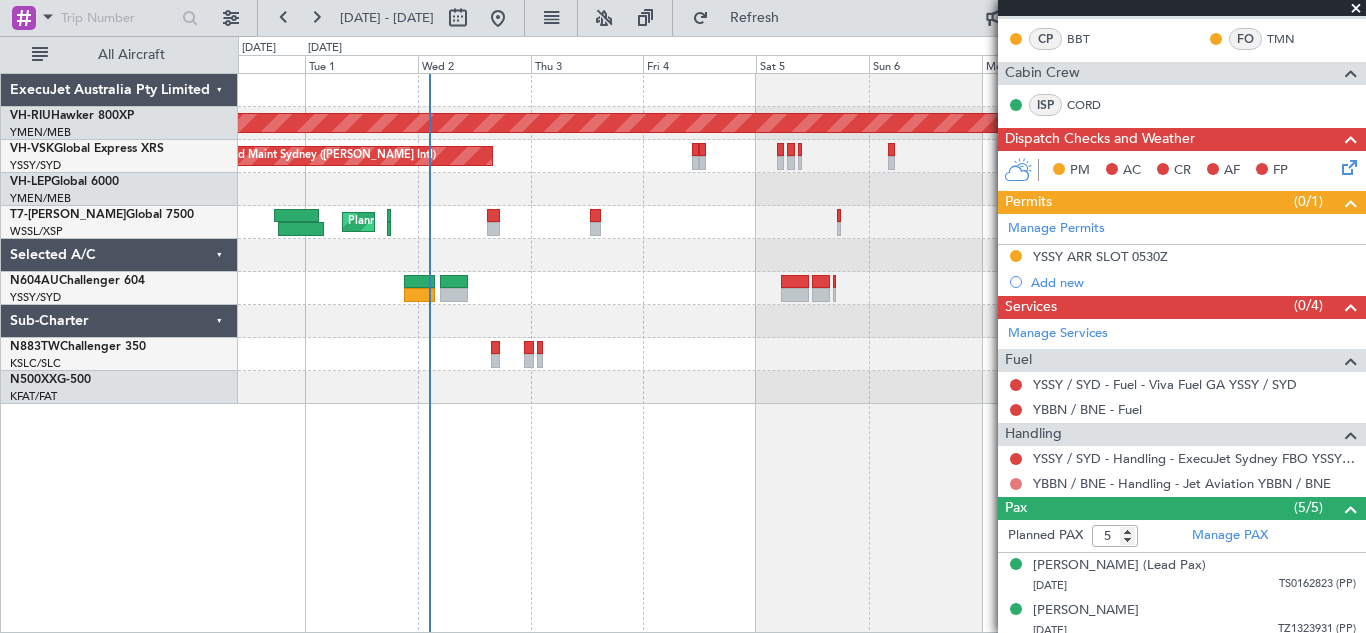 click at bounding box center [1016, 484] 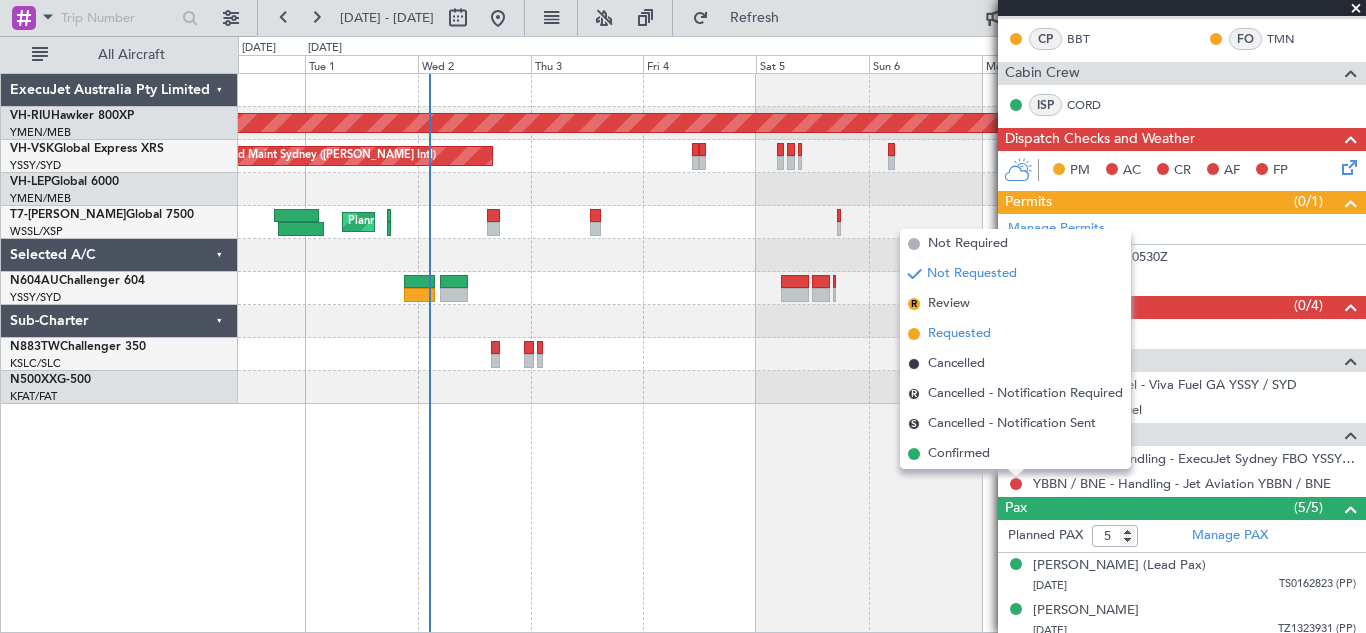 click on "Requested" at bounding box center (959, 334) 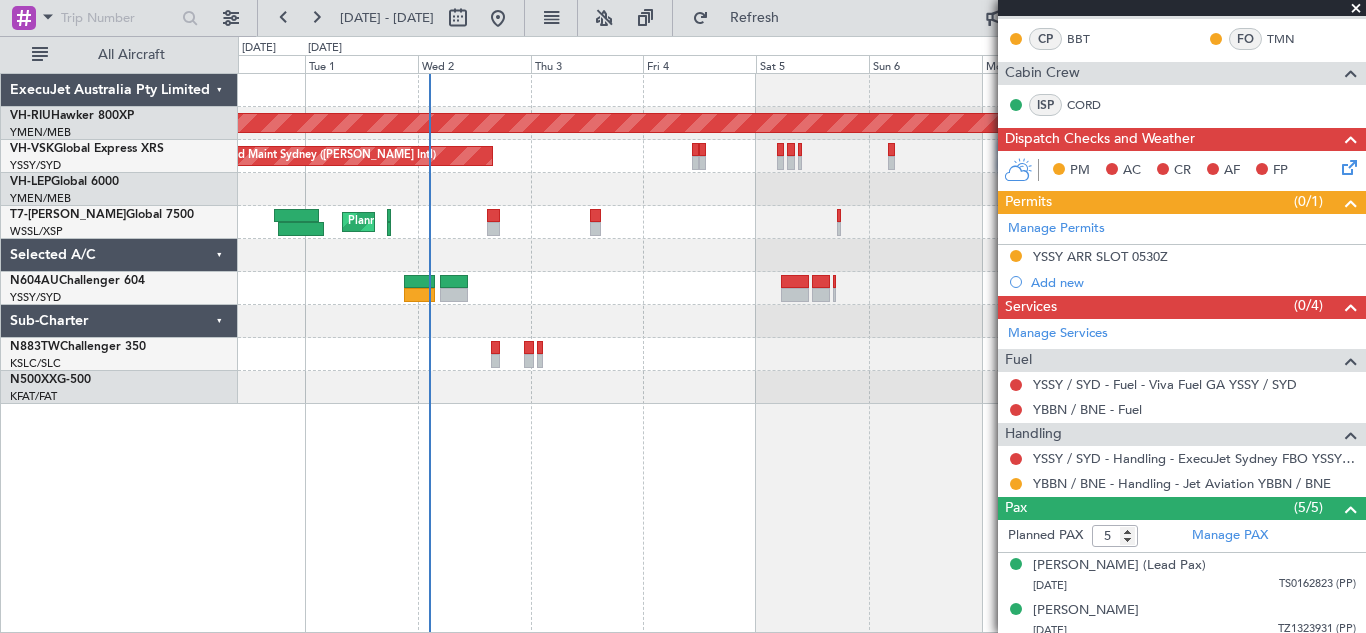 click 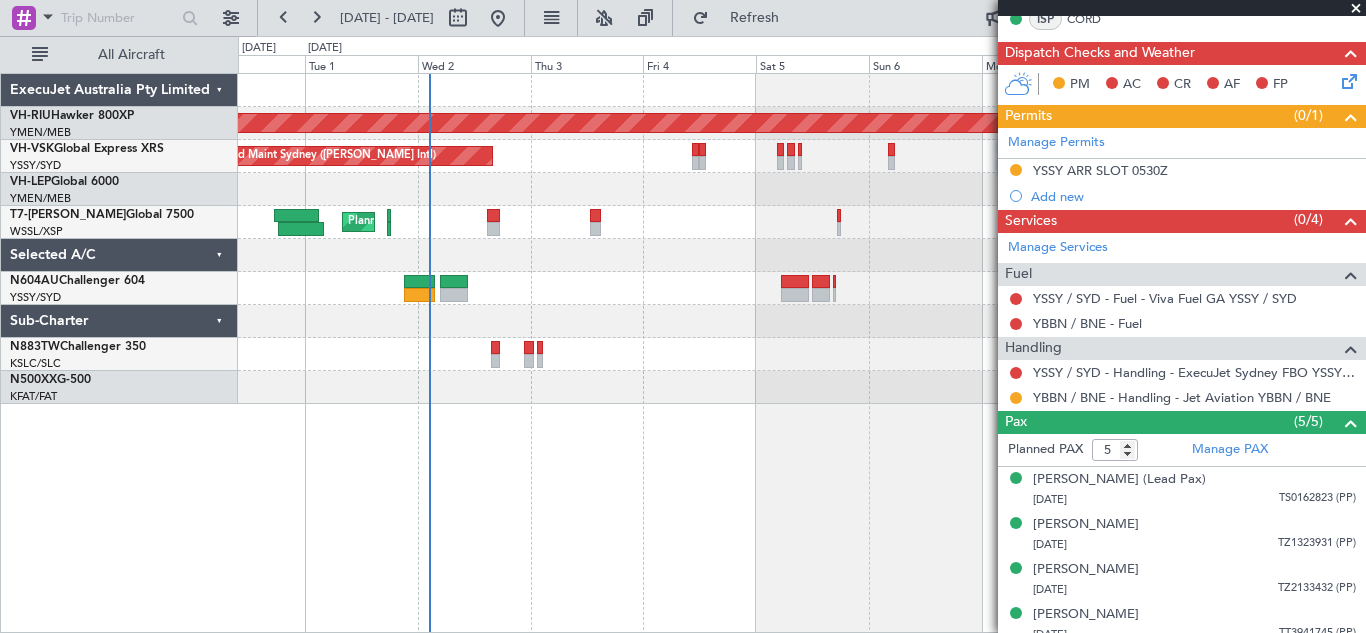 scroll, scrollTop: 471, scrollLeft: 0, axis: vertical 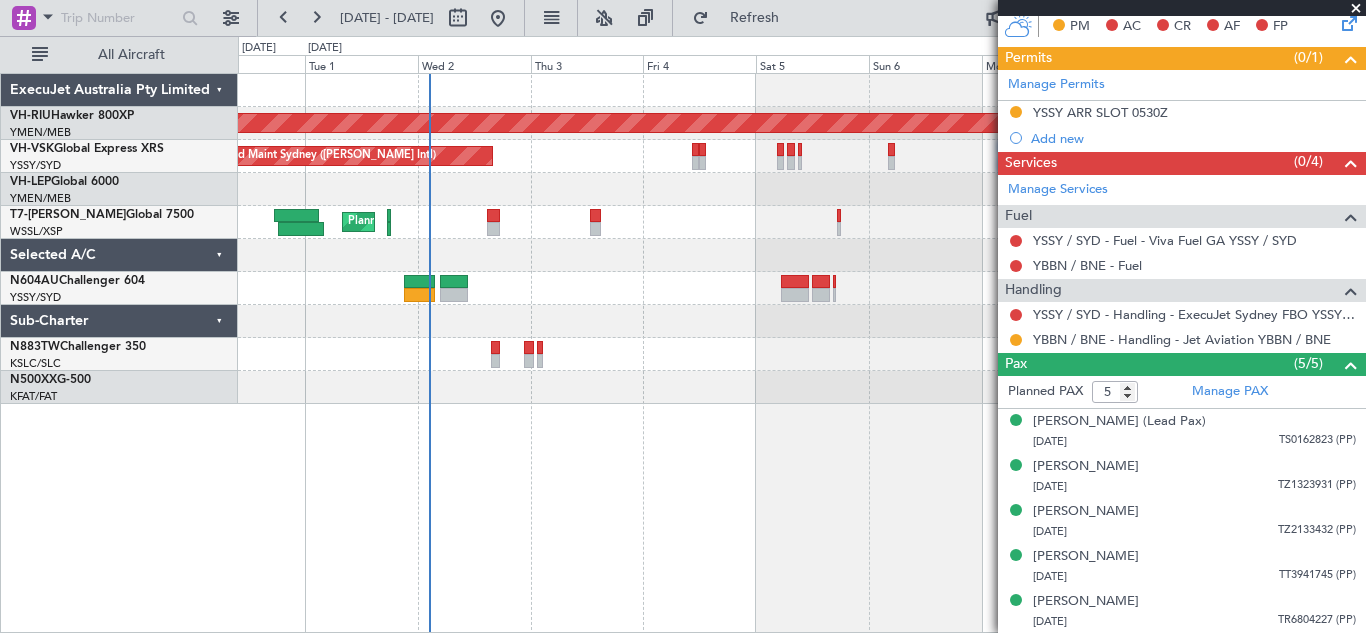 click at bounding box center (1356, 9) 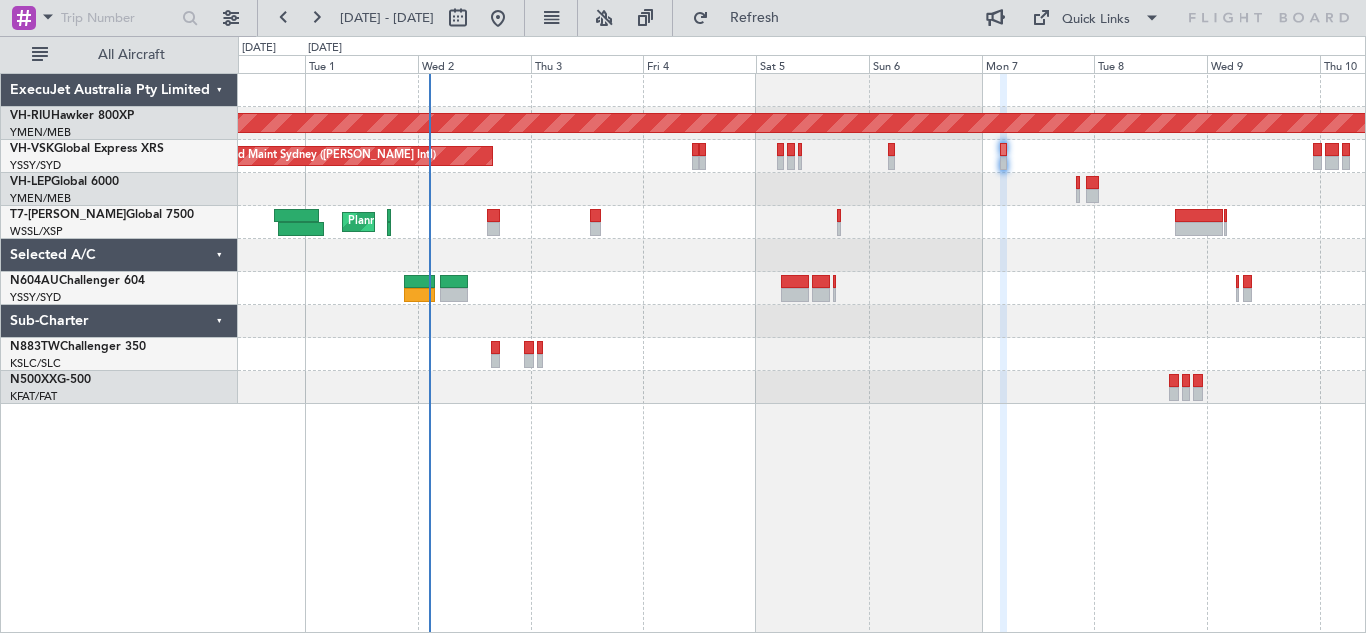 type on "0" 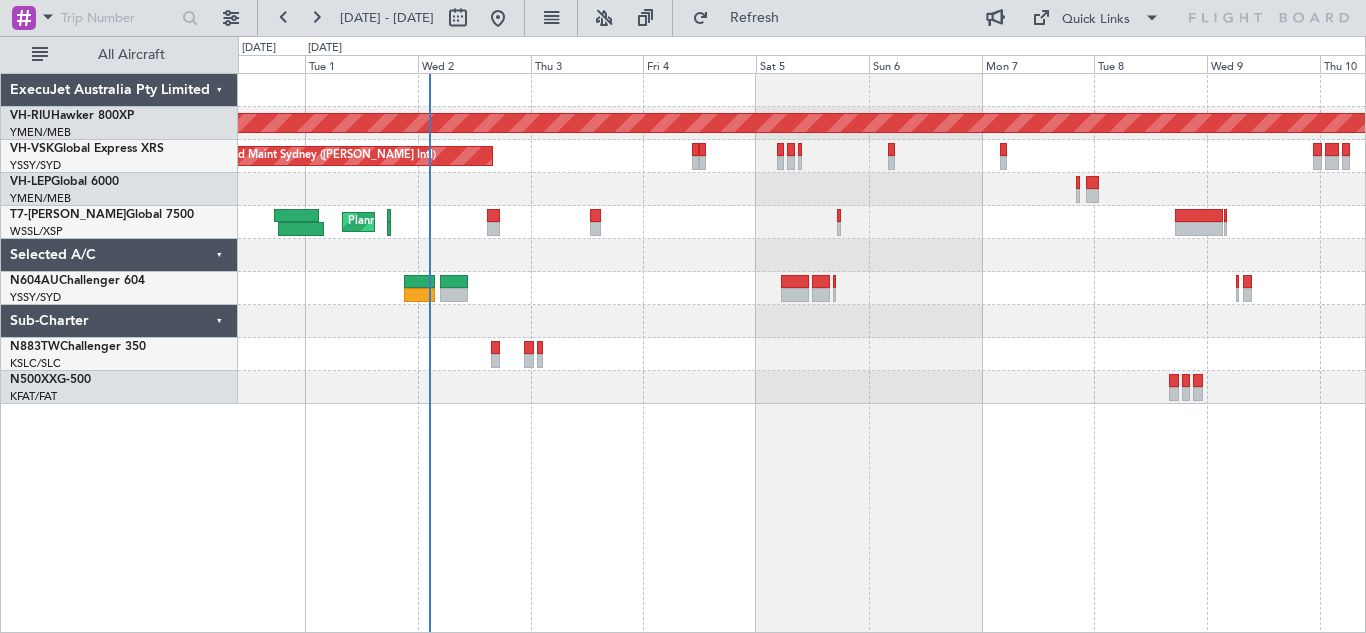 scroll, scrollTop: 0, scrollLeft: 0, axis: both 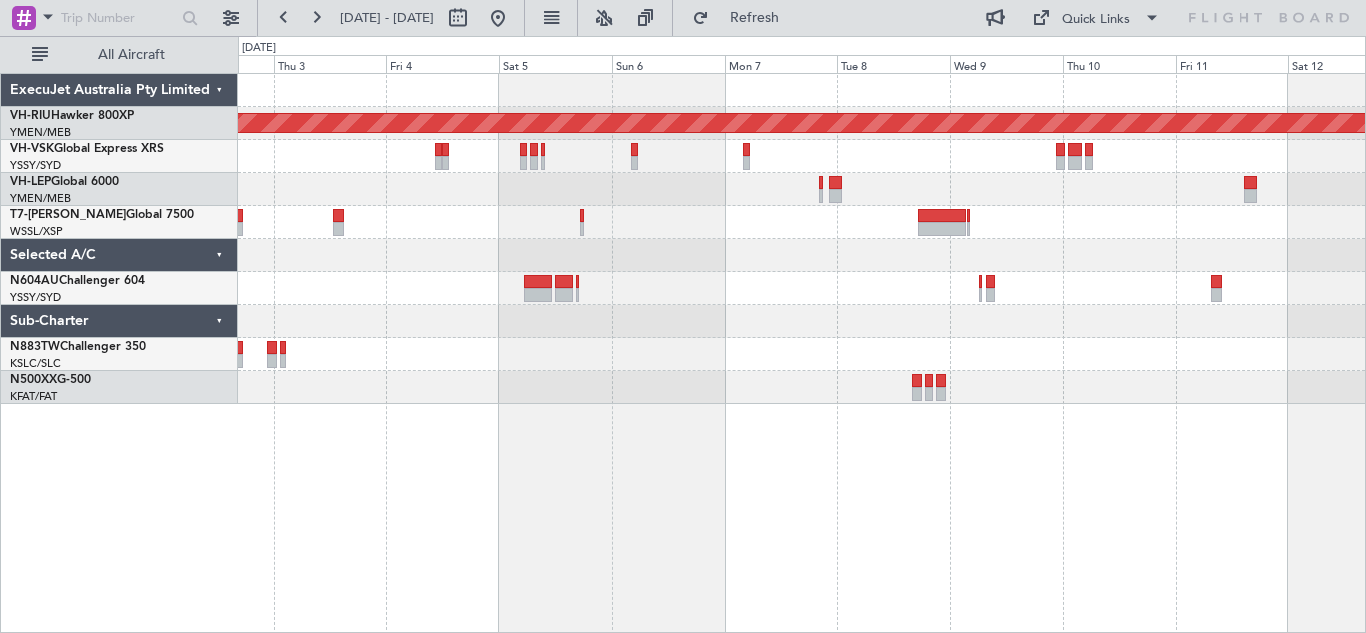 click on "Planned Maint [GEOGRAPHIC_DATA]" 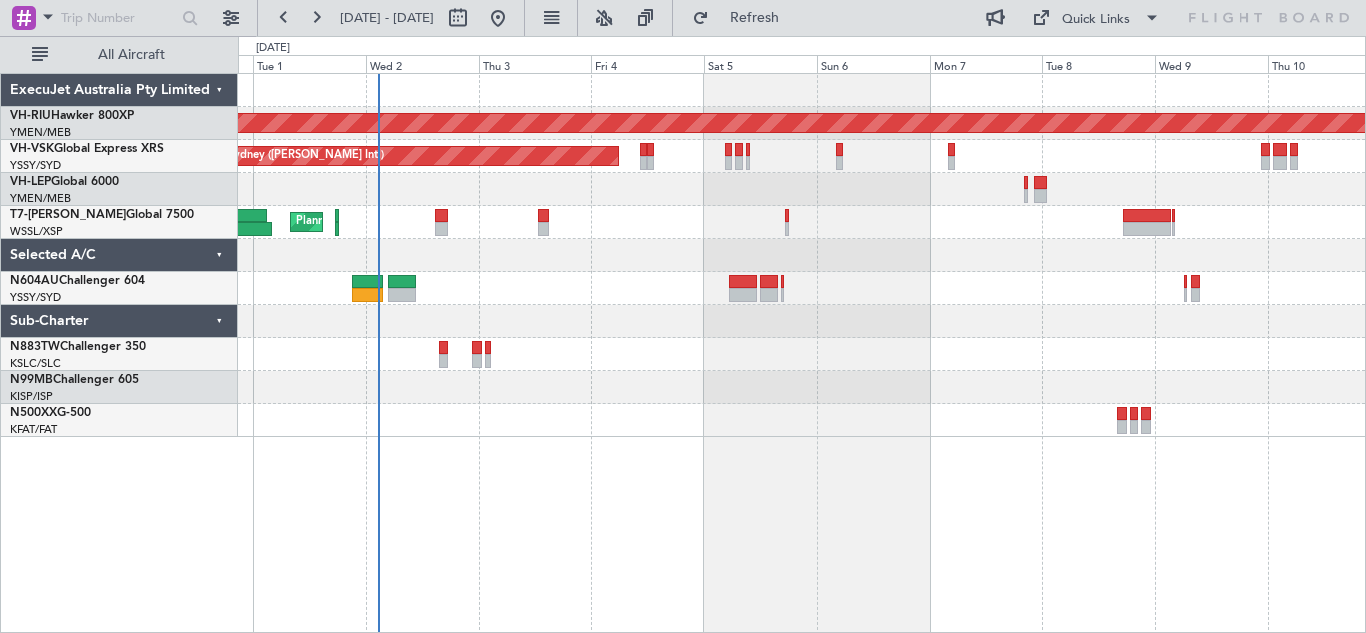 click on "Planned Maint [GEOGRAPHIC_DATA] ([GEOGRAPHIC_DATA])
Unplanned Maint Sydney ([PERSON_NAME] Intl)
Planned Maint [GEOGRAPHIC_DATA]" 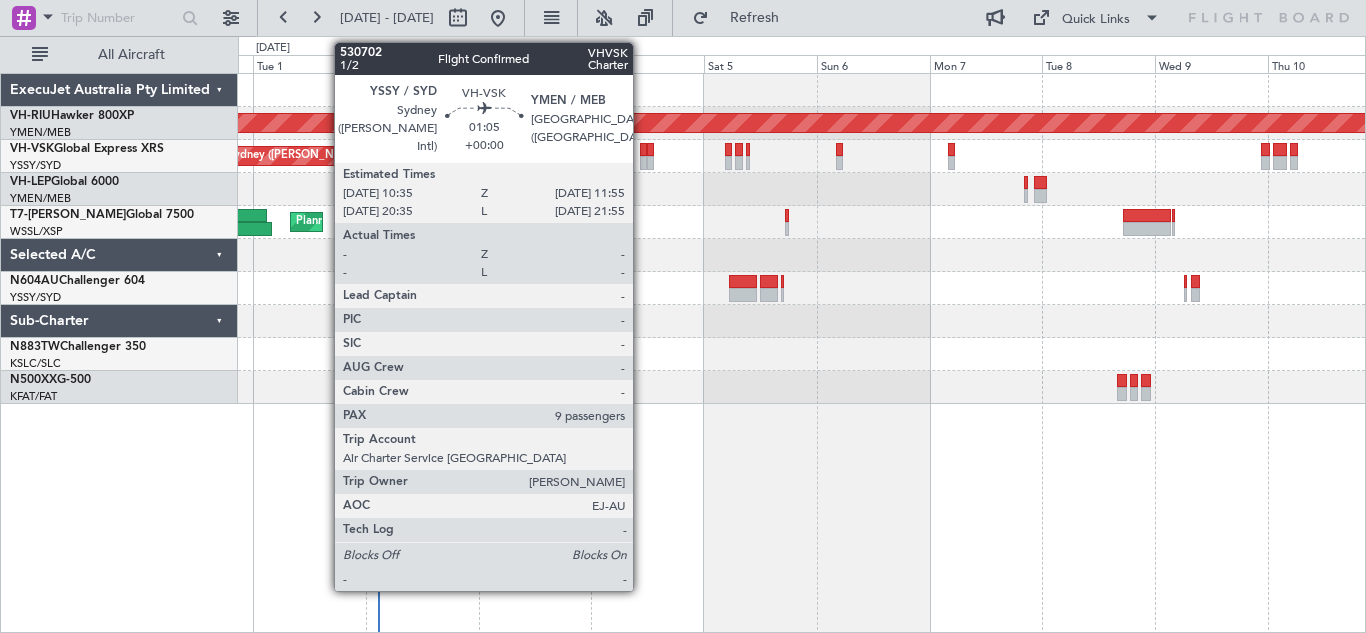 click 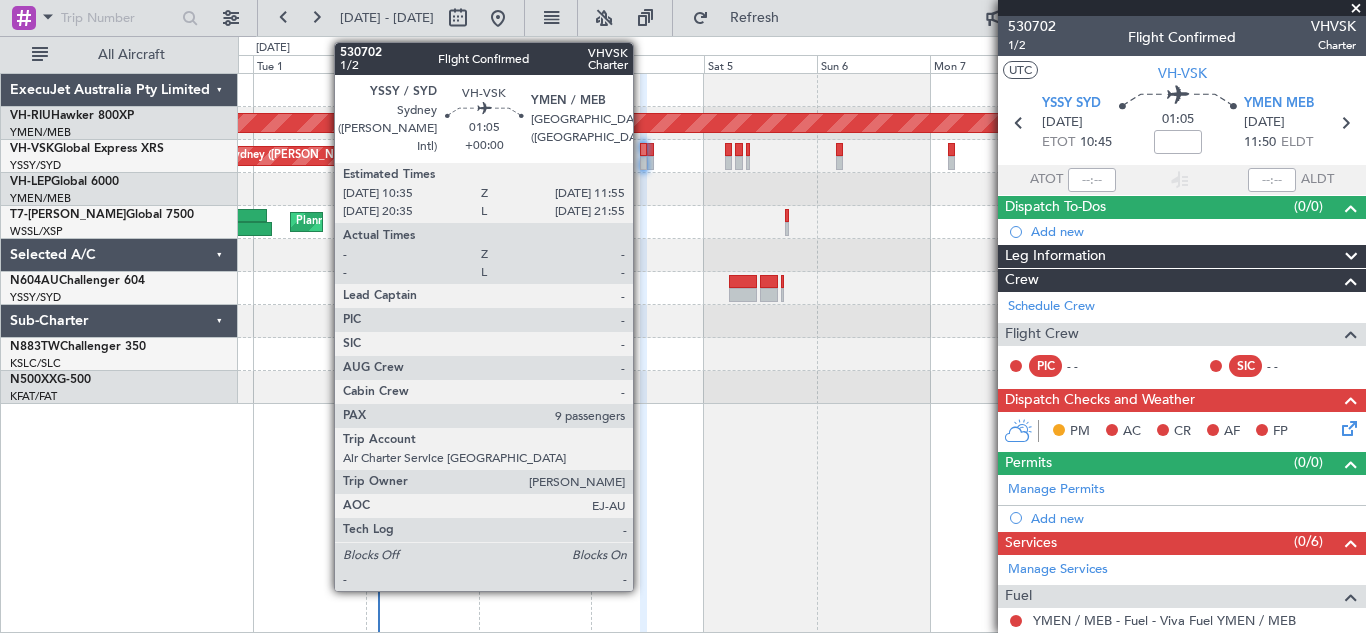 click 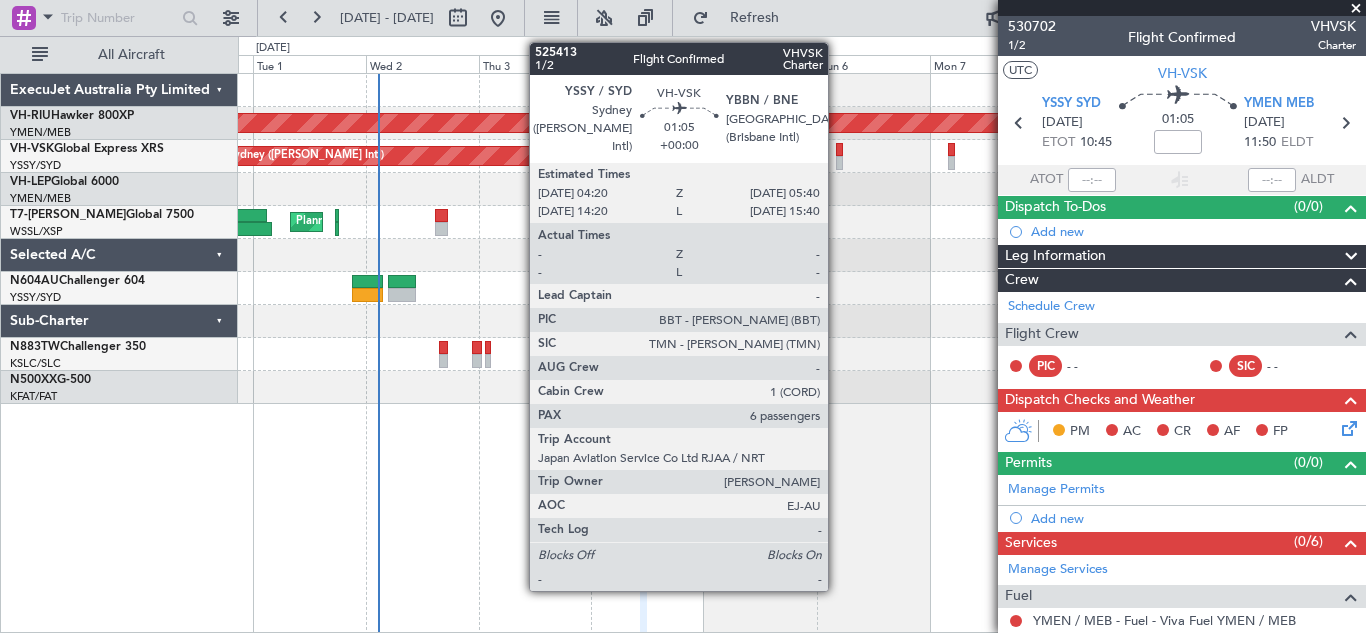 click 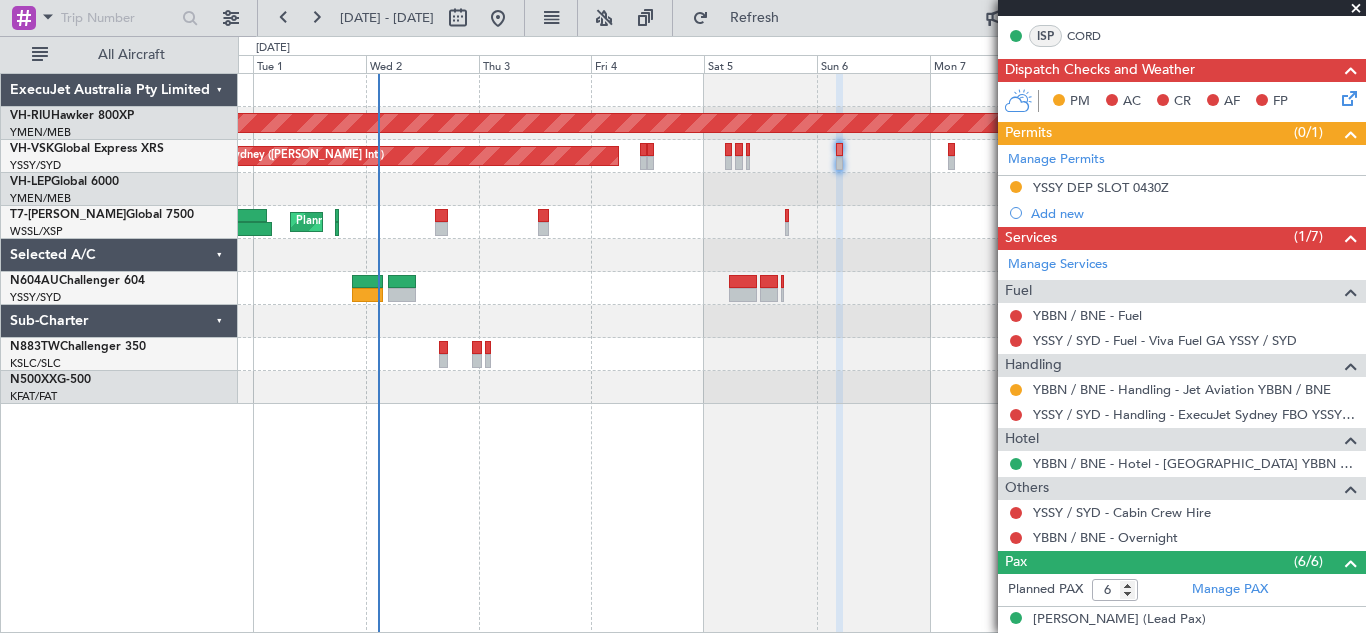 scroll, scrollTop: 424, scrollLeft: 0, axis: vertical 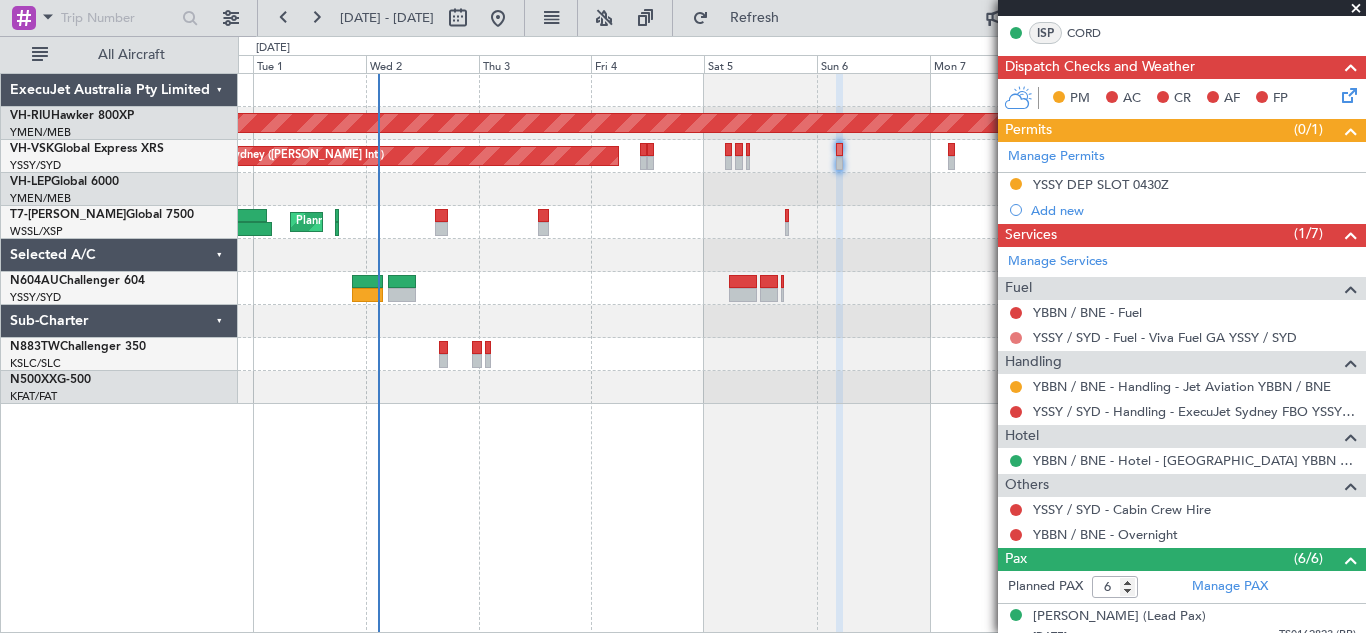 click at bounding box center [1016, 338] 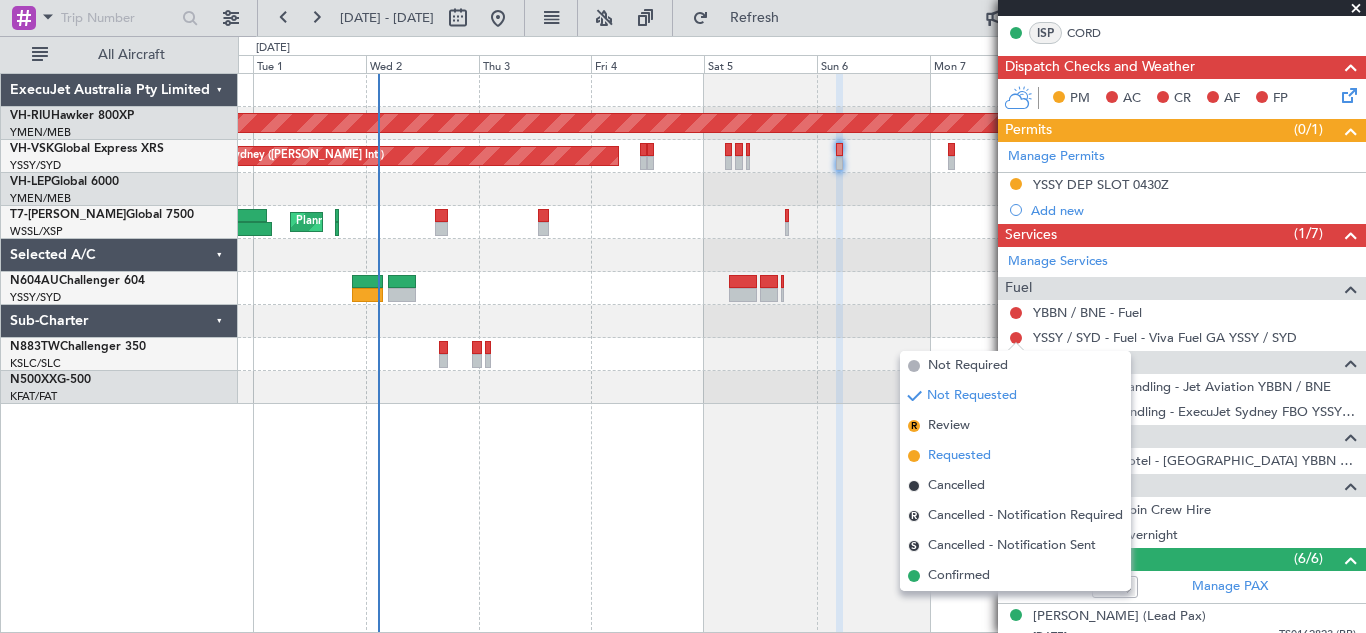 click on "Requested" at bounding box center (959, 456) 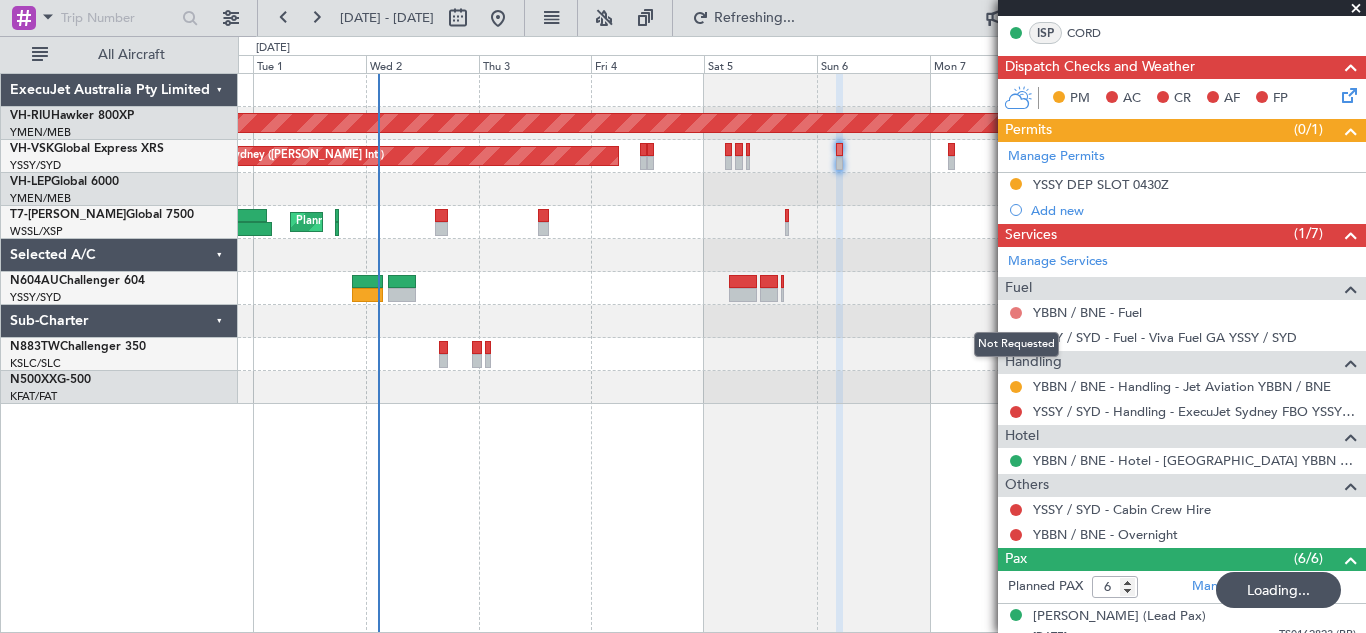 click at bounding box center [1016, 313] 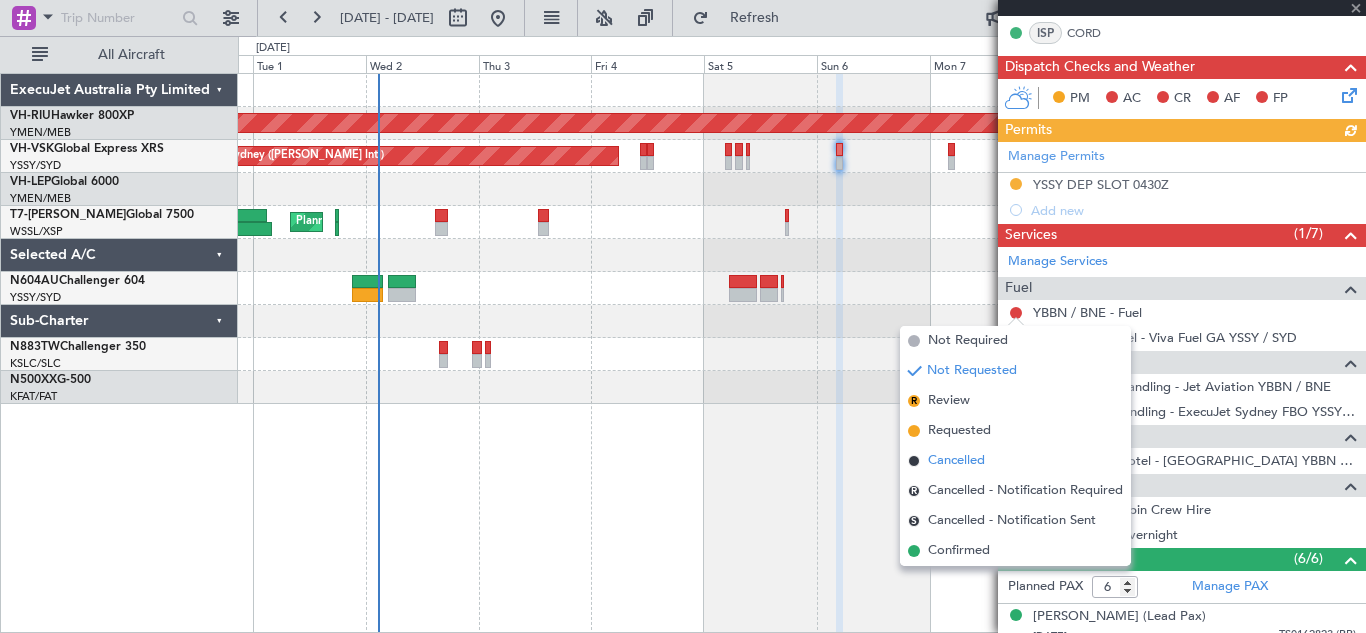 click on "Cancelled" at bounding box center (956, 461) 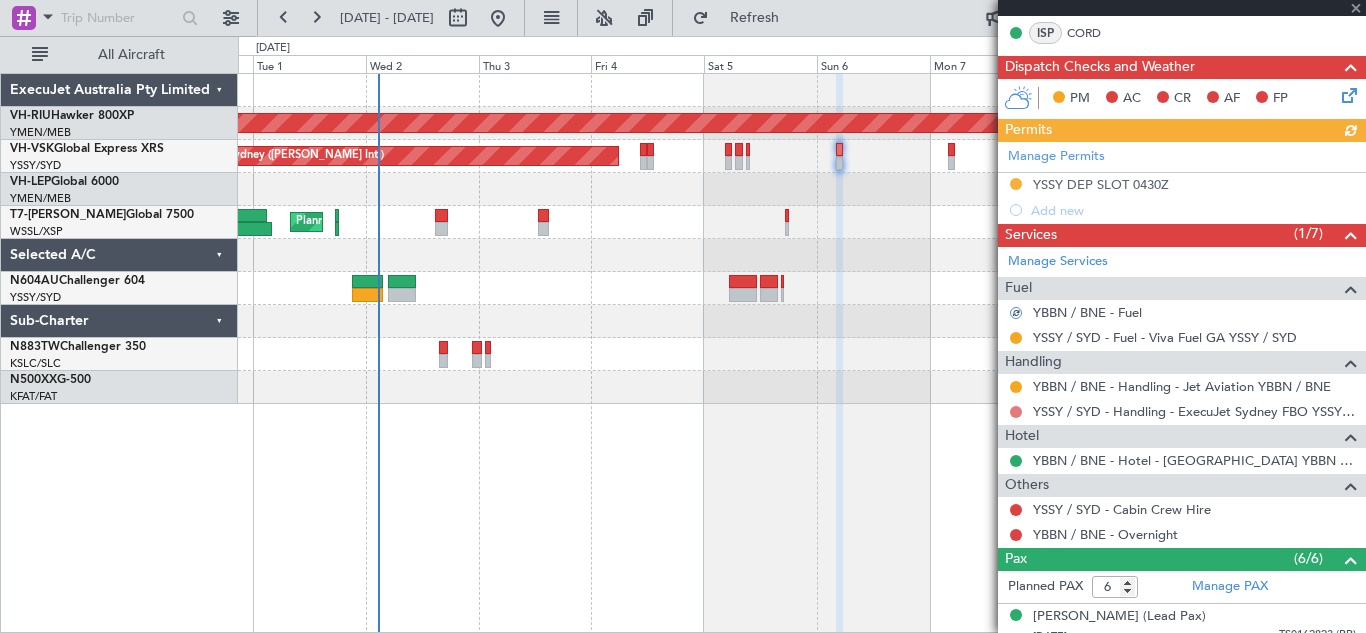 click at bounding box center (1016, 412) 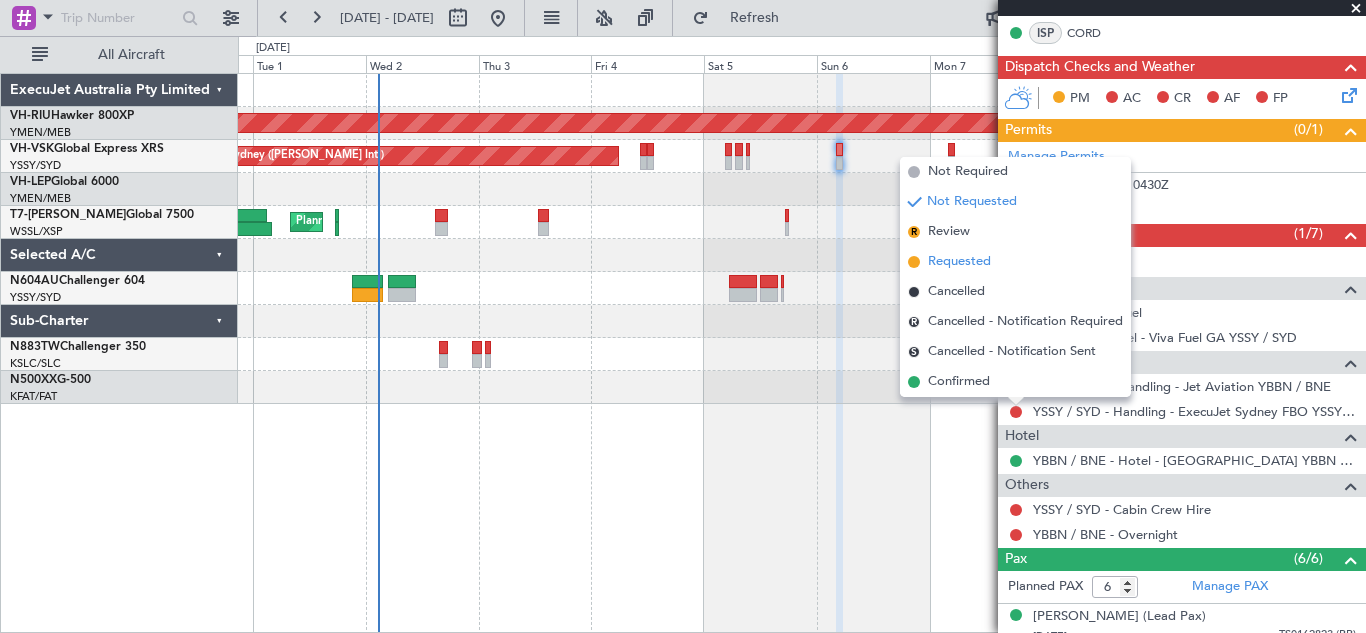 click on "Requested" at bounding box center (959, 262) 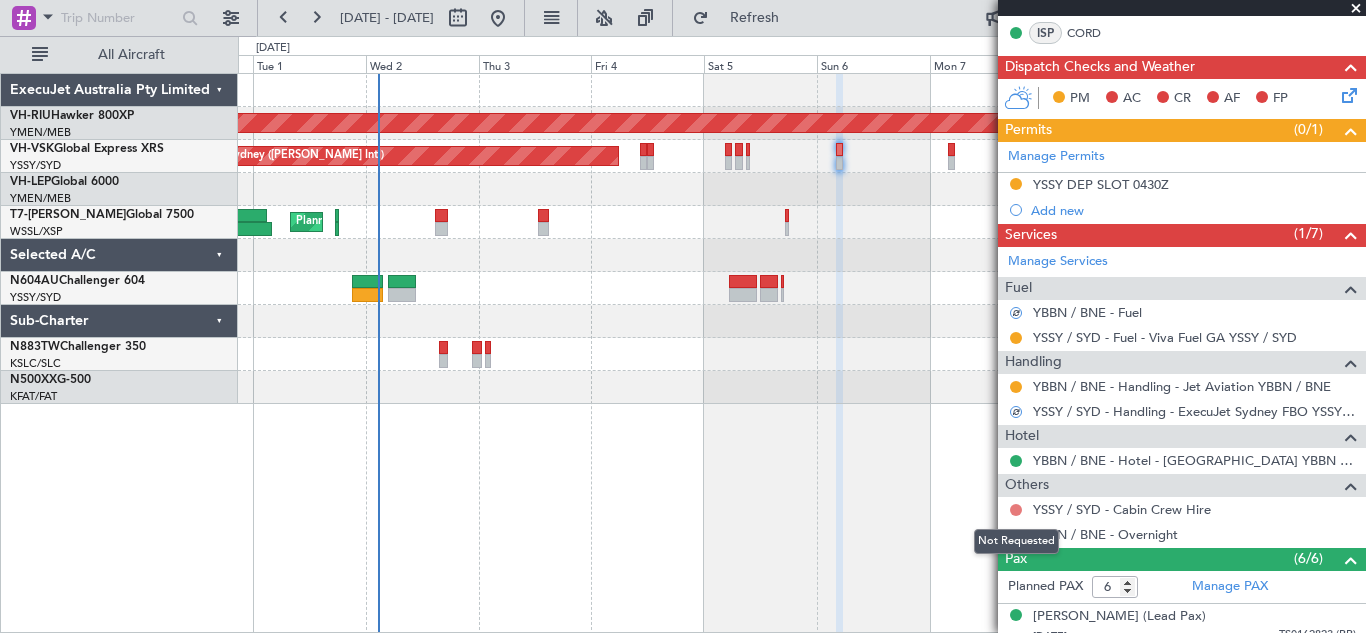 click at bounding box center (1016, 510) 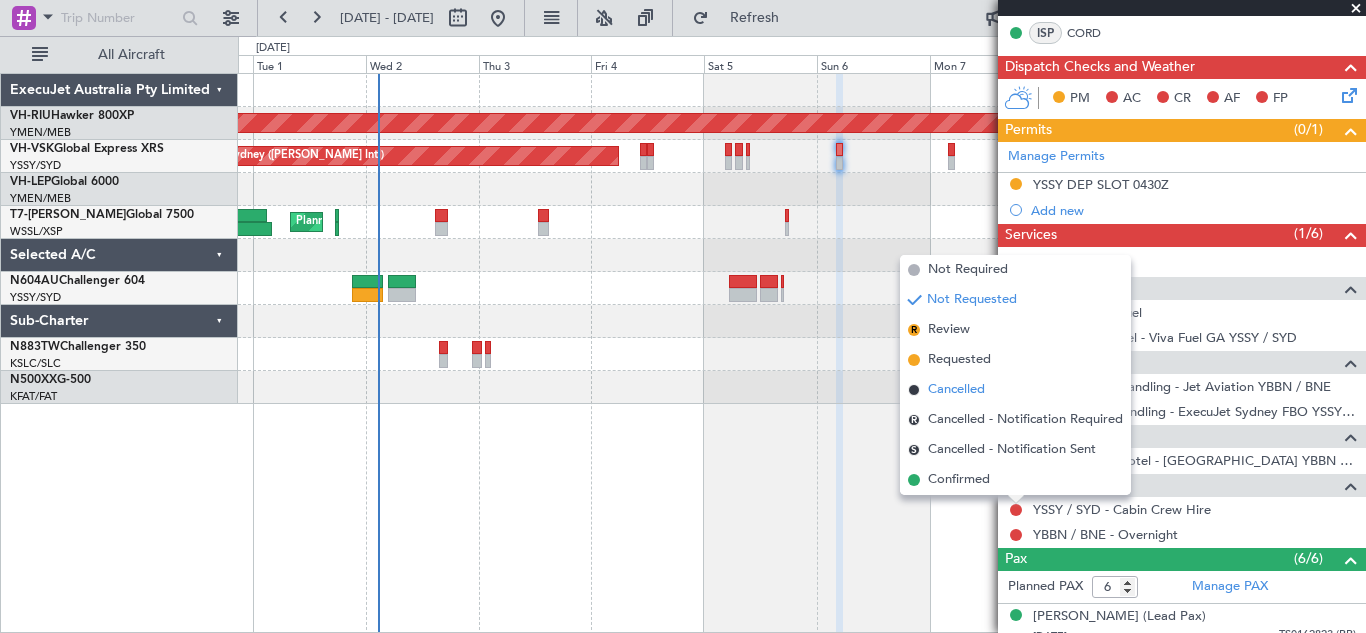 click on "Cancelled" at bounding box center [956, 390] 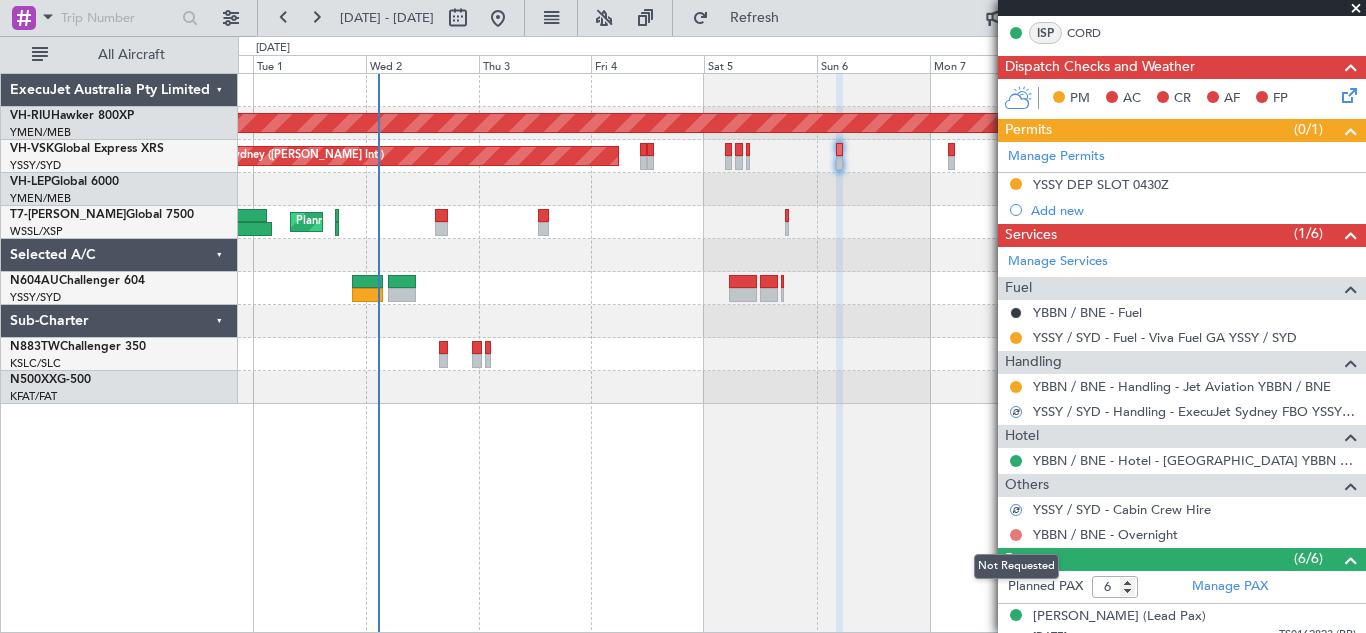 click at bounding box center (1016, 535) 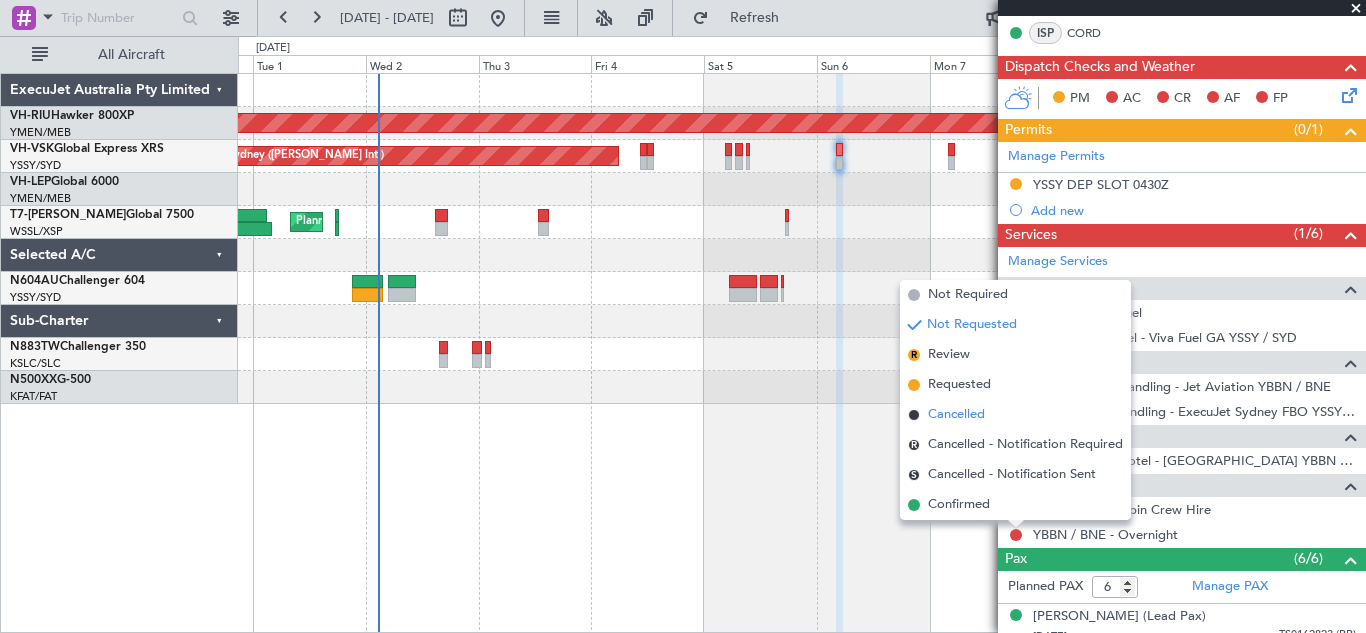 click on "Cancelled" at bounding box center (956, 415) 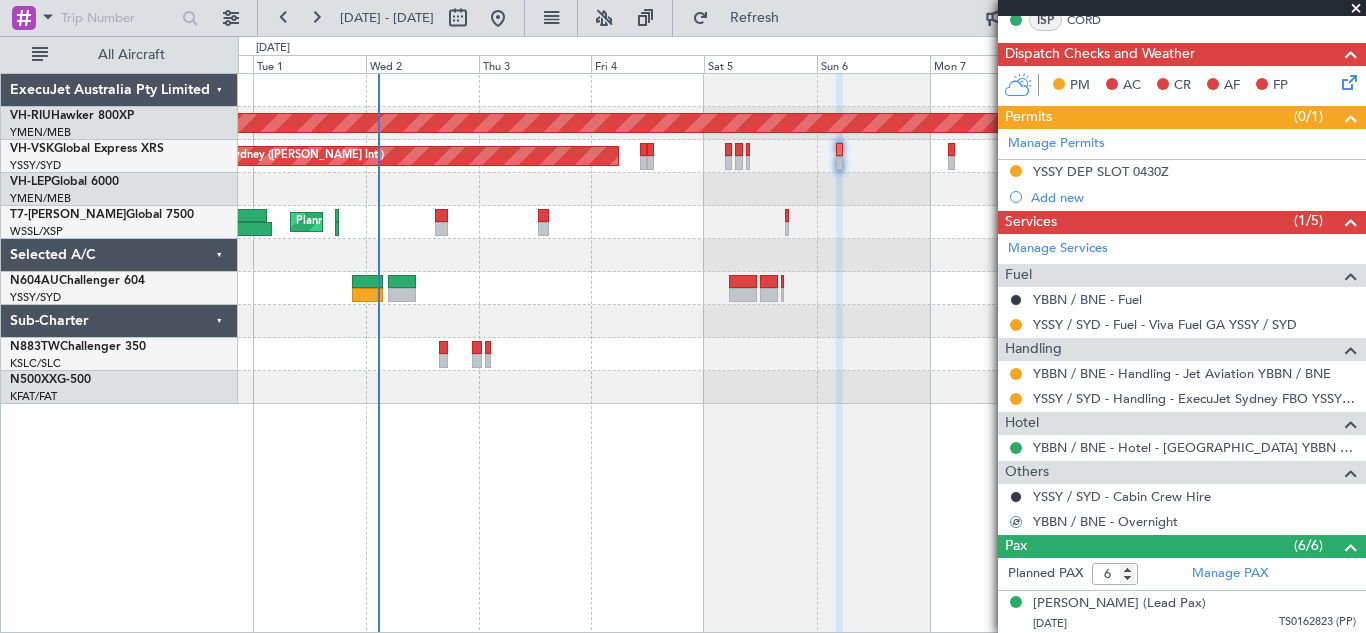 scroll, scrollTop: 377, scrollLeft: 0, axis: vertical 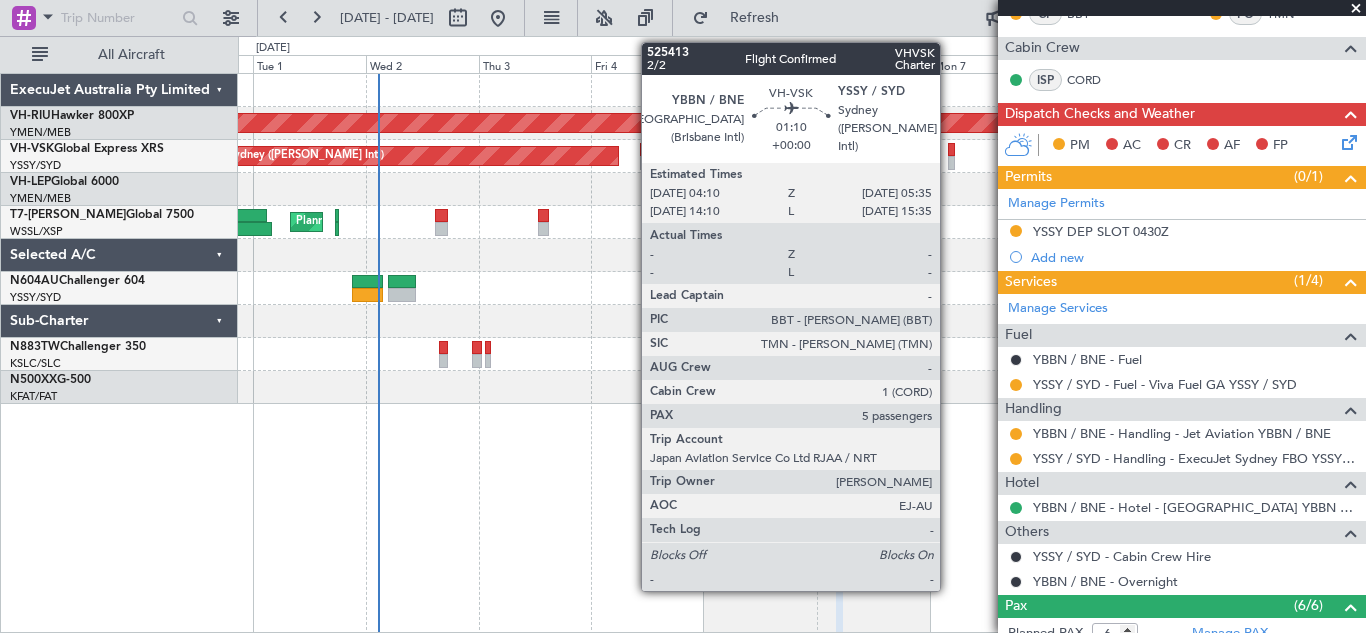 click 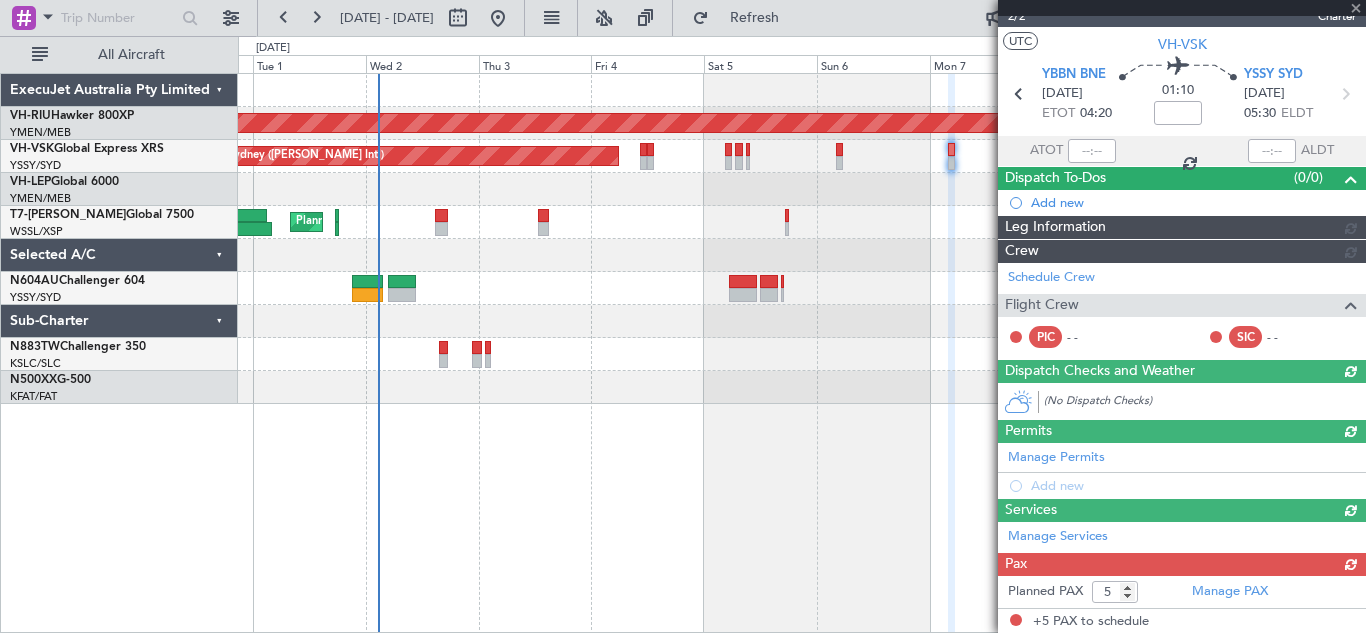 scroll, scrollTop: 352, scrollLeft: 0, axis: vertical 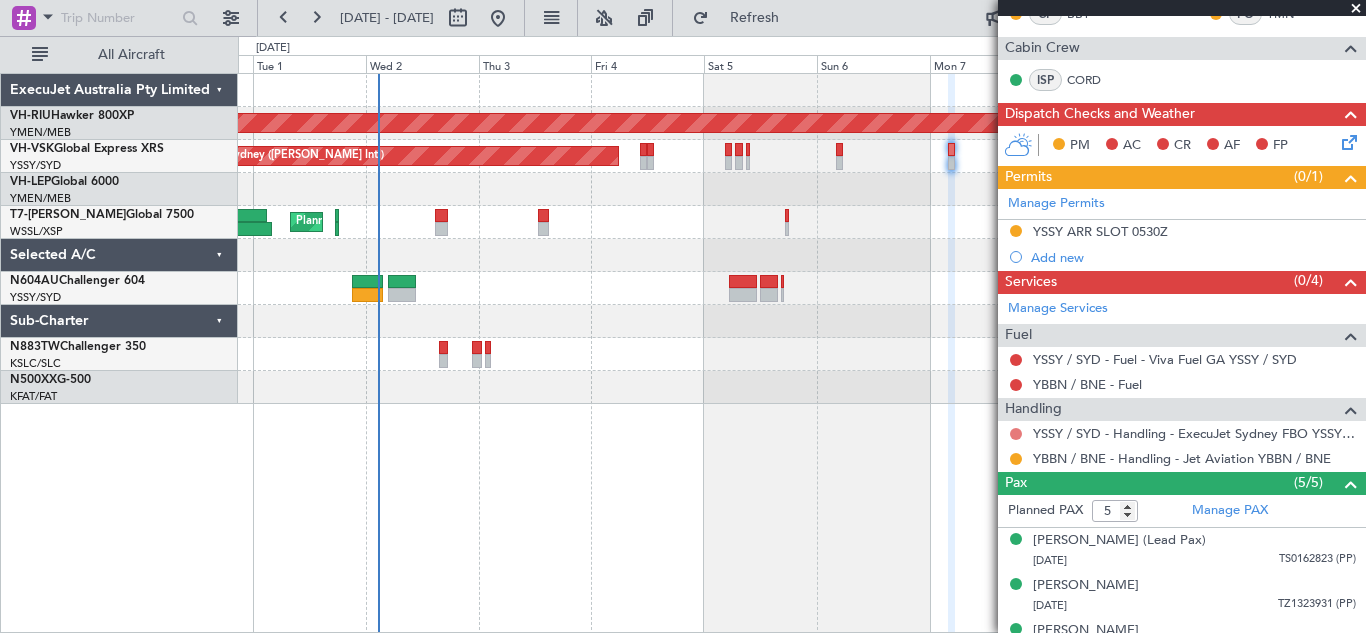 click at bounding box center (1016, 434) 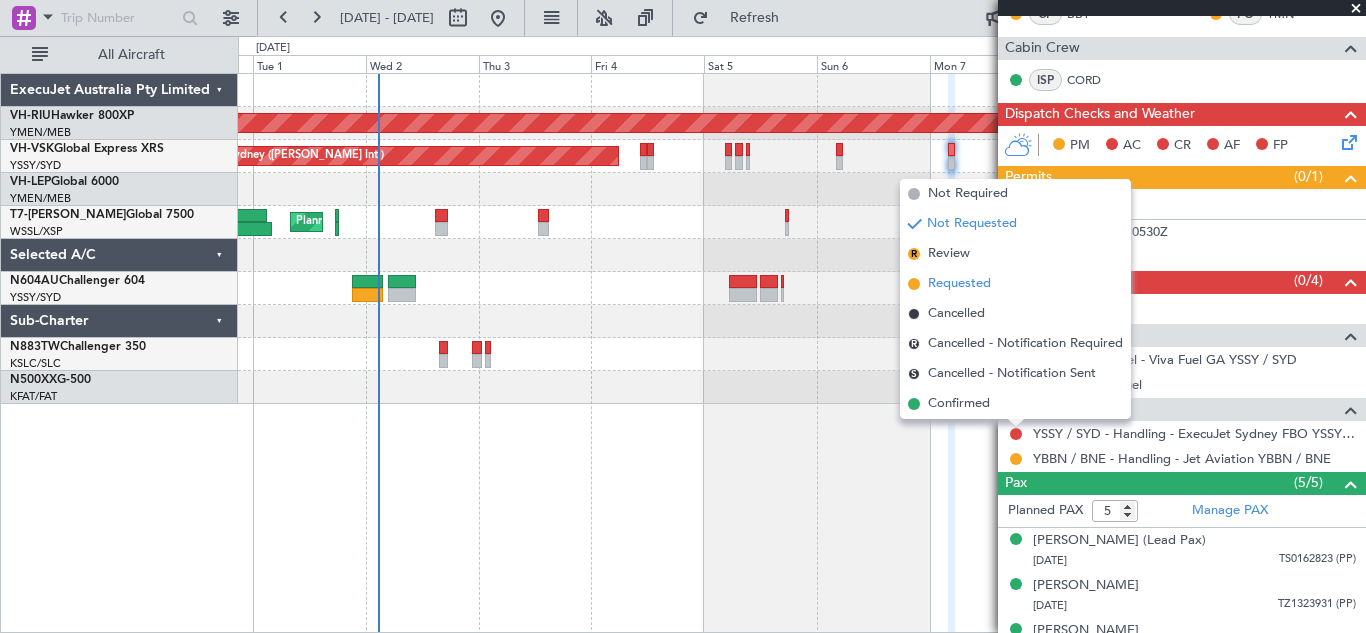 click on "Requested" at bounding box center [959, 284] 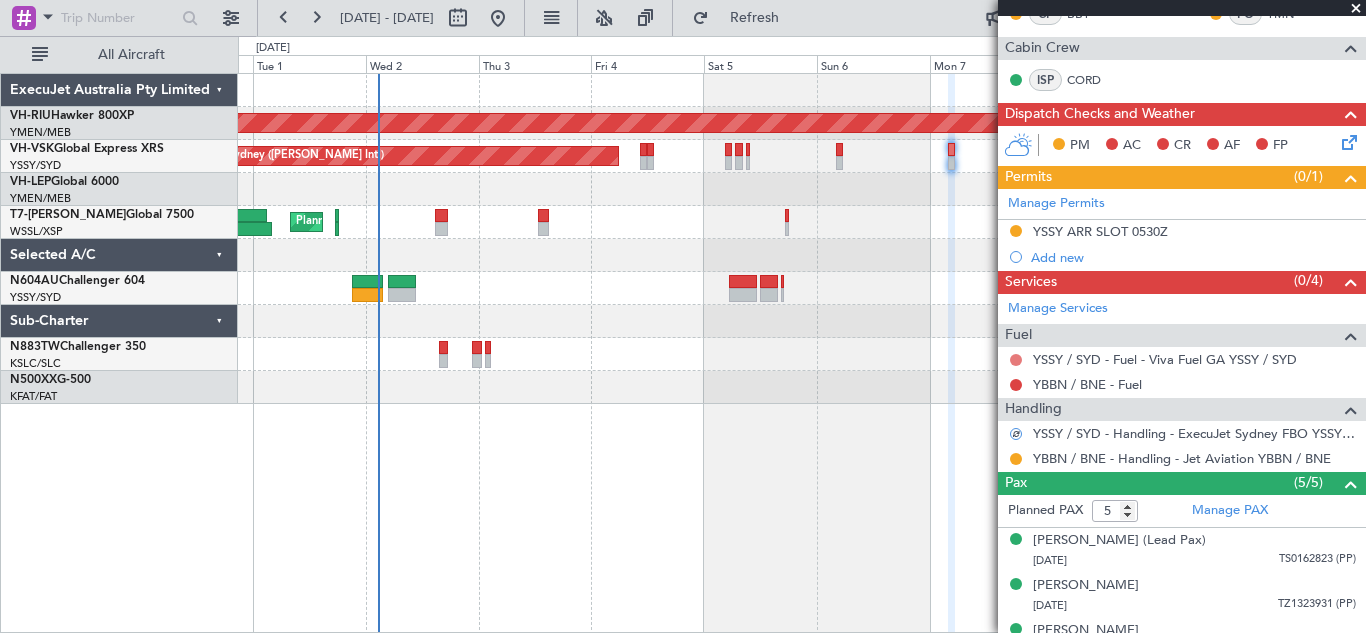 click at bounding box center [1016, 360] 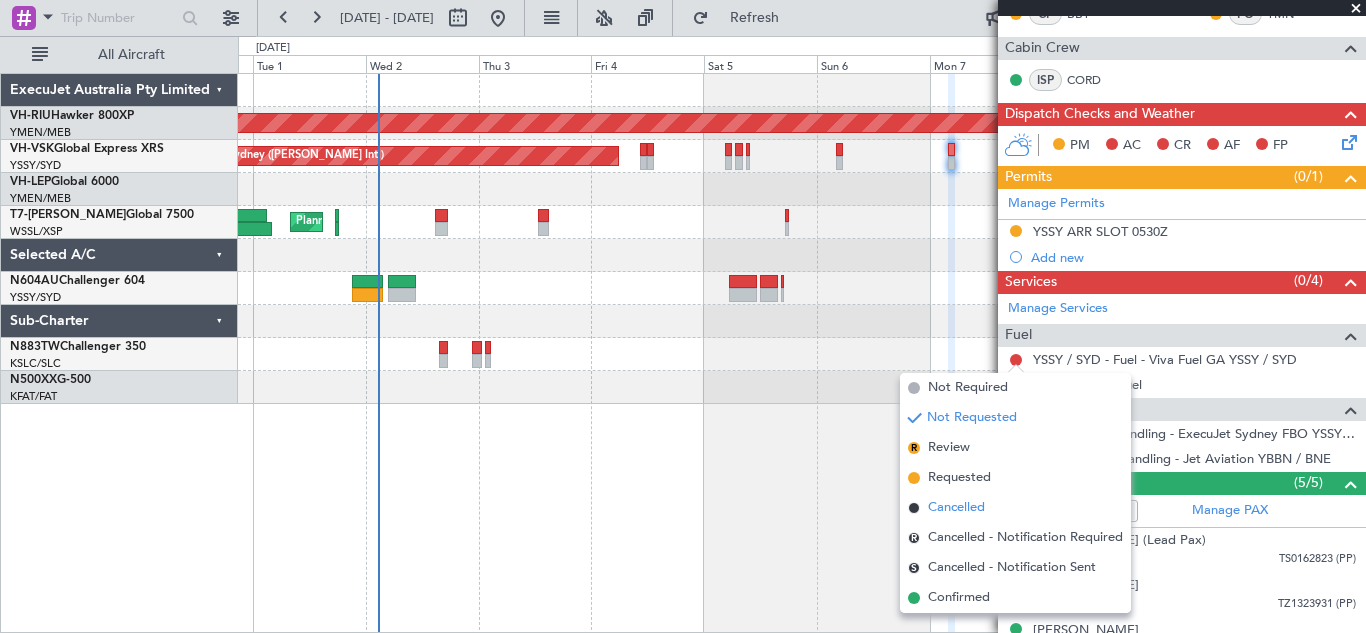 click on "Cancelled" at bounding box center (956, 508) 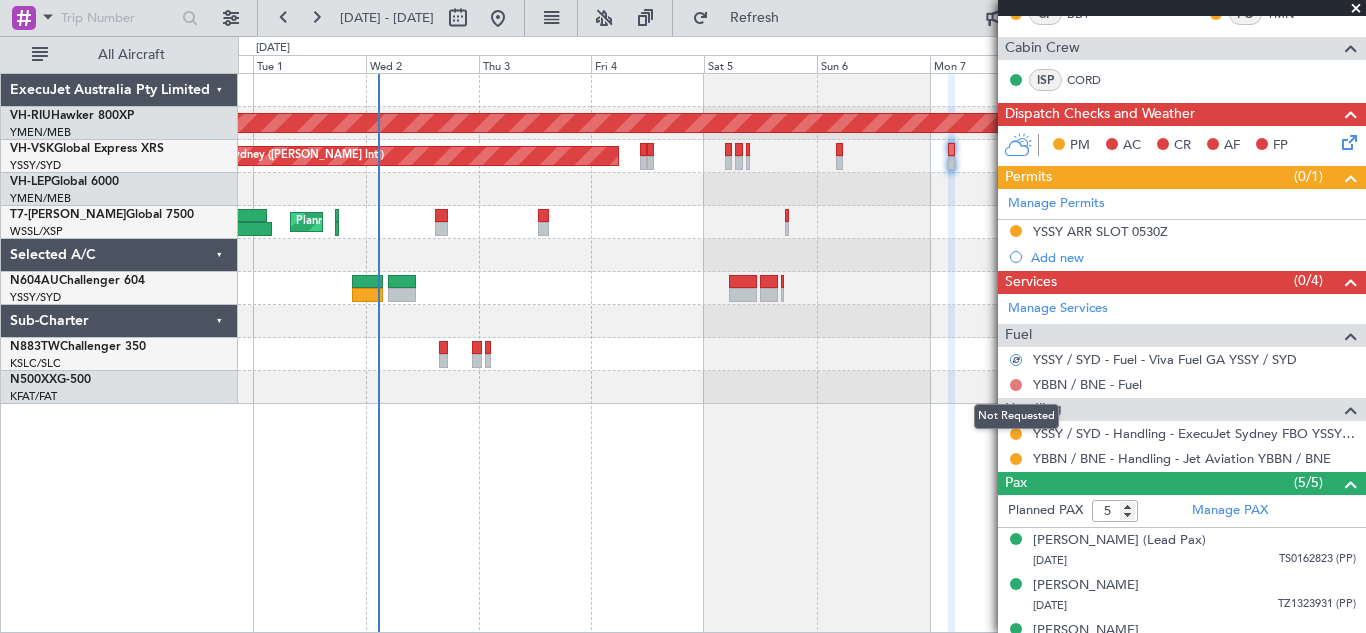 click at bounding box center [1016, 385] 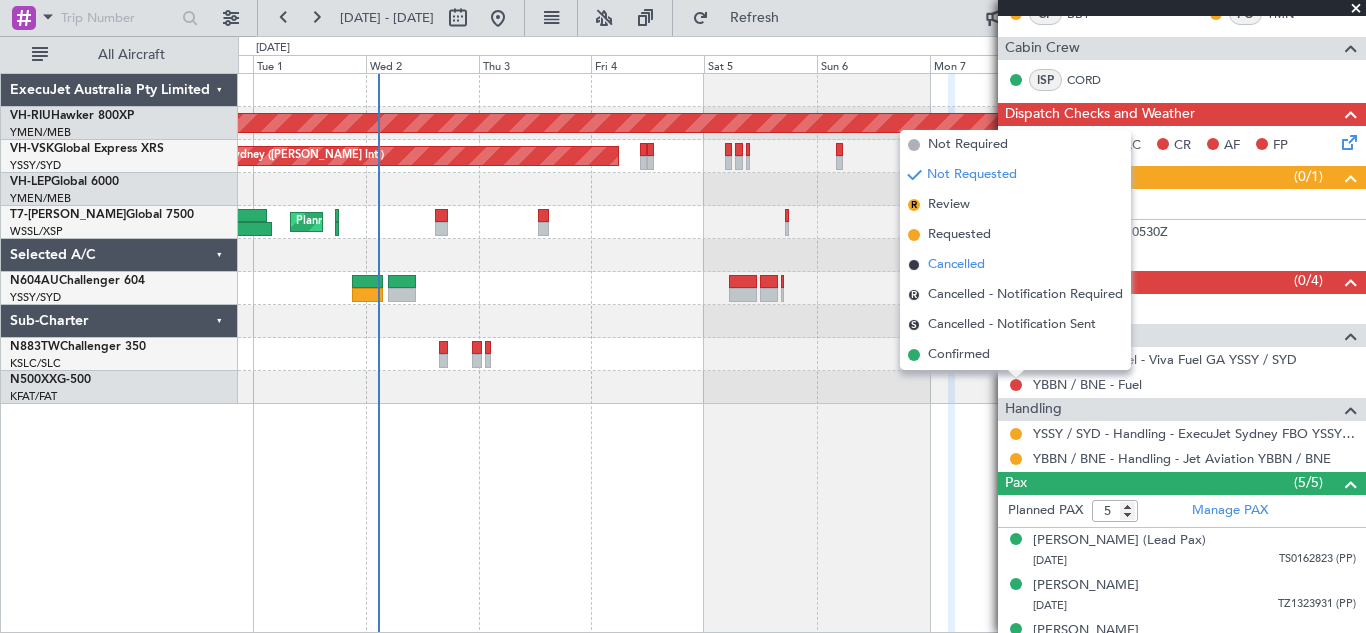 click on "Cancelled" at bounding box center [956, 265] 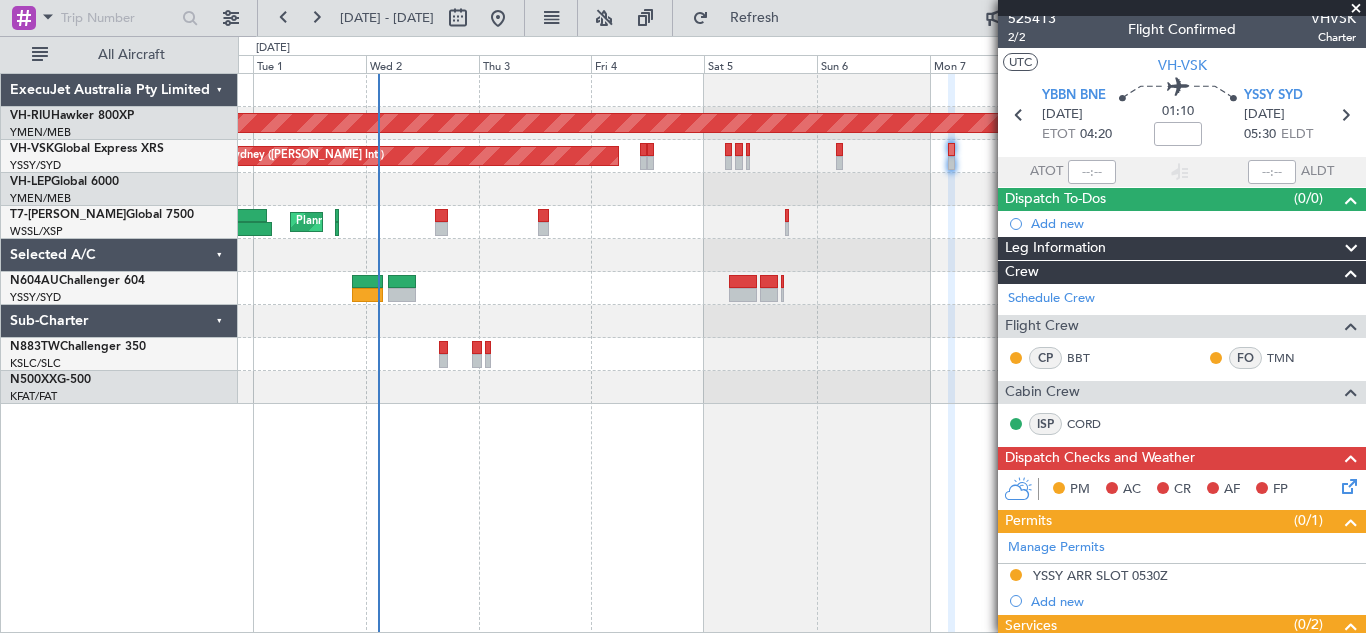 scroll, scrollTop: 0, scrollLeft: 0, axis: both 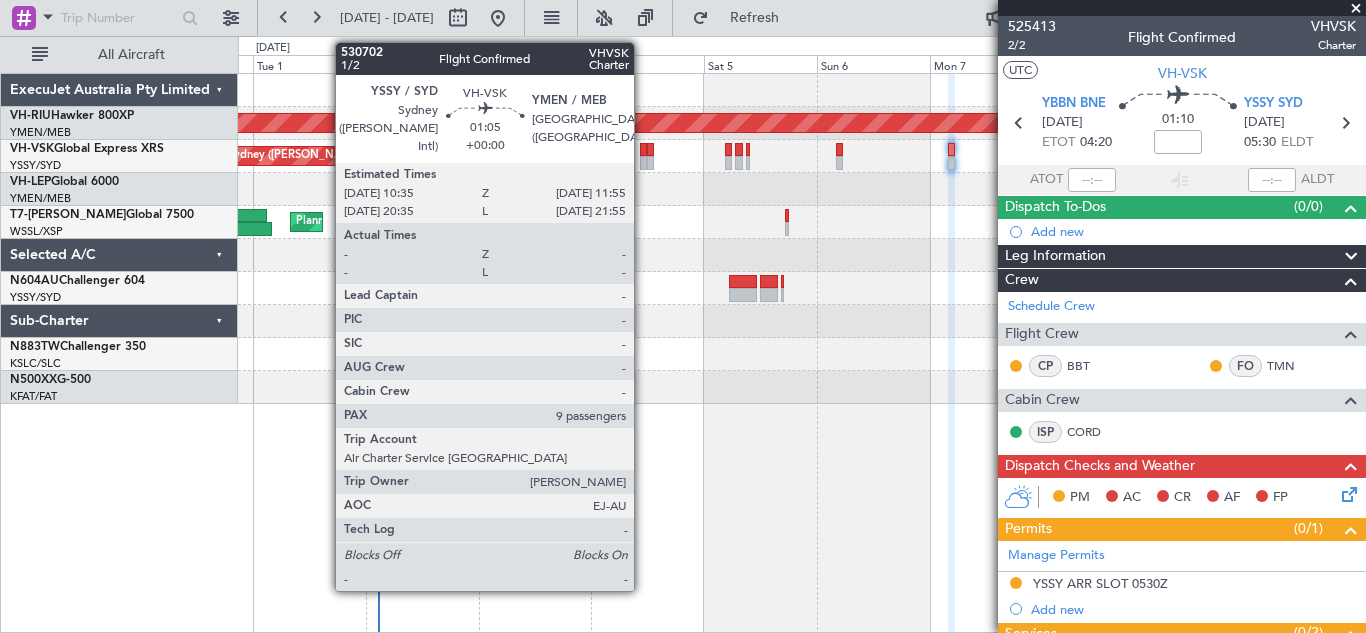 click 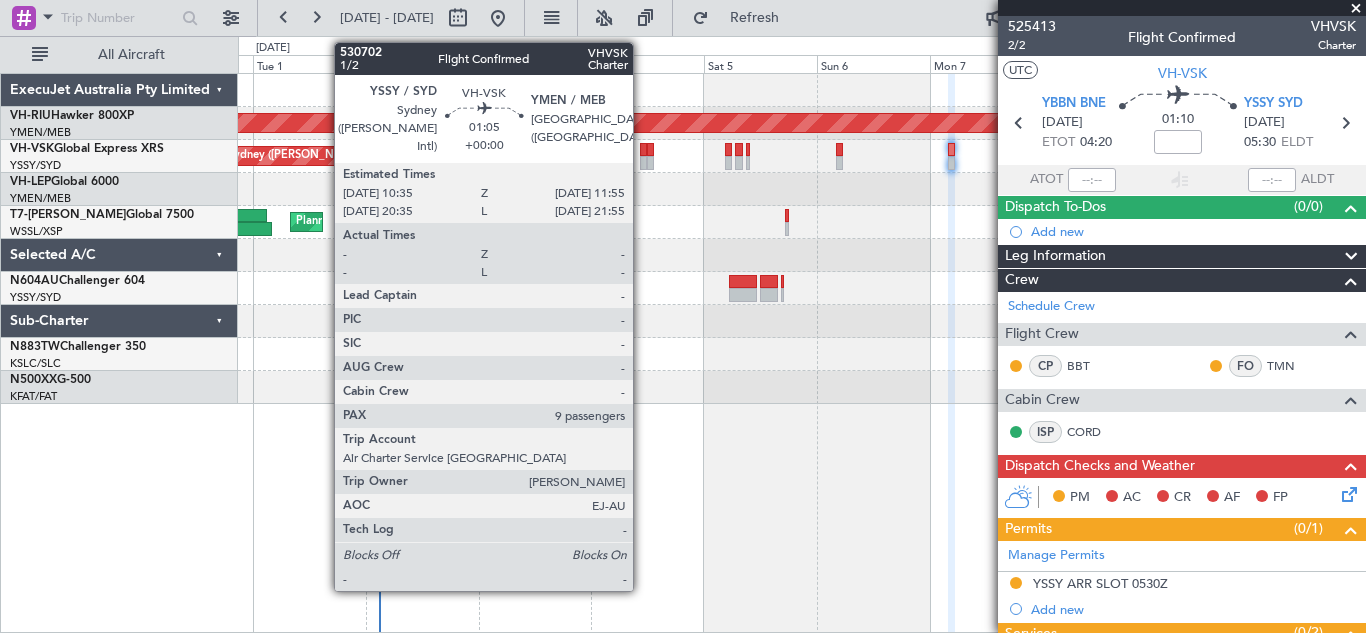 click 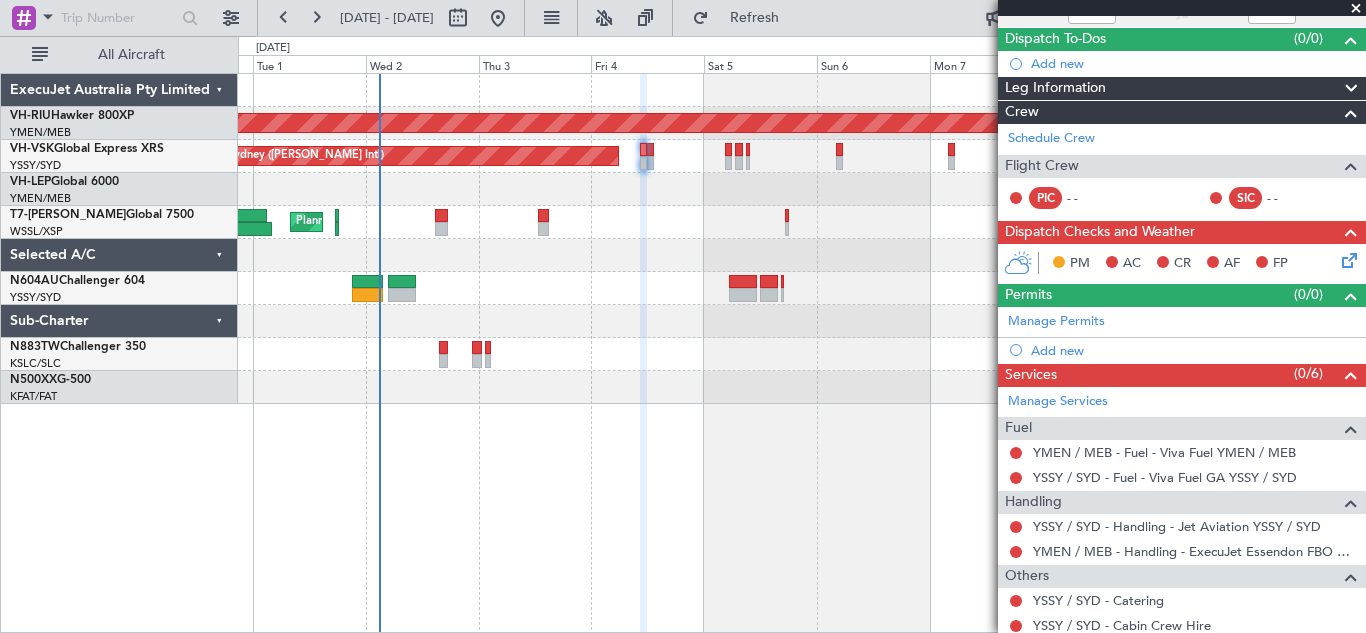 scroll, scrollTop: 371, scrollLeft: 0, axis: vertical 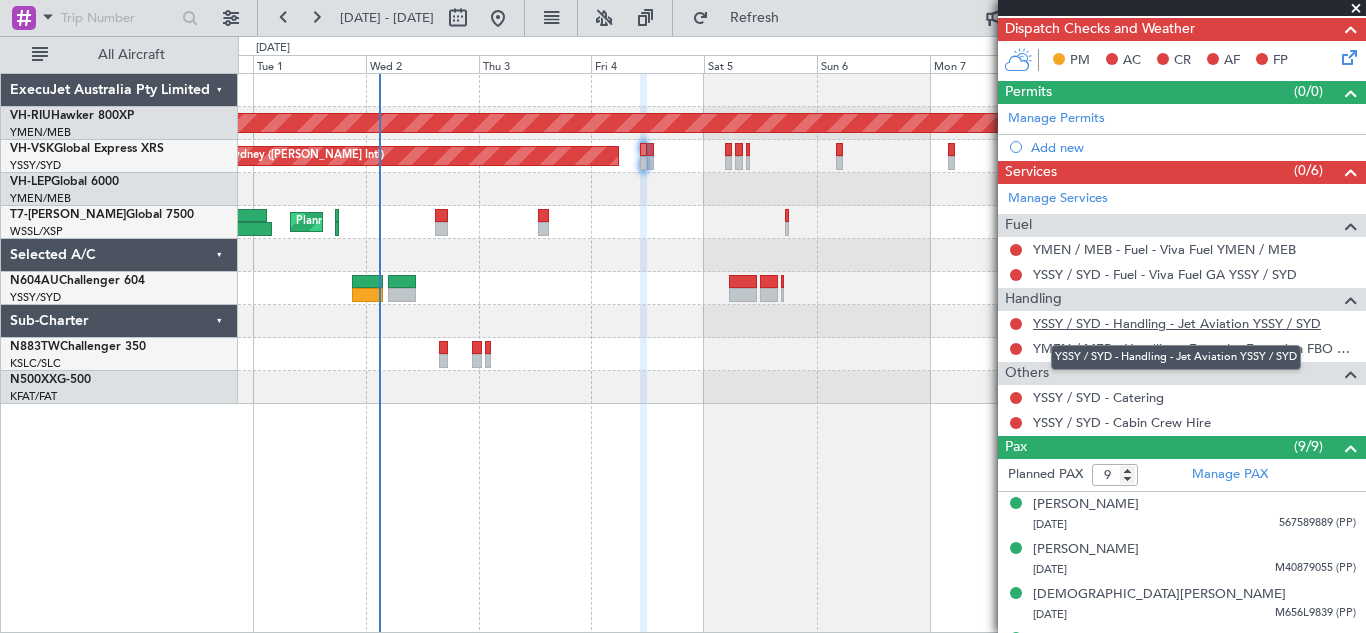 click on "YSSY / SYD - Handling - Jet Aviation YSSY / SYD" at bounding box center (1177, 323) 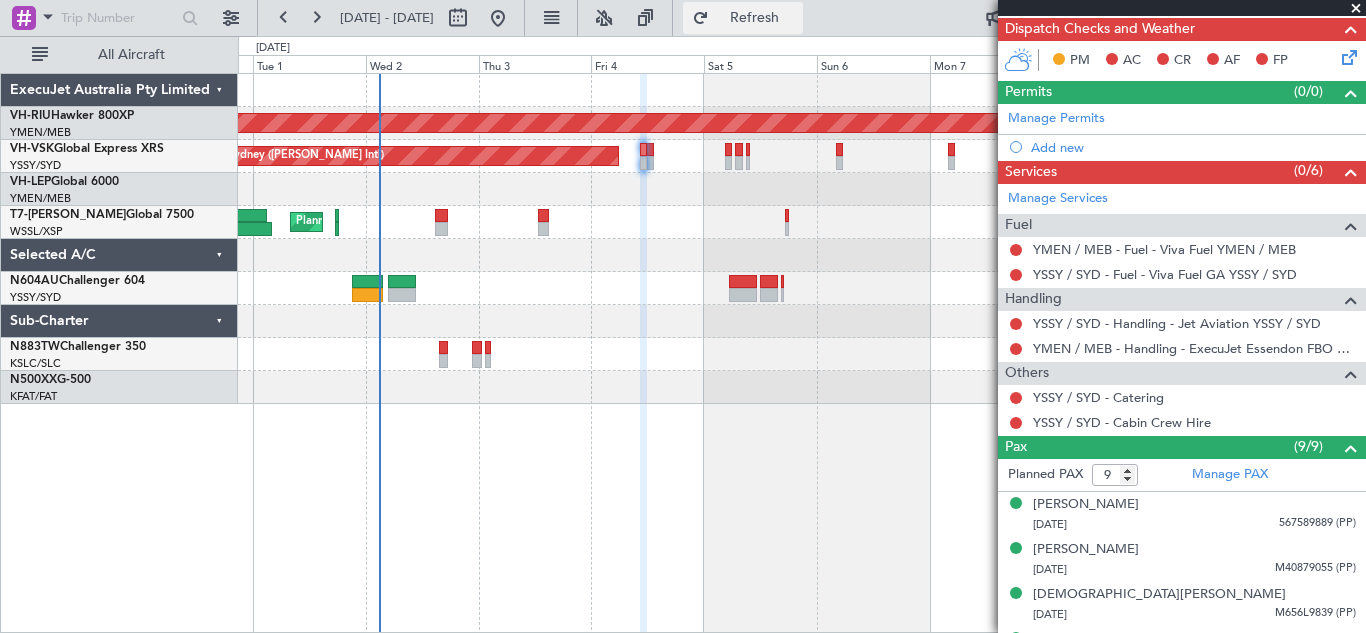 click on "Refresh" 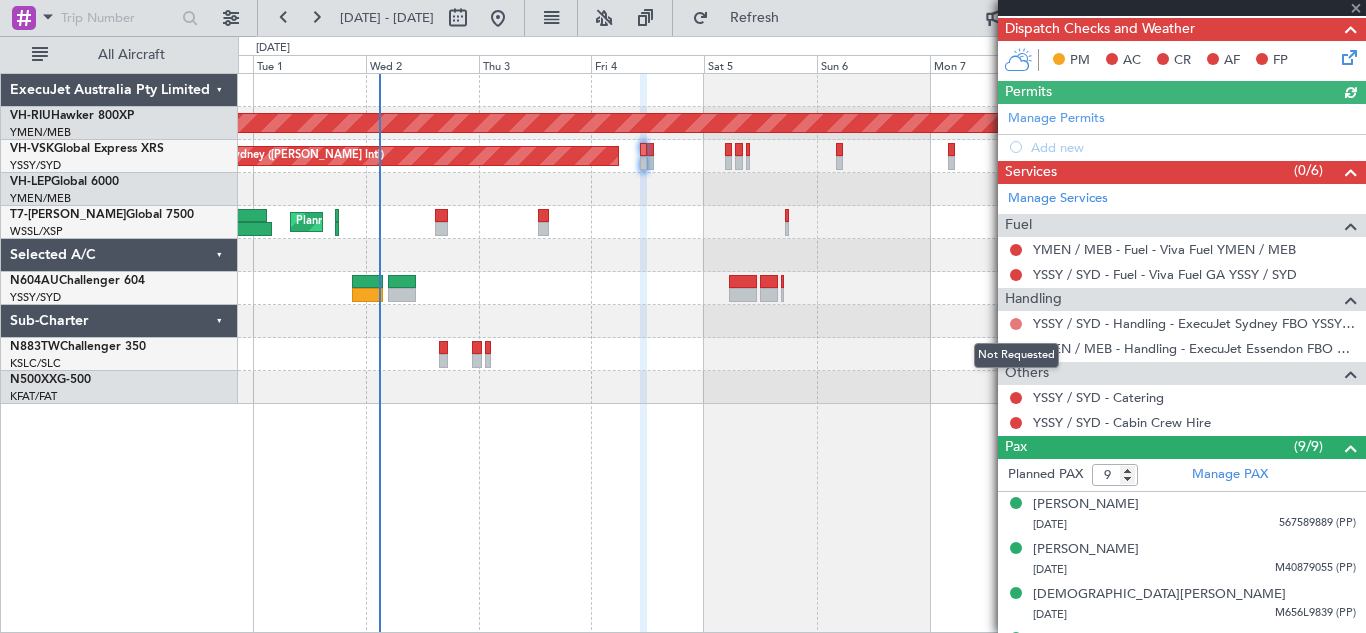 click at bounding box center (1016, 324) 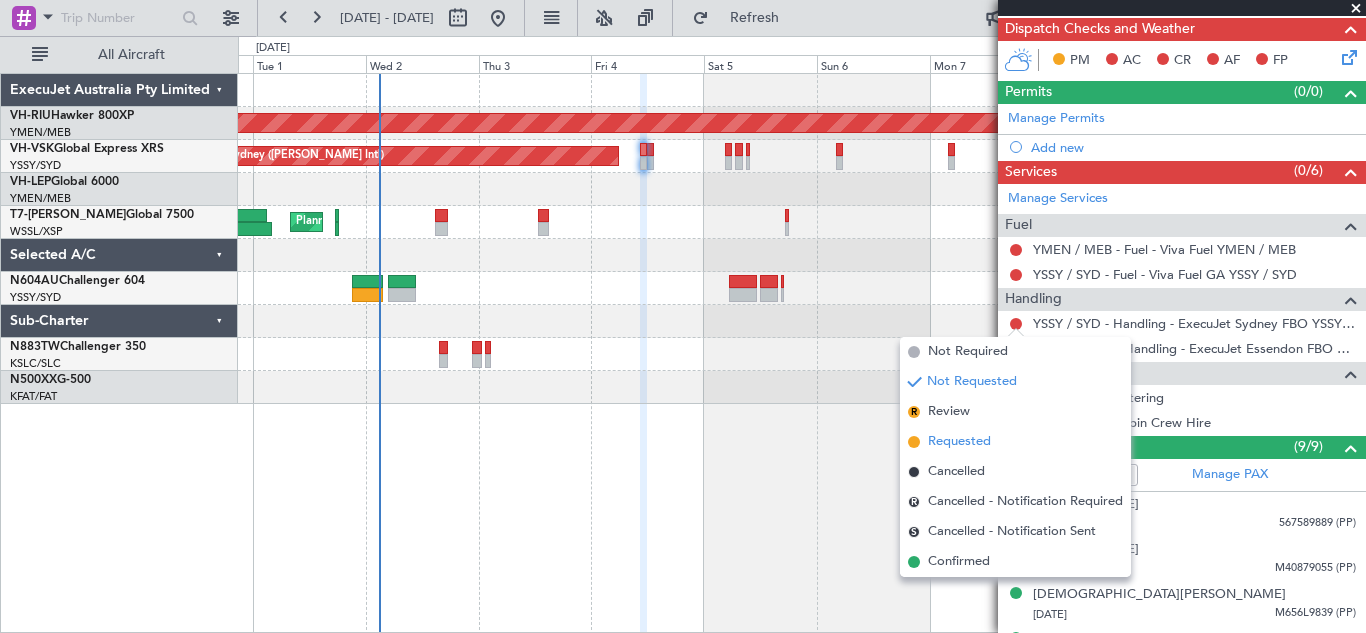 click on "Requested" at bounding box center (959, 442) 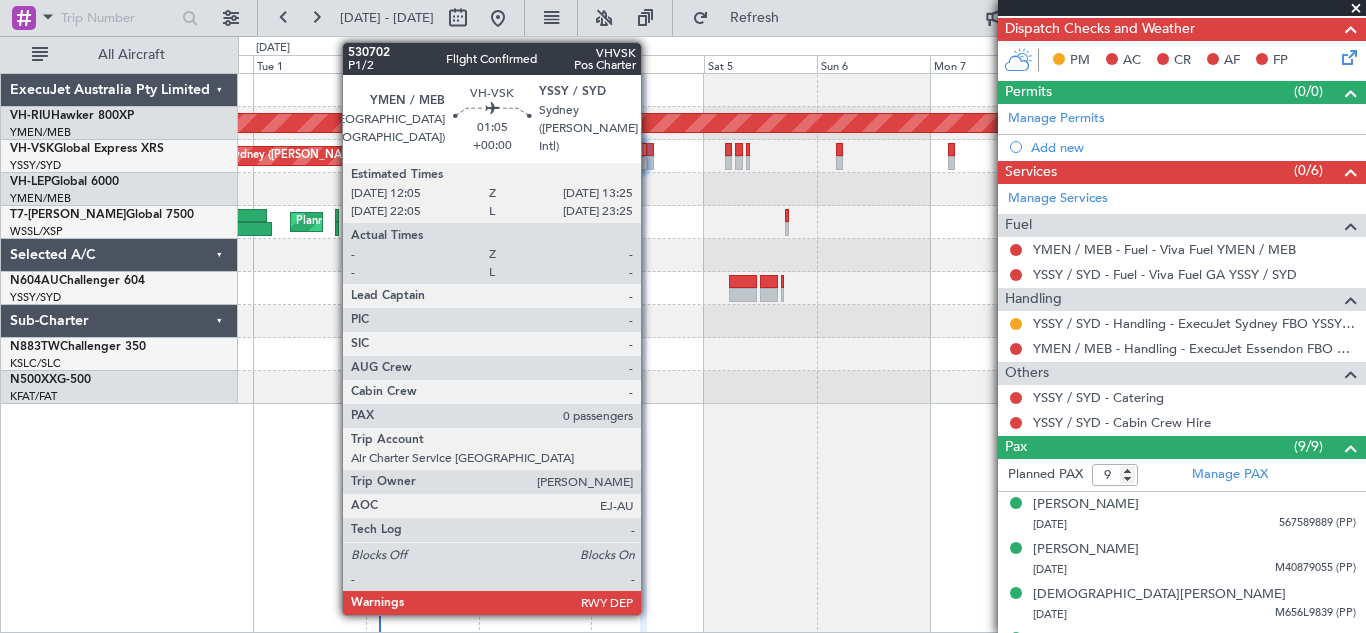 click 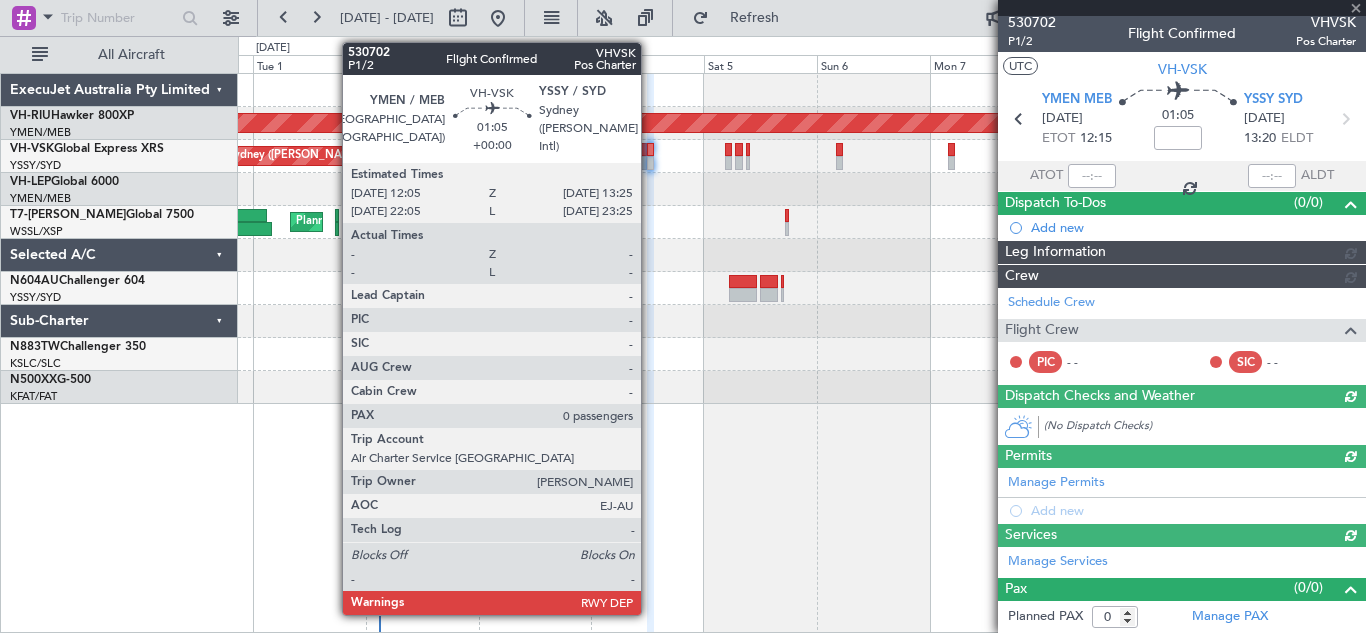 scroll, scrollTop: 229, scrollLeft: 0, axis: vertical 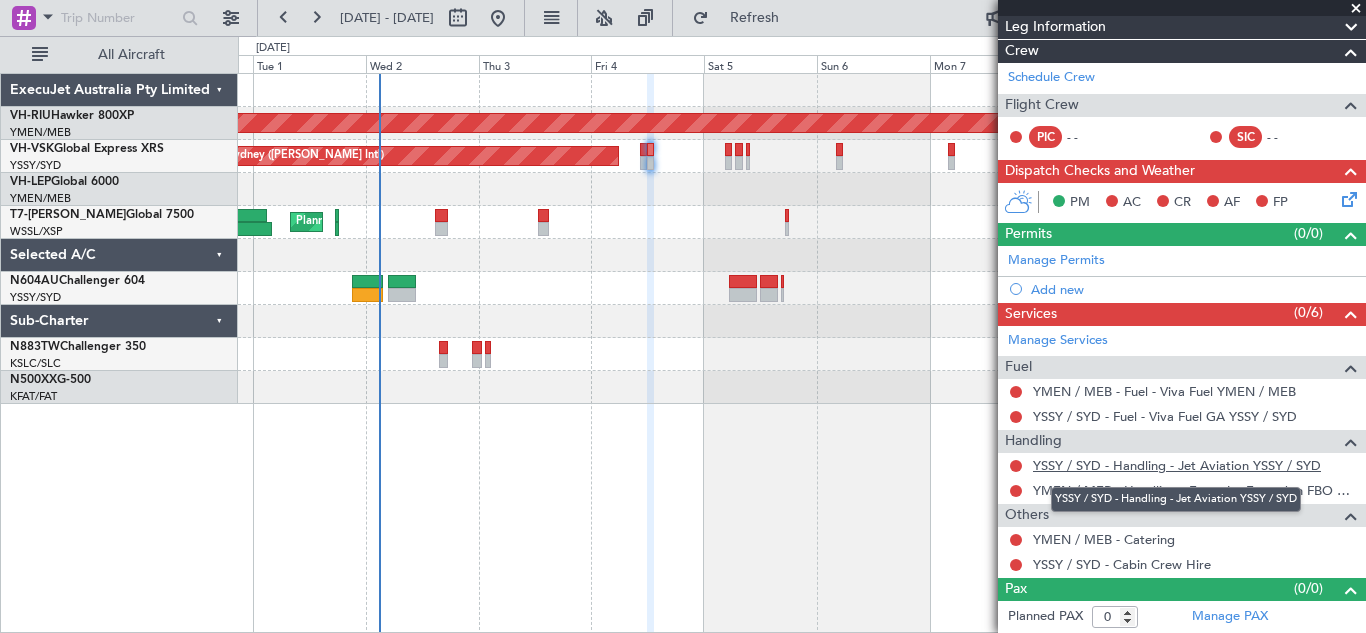 click on "YSSY / SYD - Handling - Jet Aviation YSSY / SYD" at bounding box center (1177, 465) 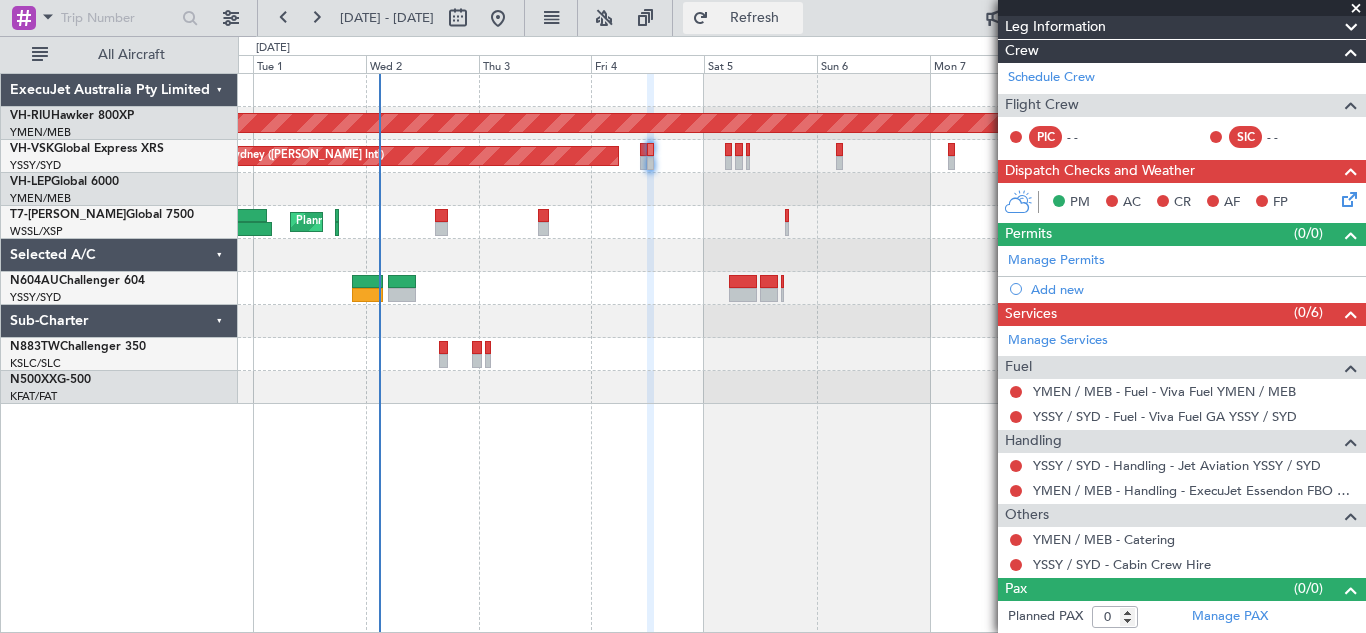 click on "Refresh" 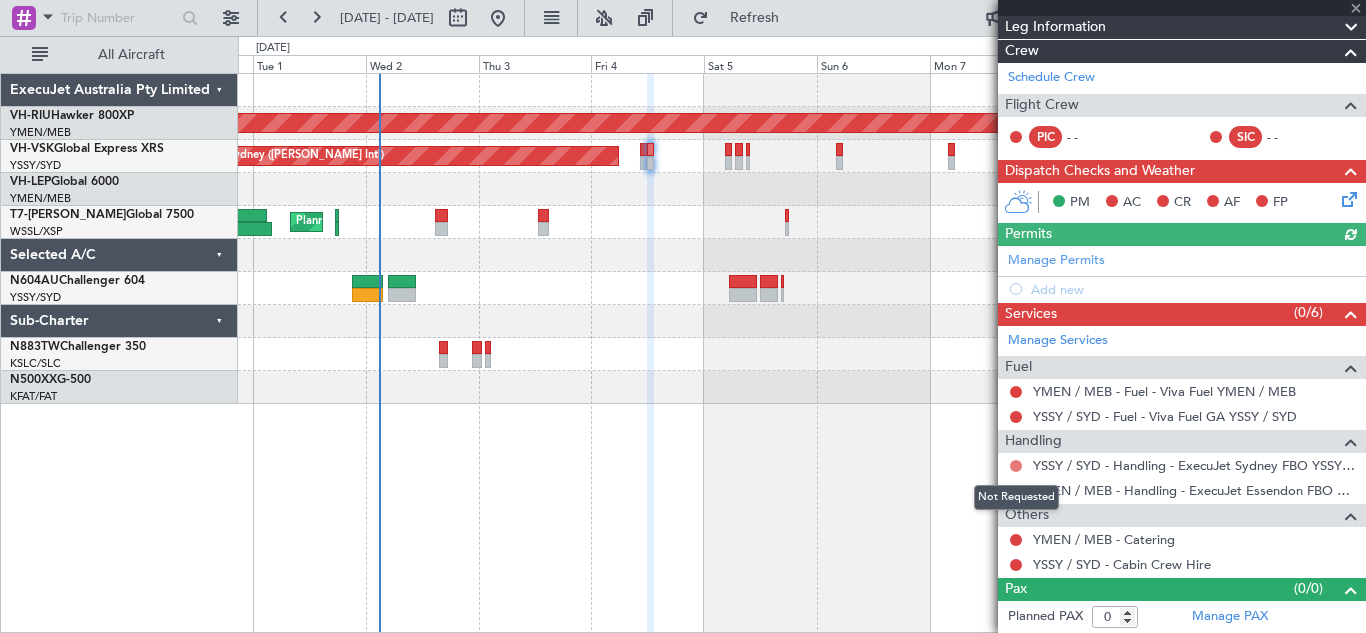 click at bounding box center (1016, 466) 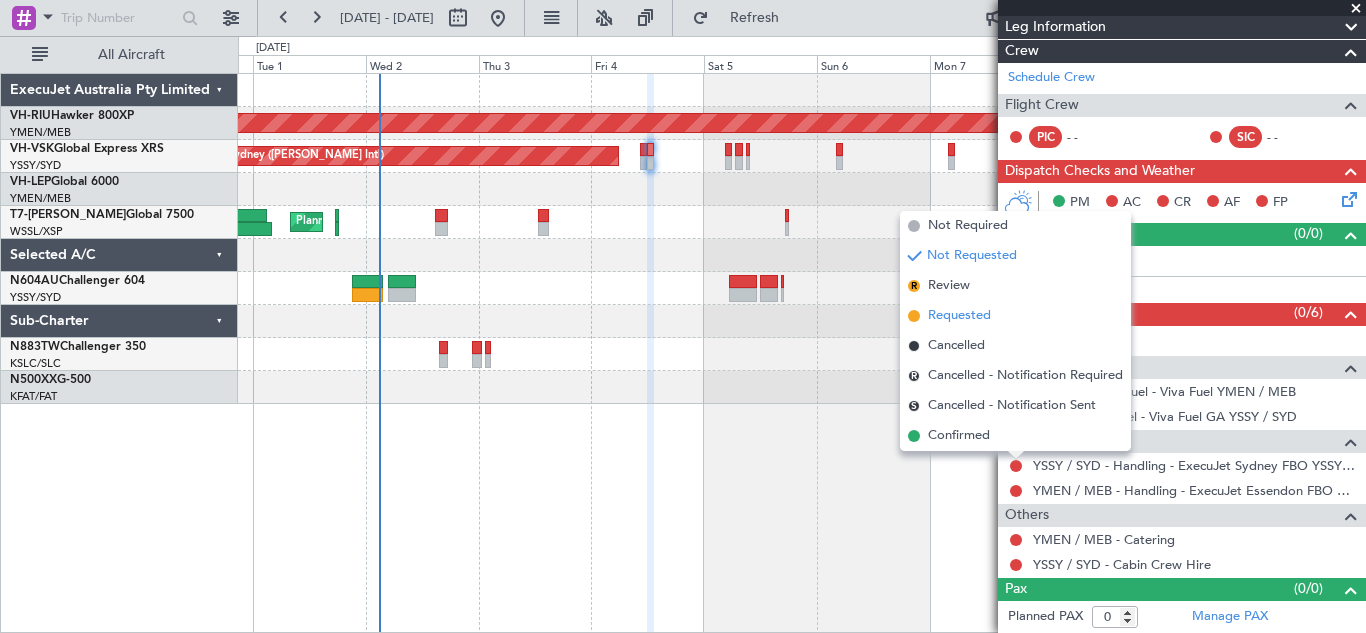 click on "Requested" at bounding box center [959, 316] 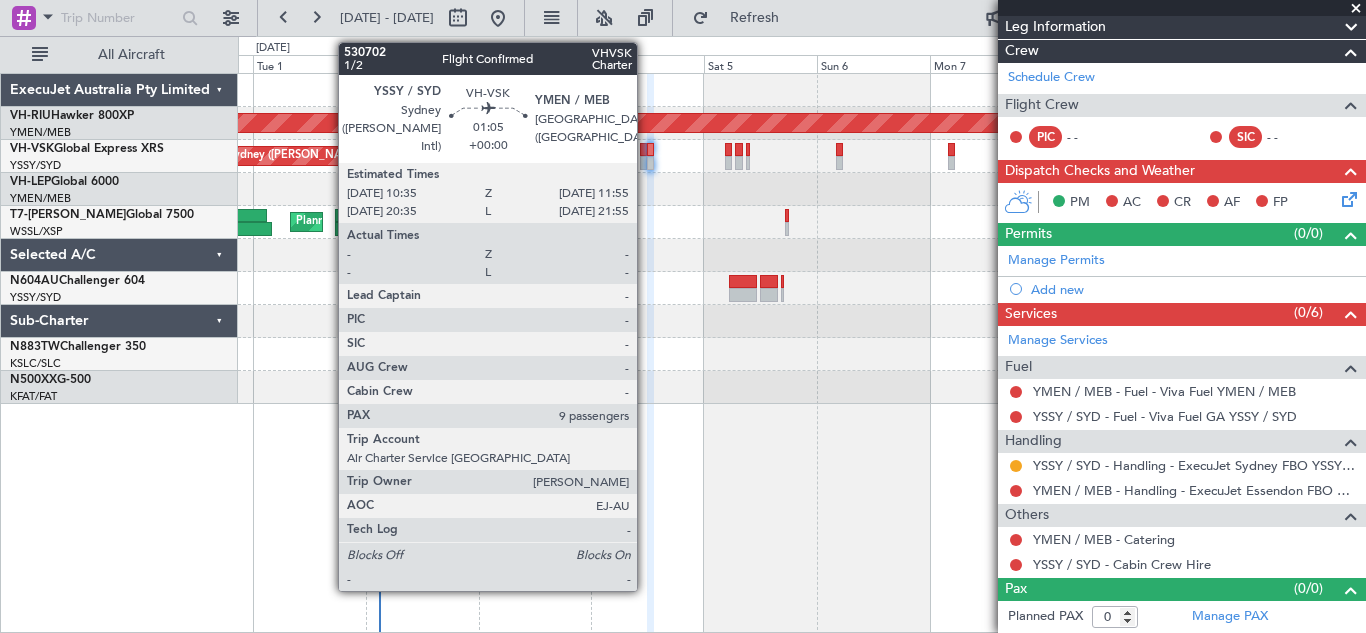 click 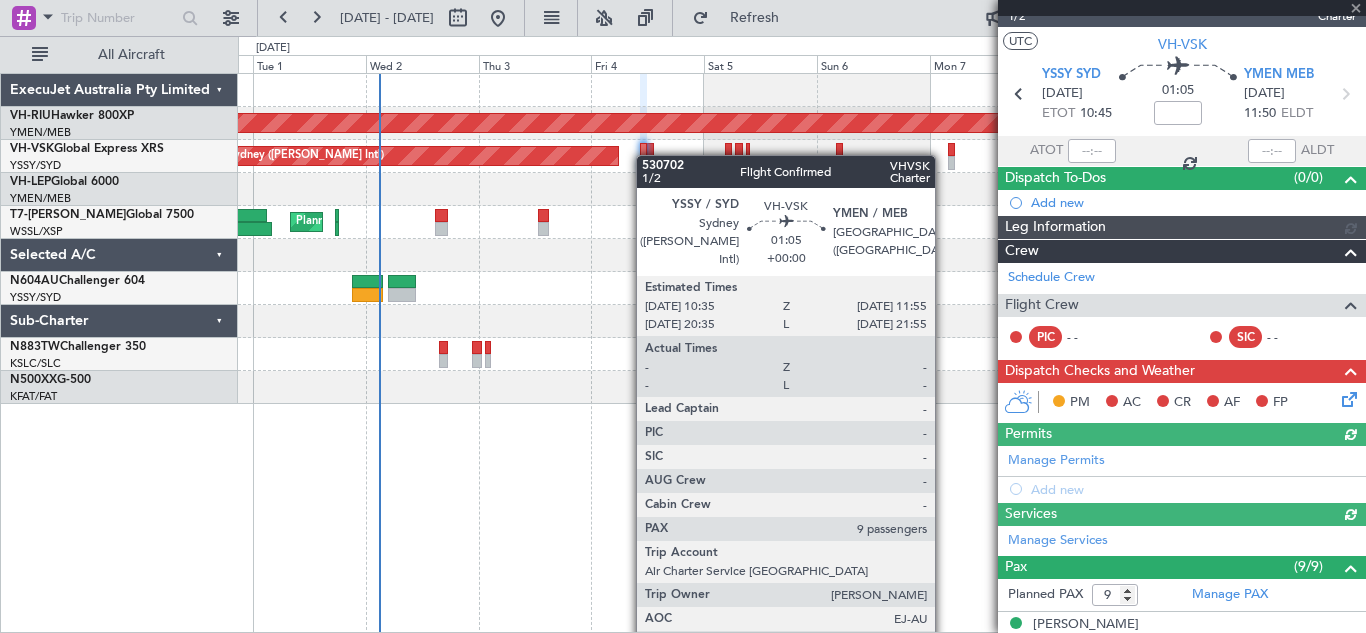 scroll, scrollTop: 229, scrollLeft: 0, axis: vertical 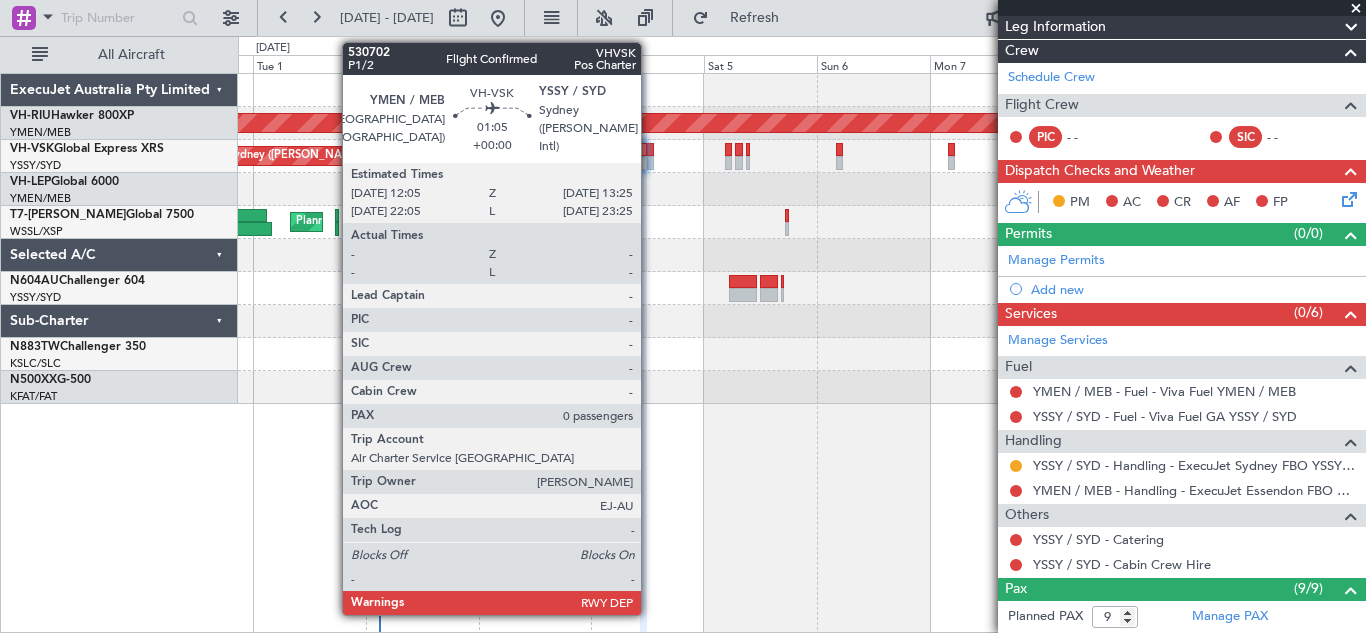 click 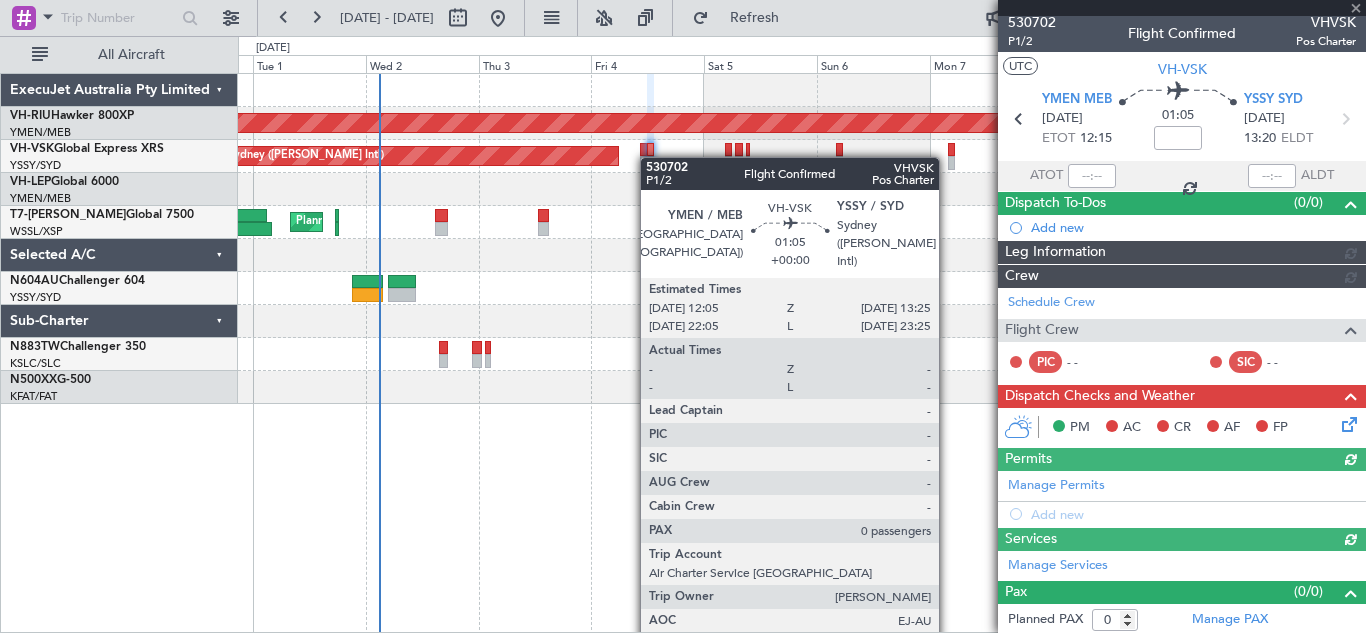 scroll, scrollTop: 229, scrollLeft: 0, axis: vertical 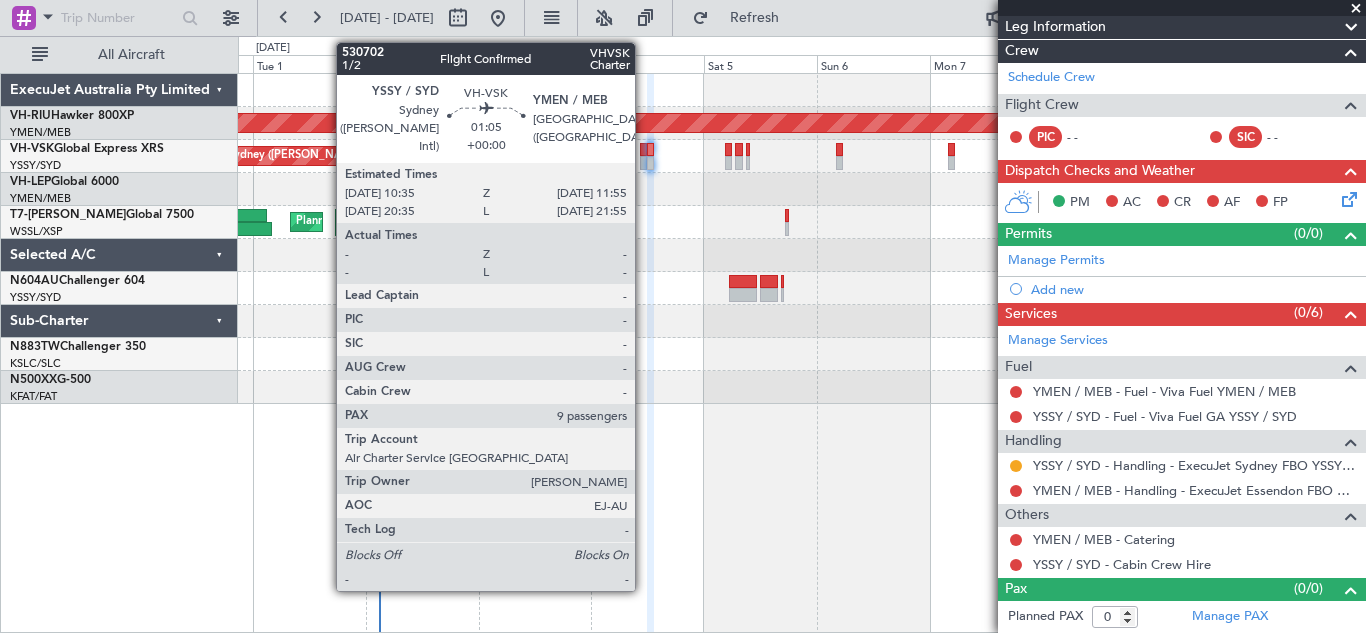 click 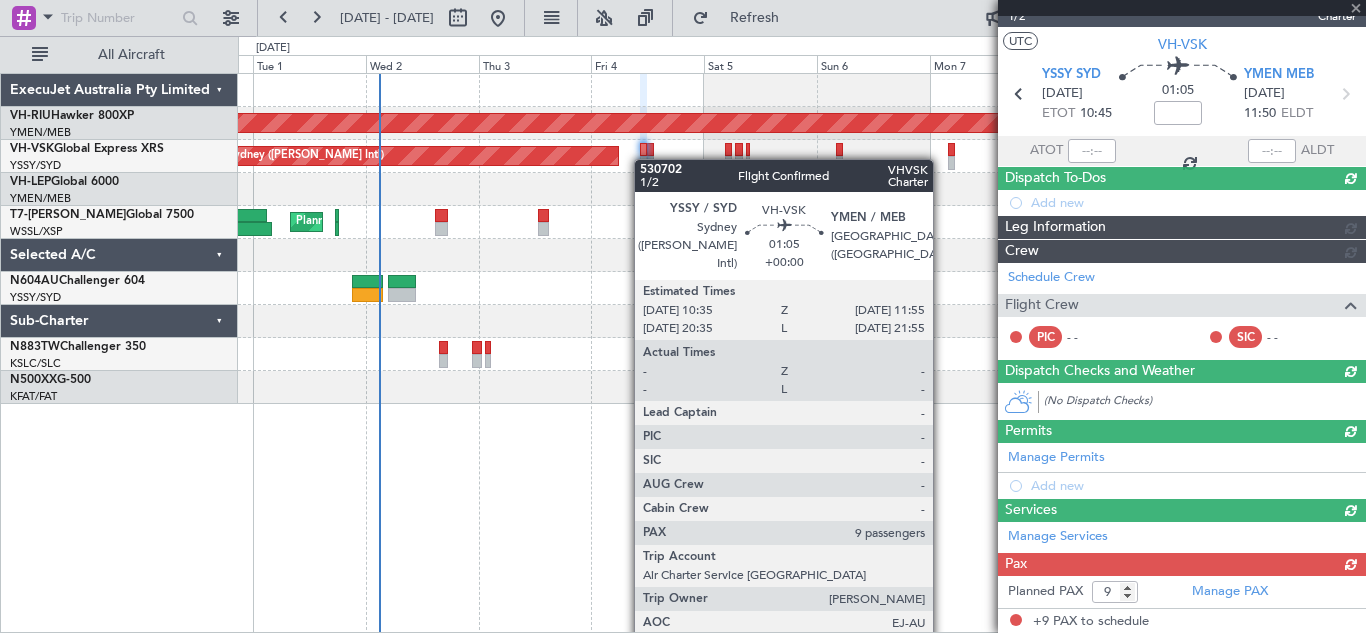 scroll, scrollTop: 229, scrollLeft: 0, axis: vertical 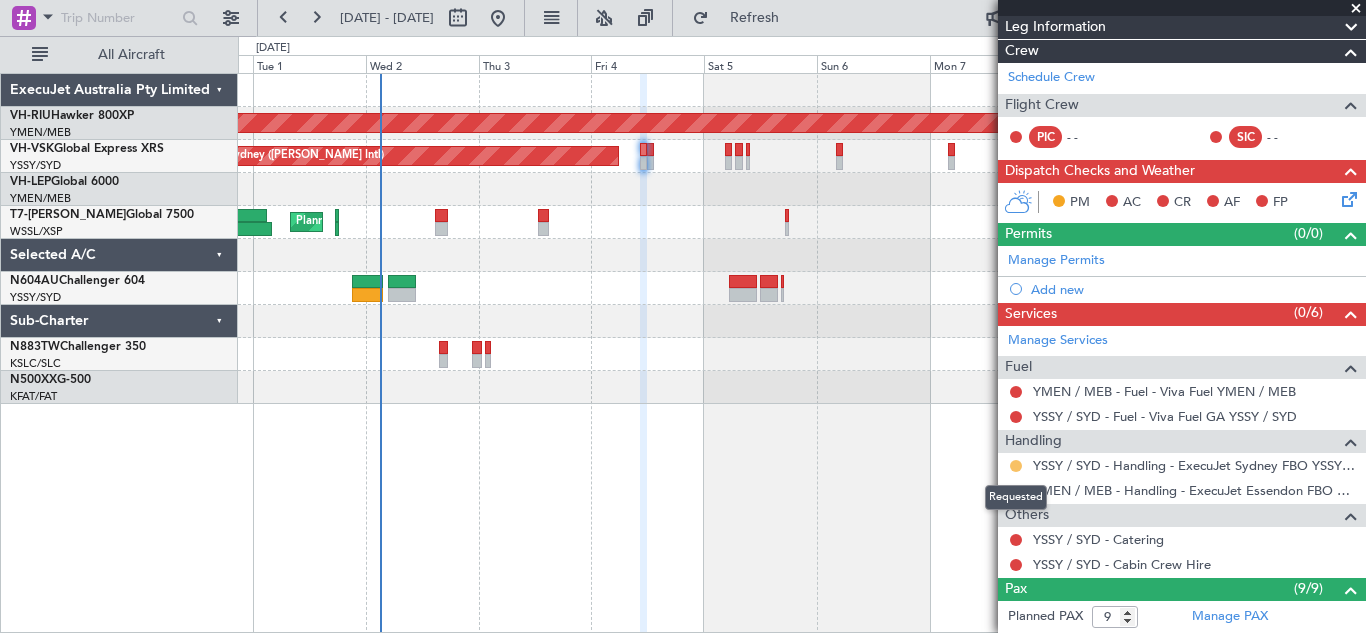 click at bounding box center (1016, 466) 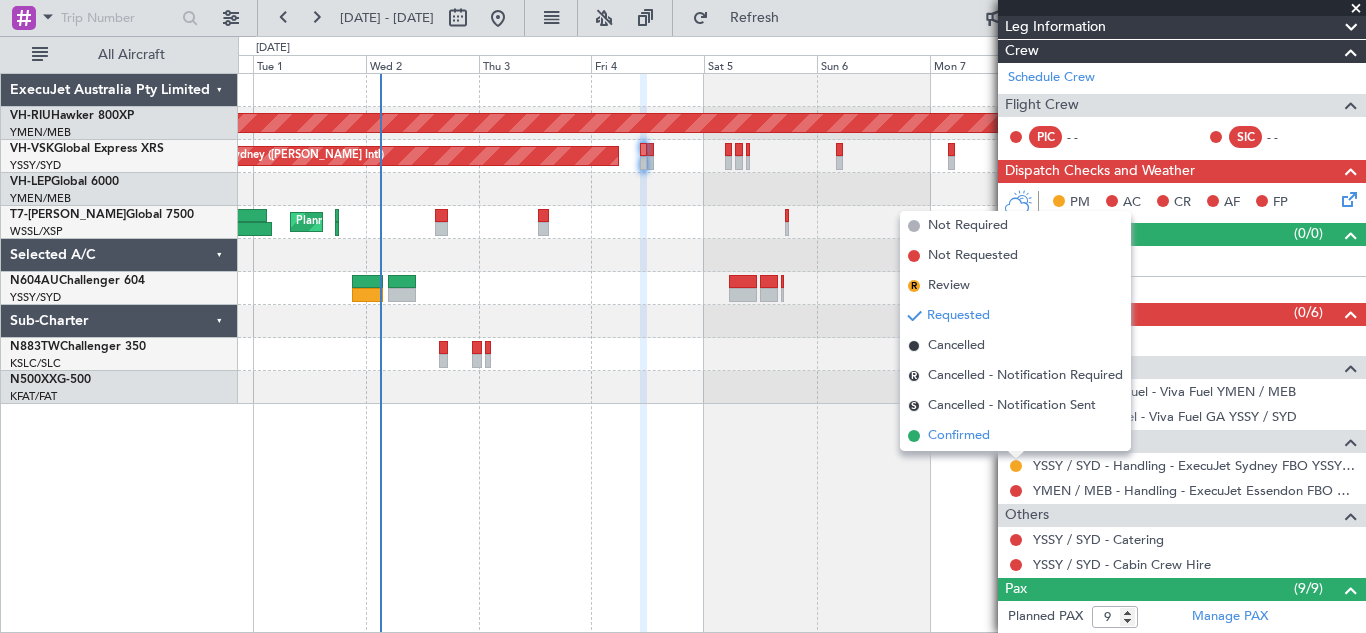 click on "Confirmed" at bounding box center (959, 436) 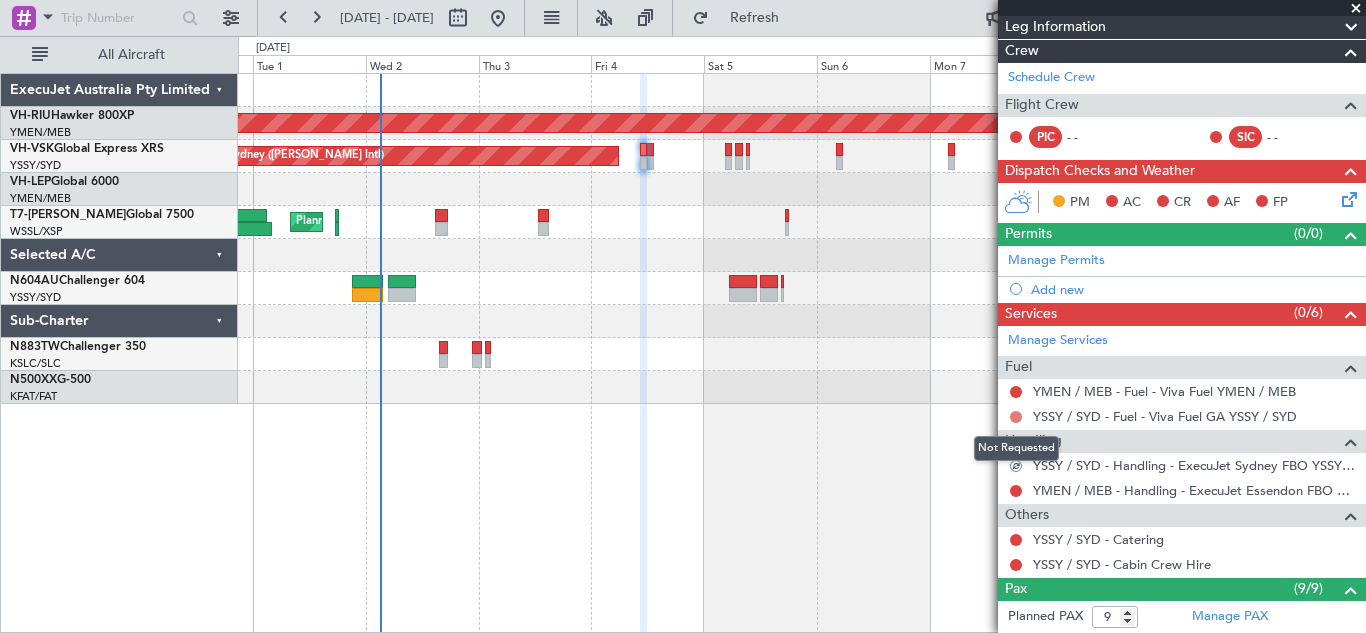 click at bounding box center [1016, 417] 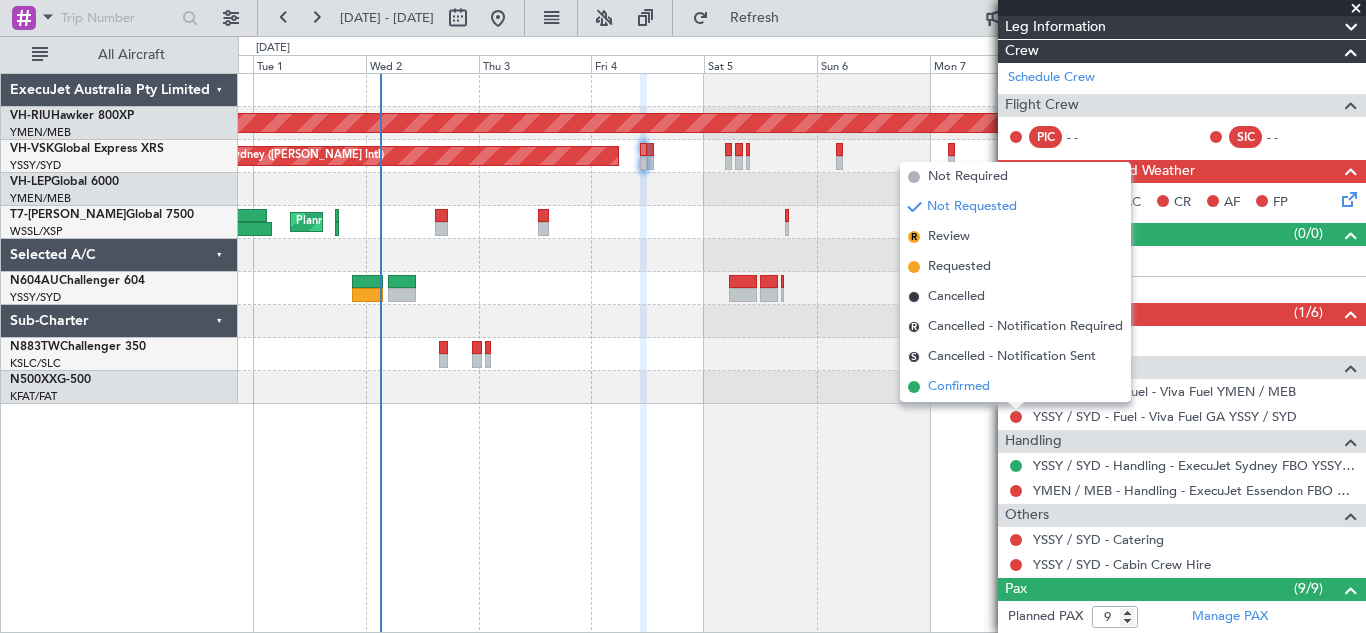 click on "Confirmed" at bounding box center (959, 387) 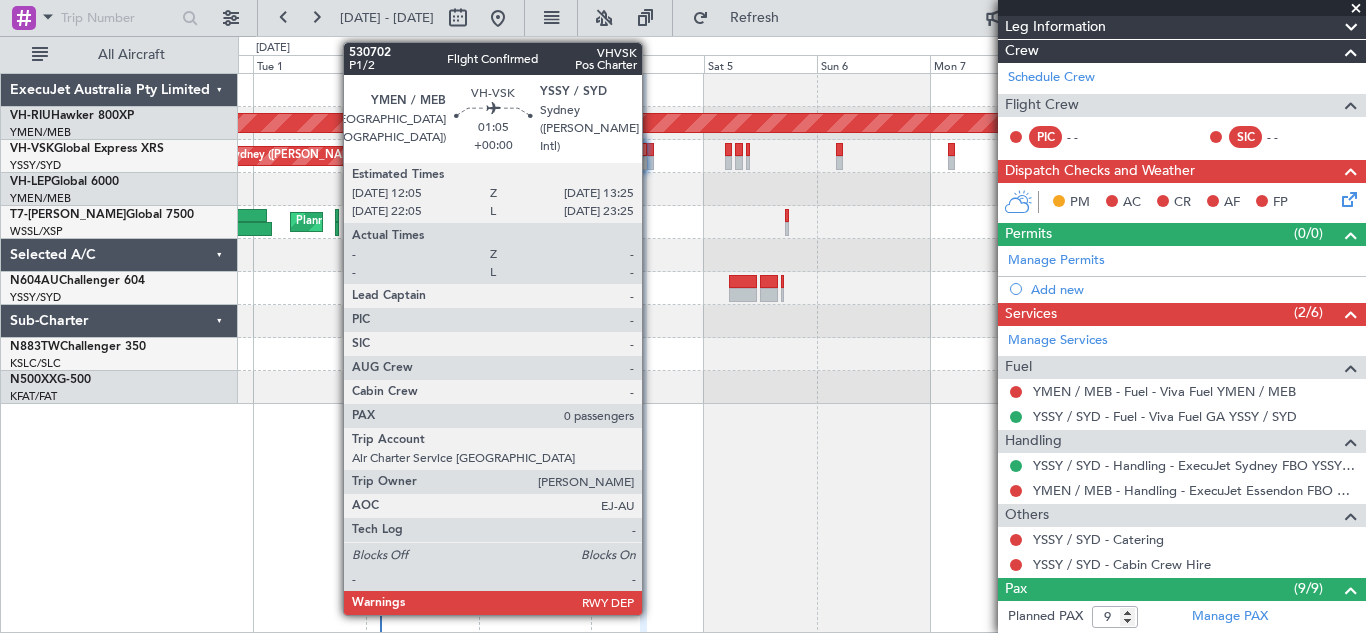 click 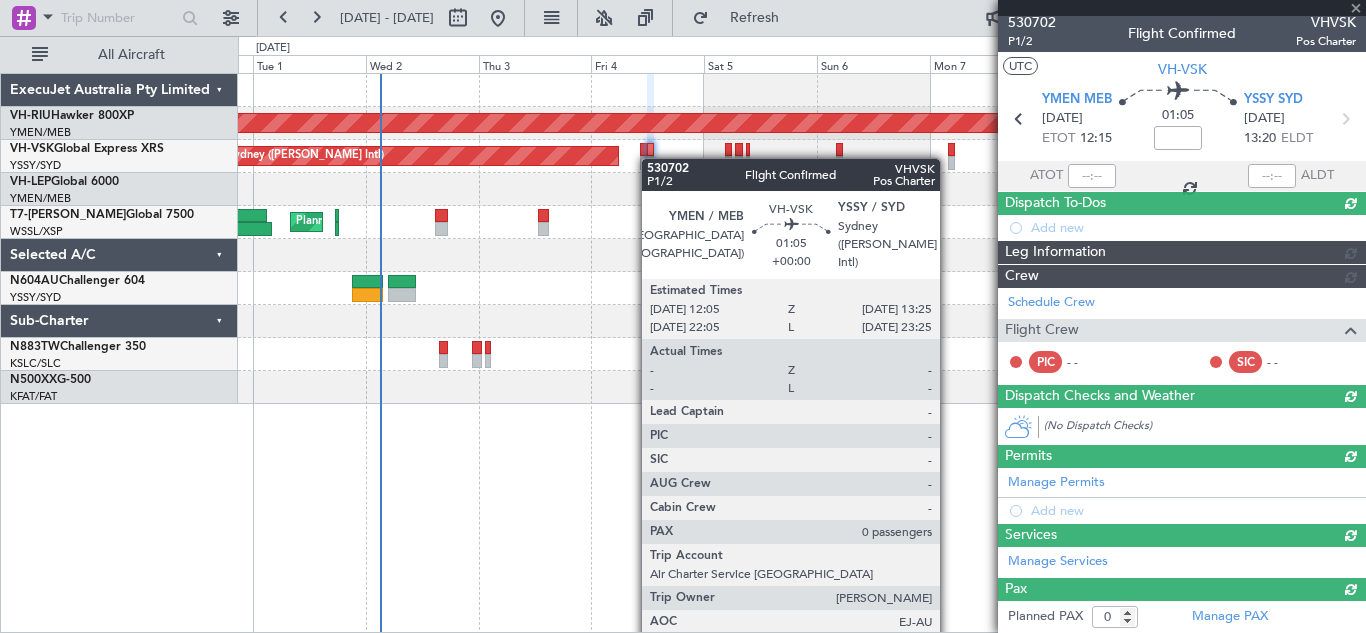scroll, scrollTop: 229, scrollLeft: 0, axis: vertical 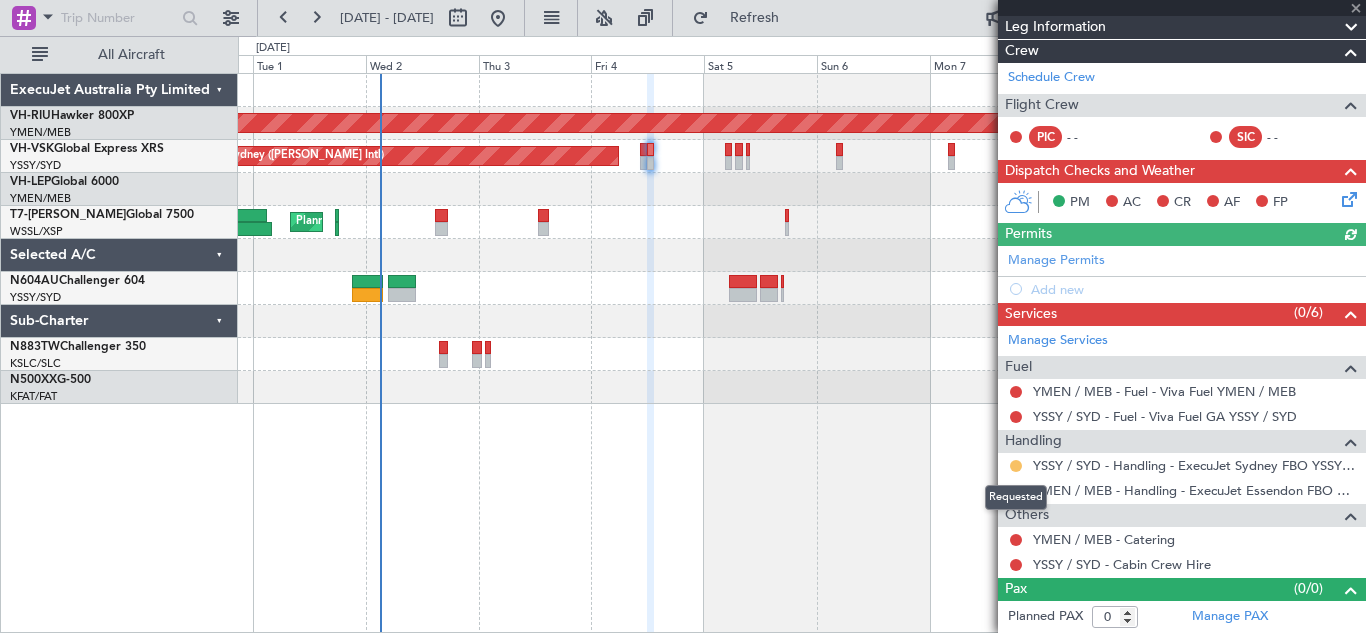 click at bounding box center [1016, 466] 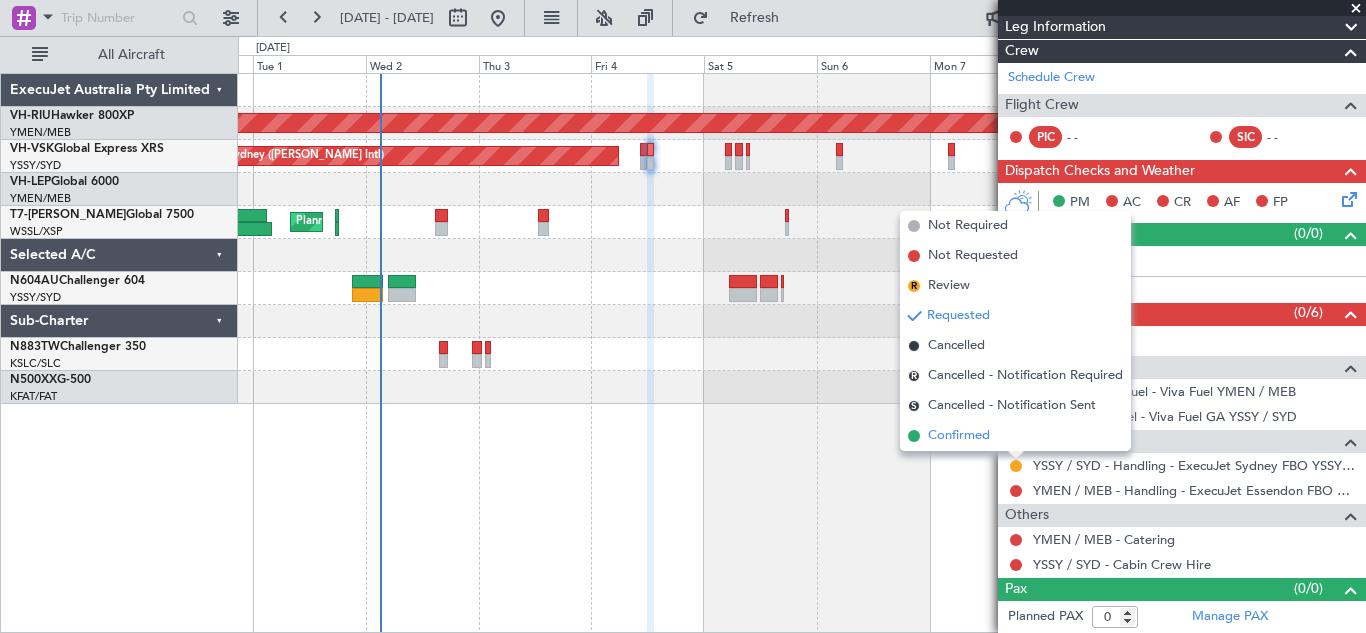 click on "Confirmed" at bounding box center [959, 436] 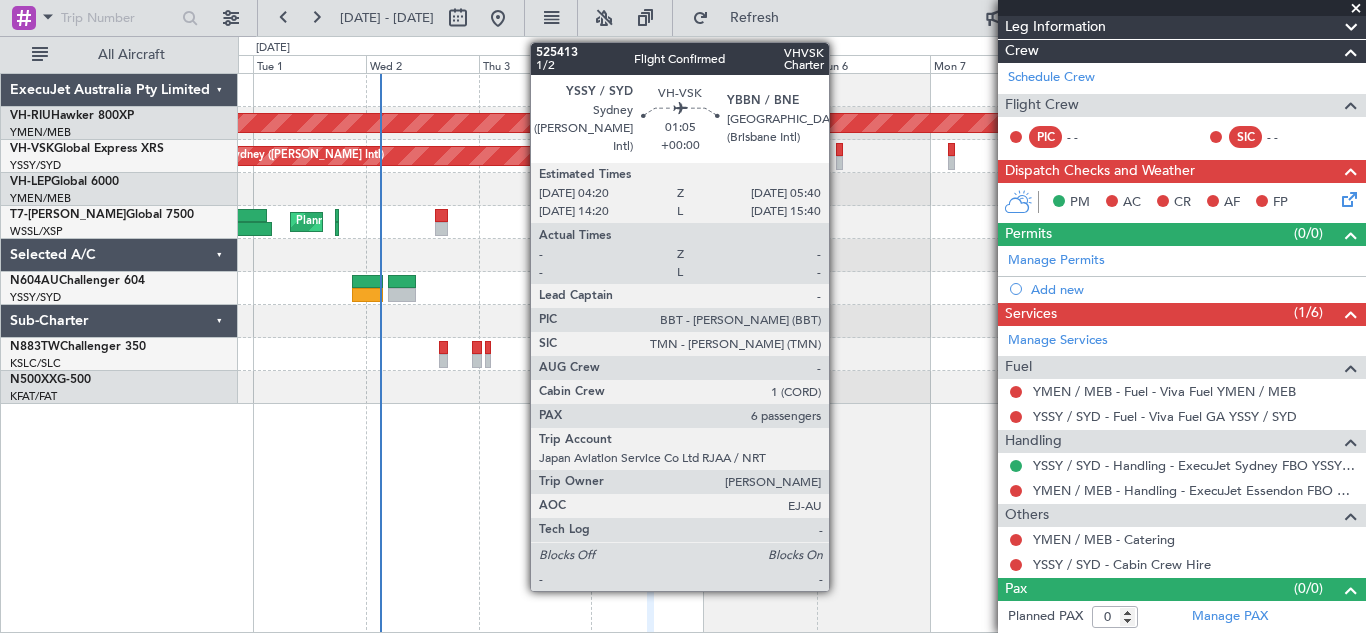 click 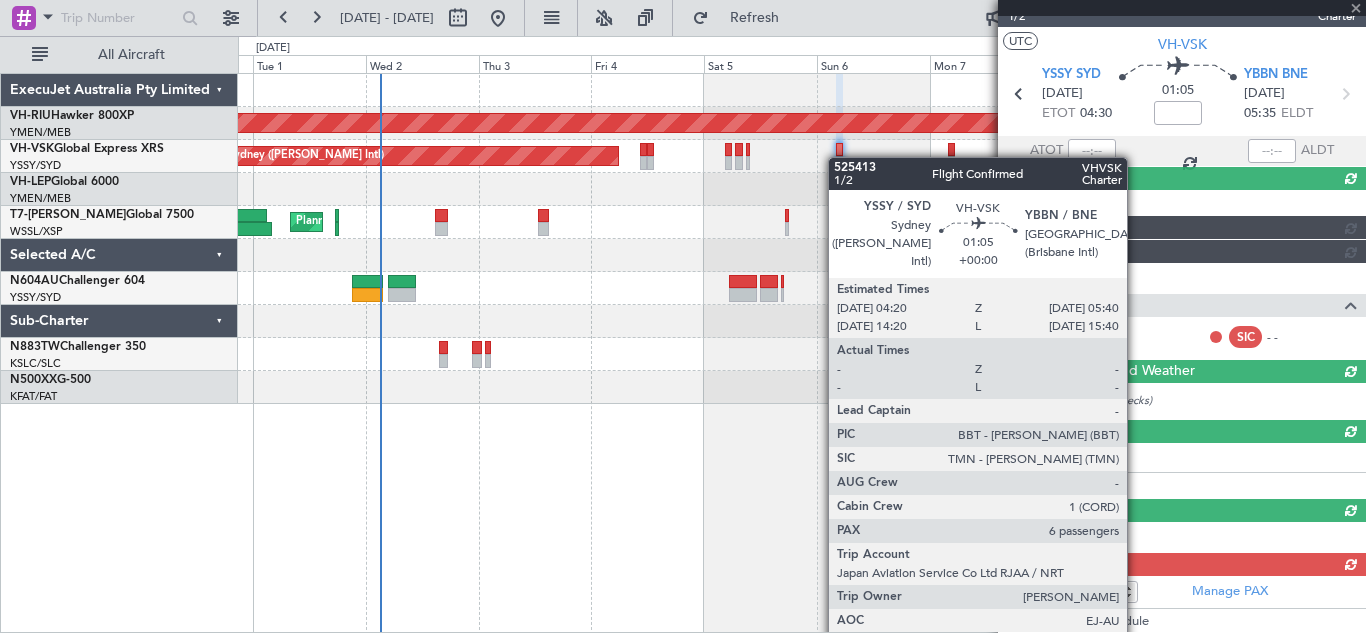 scroll, scrollTop: 254, scrollLeft: 0, axis: vertical 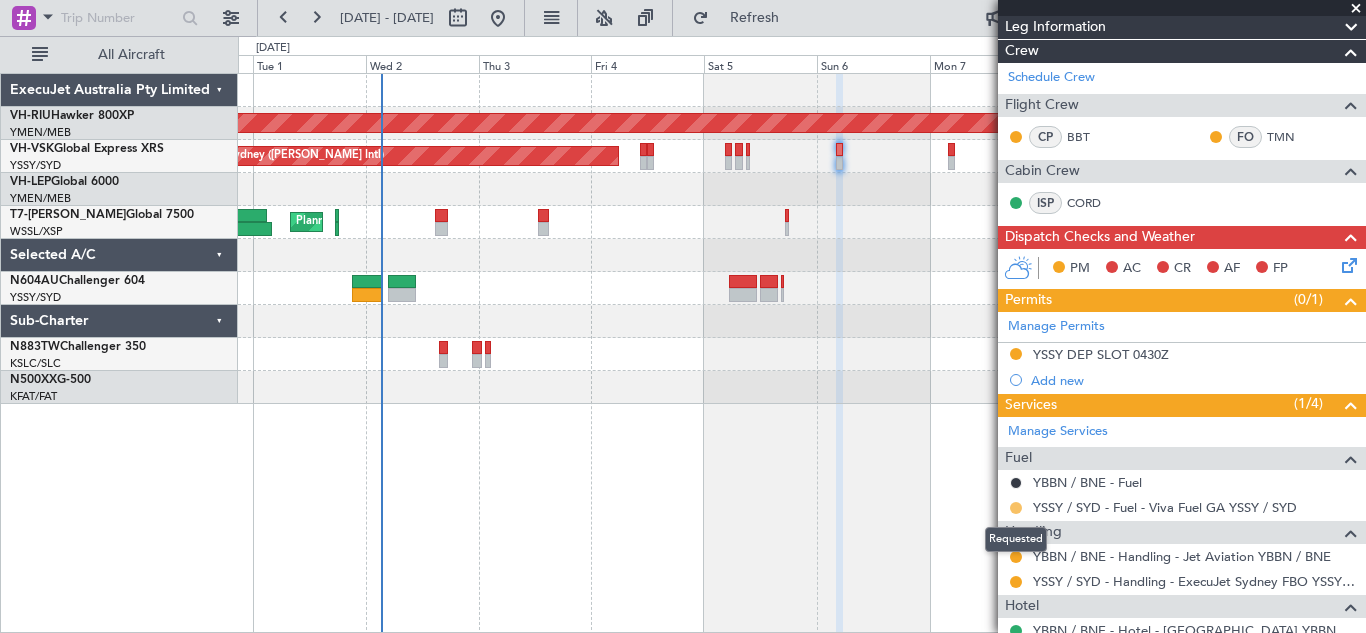 click at bounding box center [1016, 508] 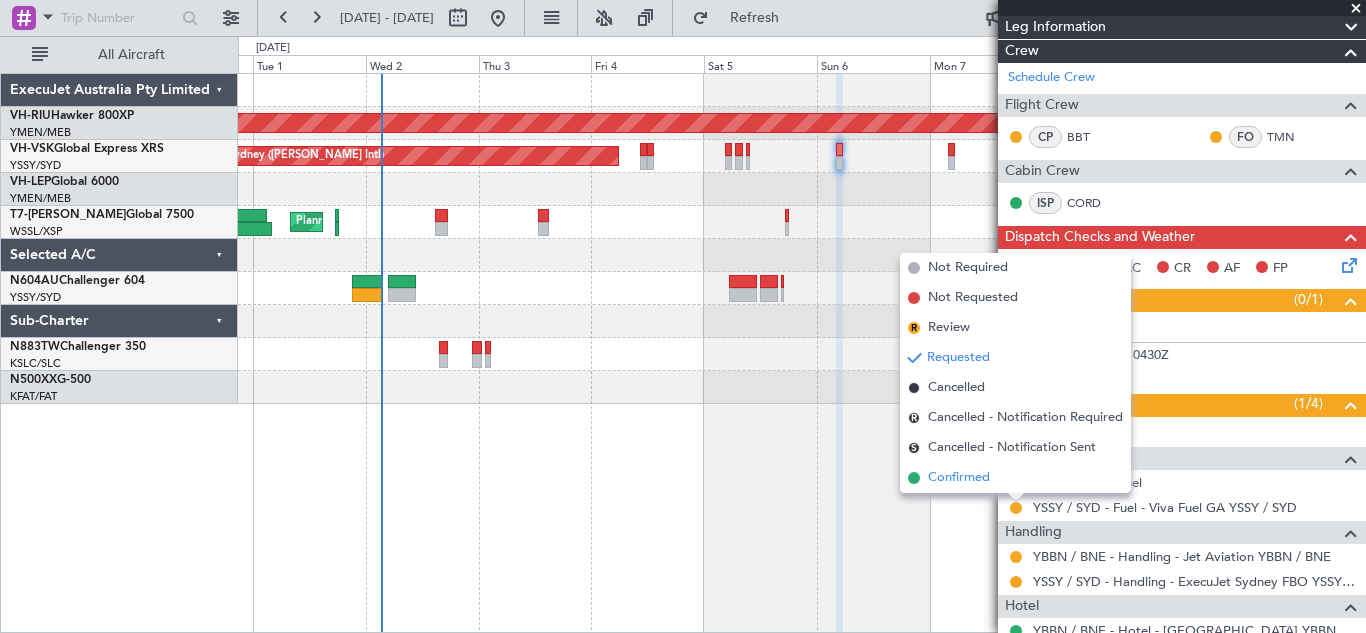 click on "Confirmed" at bounding box center (959, 478) 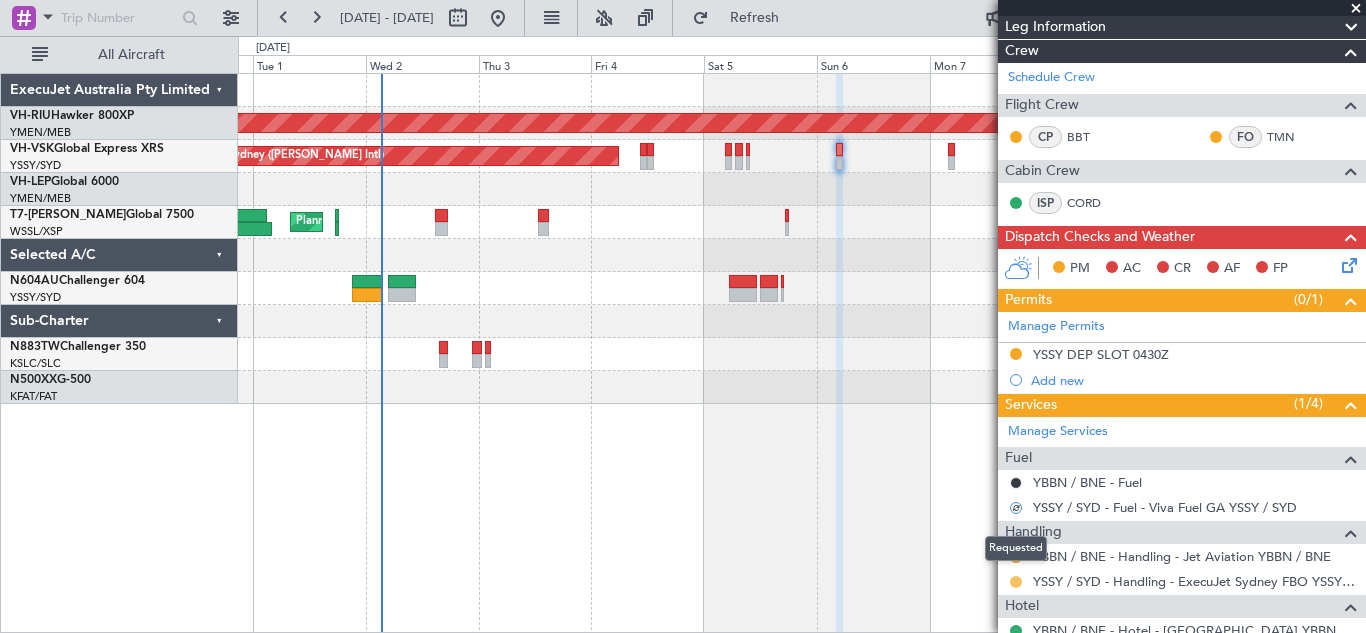 click at bounding box center [1016, 582] 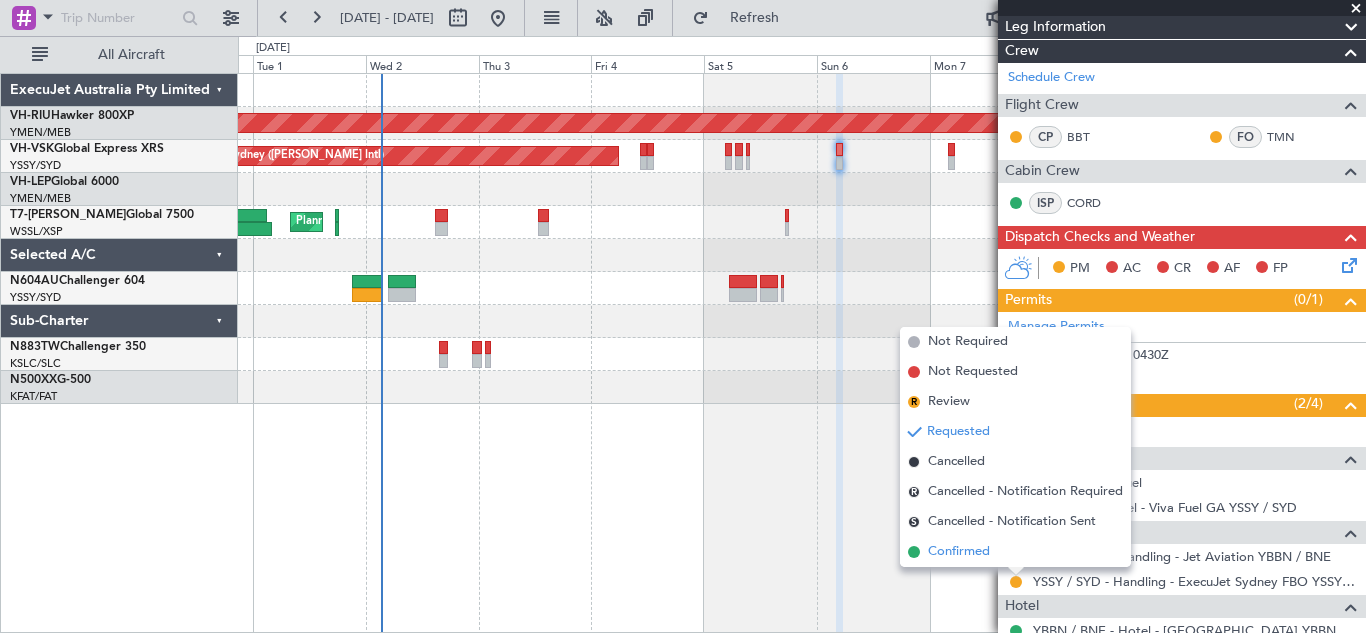 click on "Confirmed" at bounding box center [959, 552] 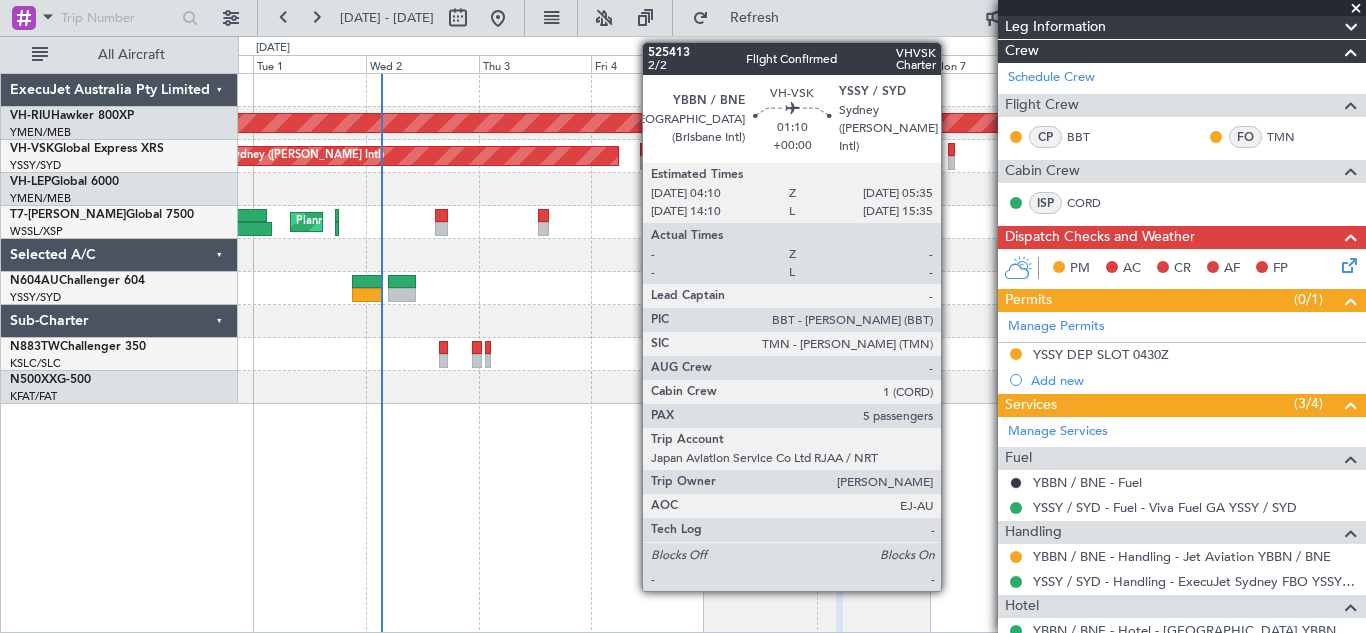 click 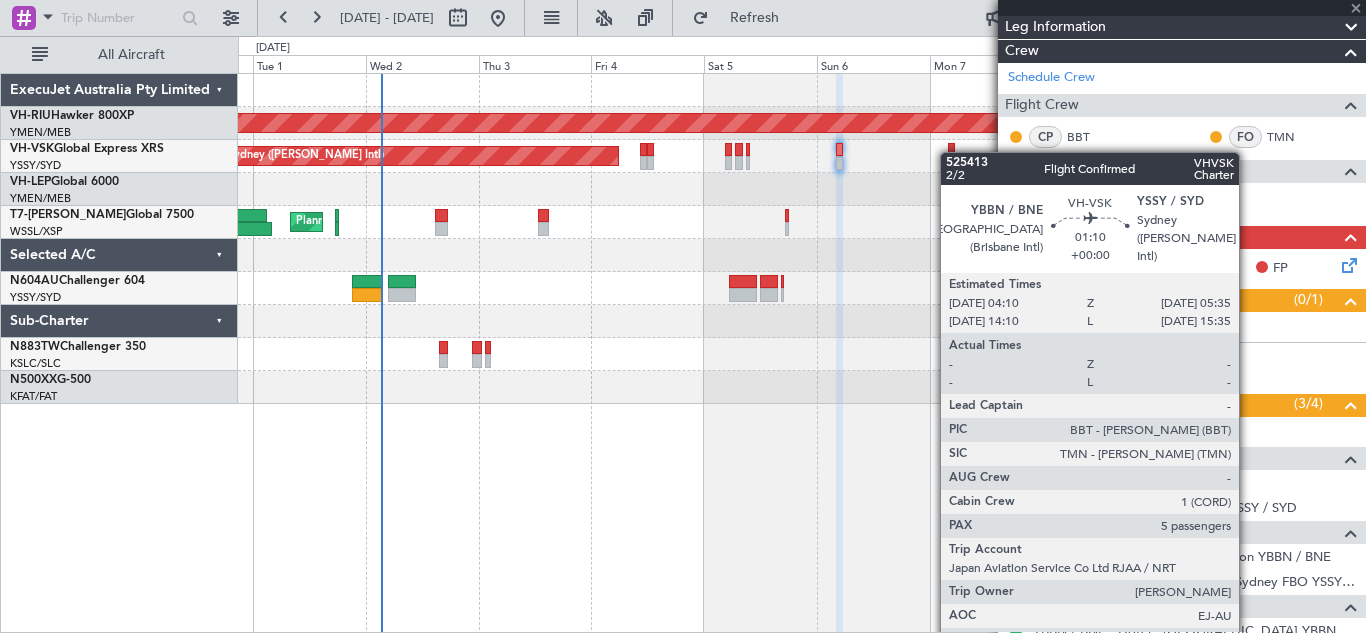 type on "5" 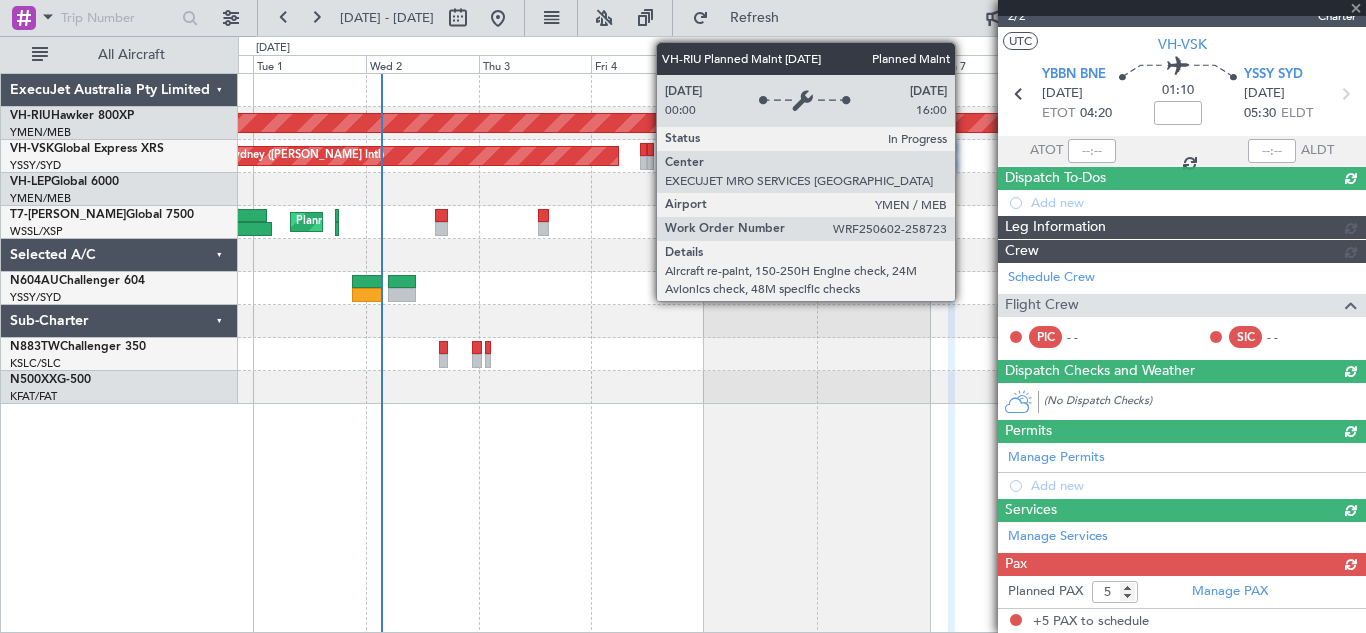scroll, scrollTop: 229, scrollLeft: 0, axis: vertical 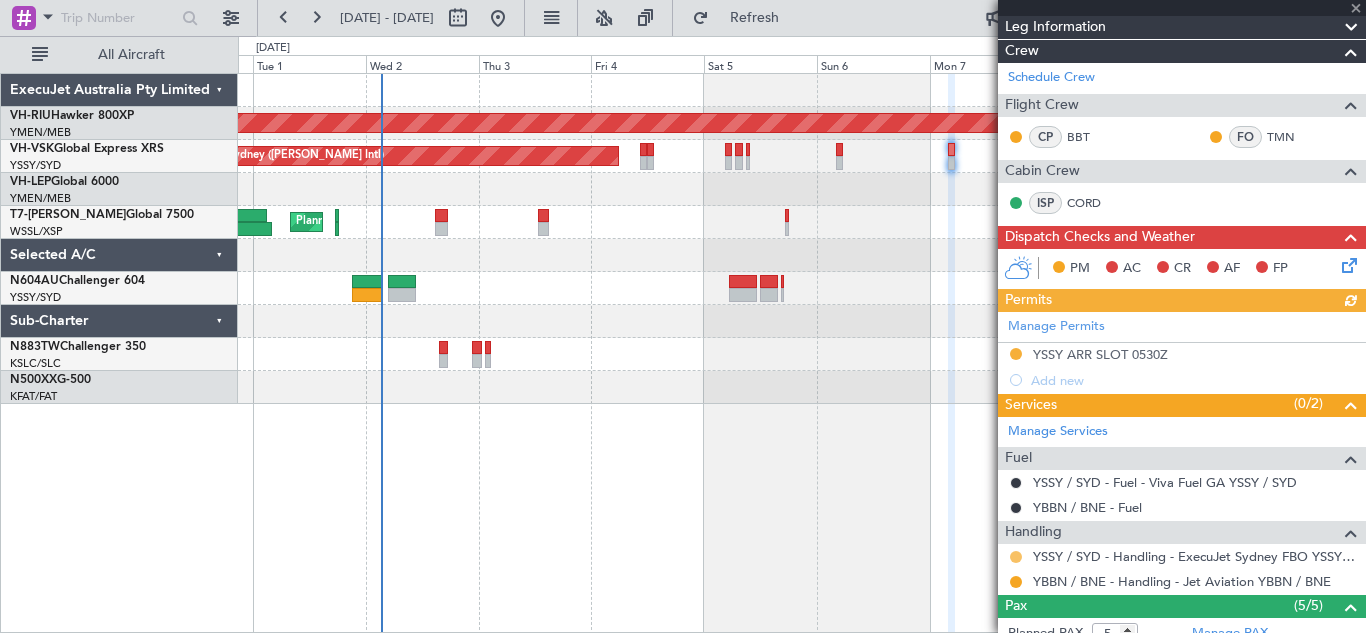 click at bounding box center (1016, 557) 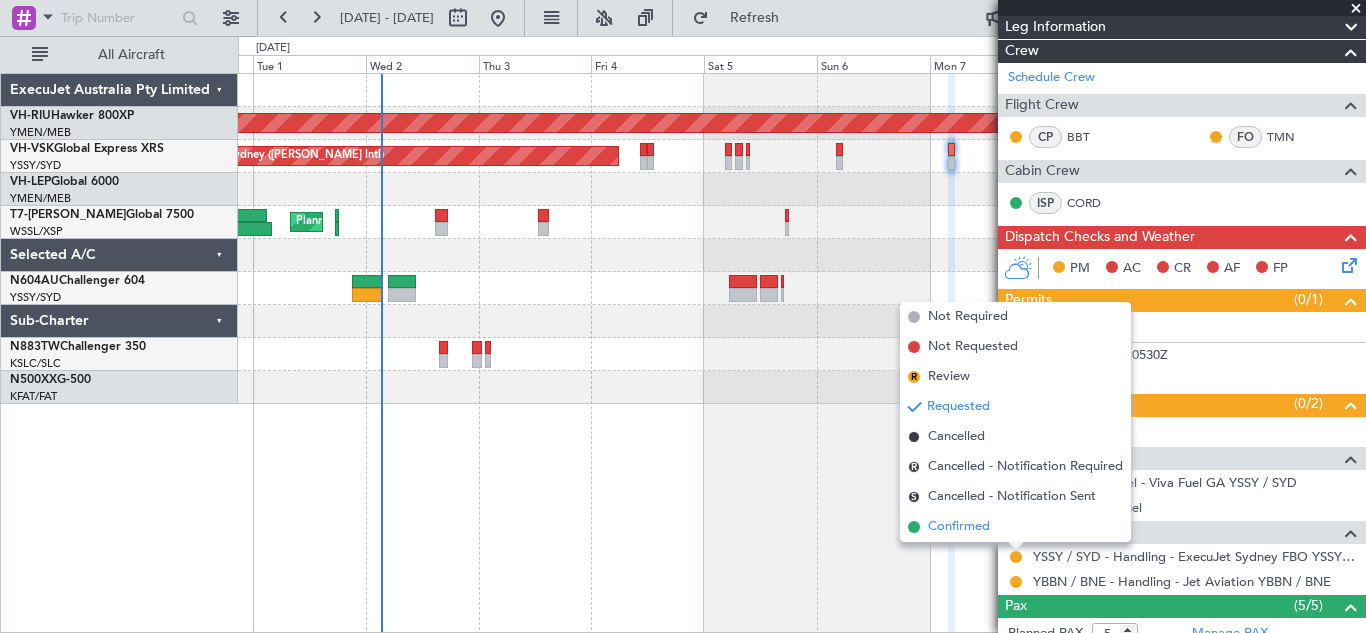click on "Confirmed" at bounding box center (959, 527) 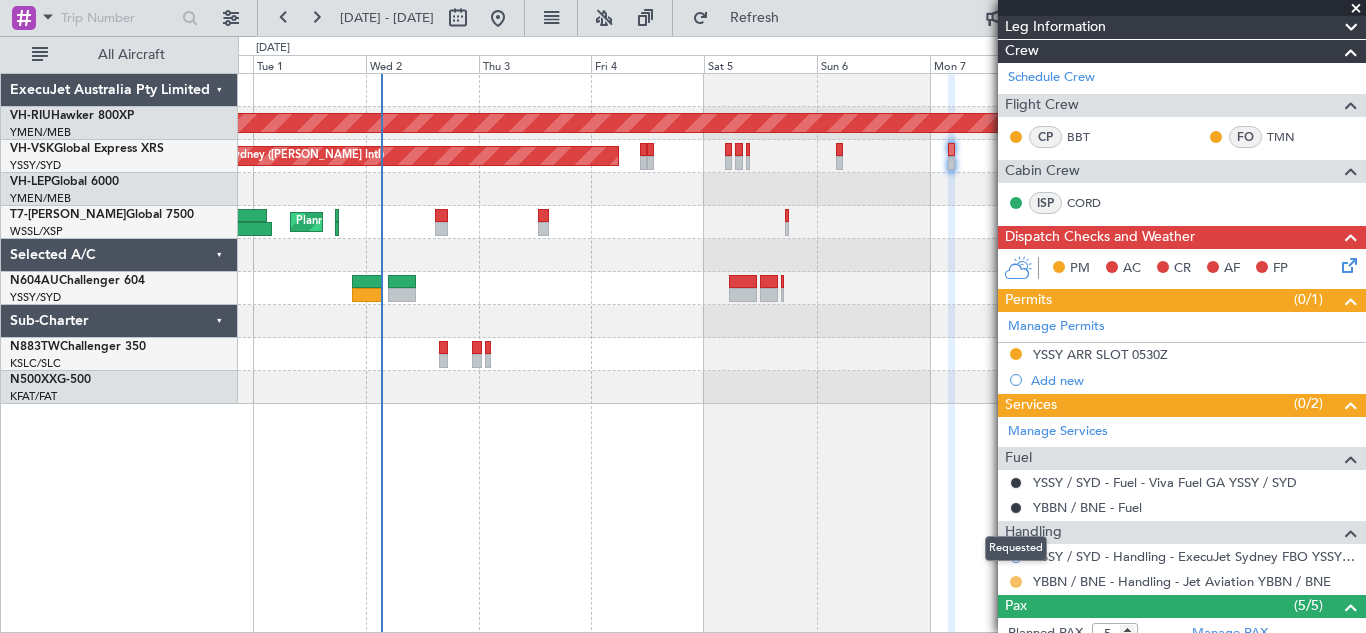 click at bounding box center (1016, 582) 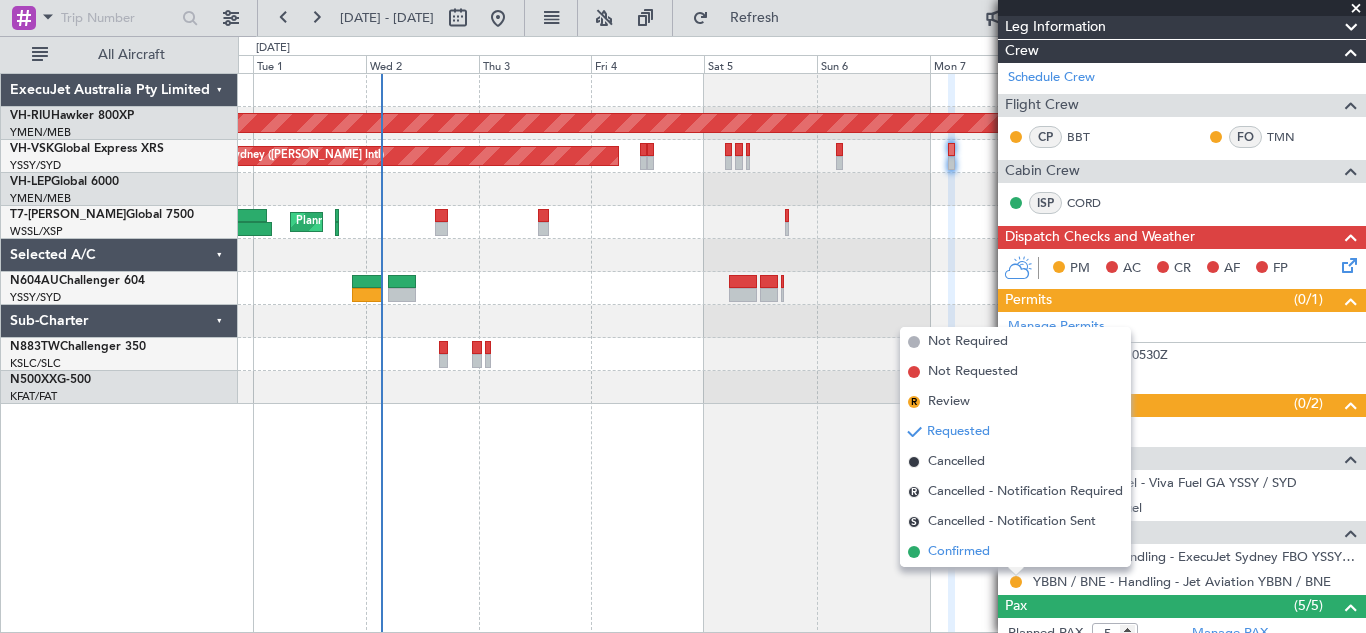 click on "Confirmed" at bounding box center [959, 552] 